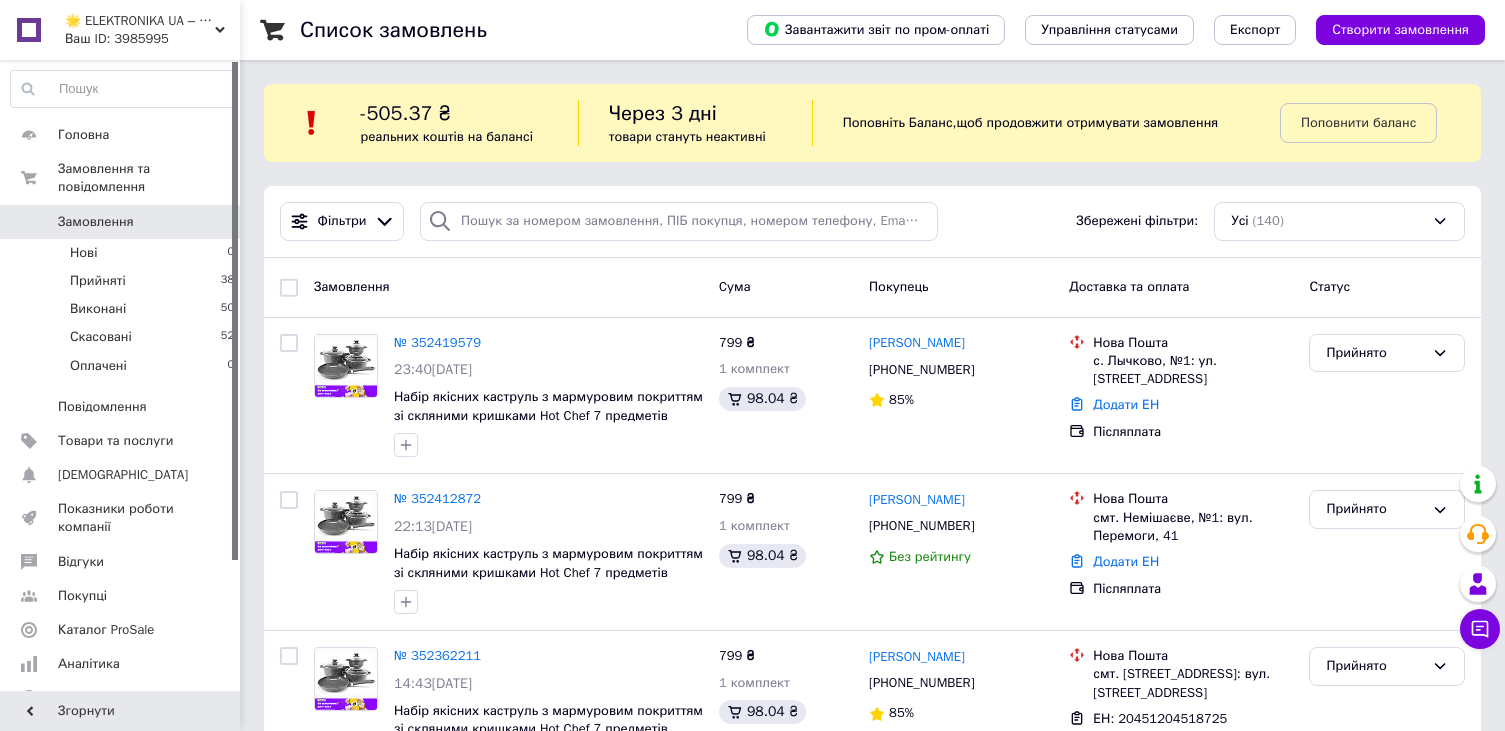 scroll, scrollTop: 0, scrollLeft: 0, axis: both 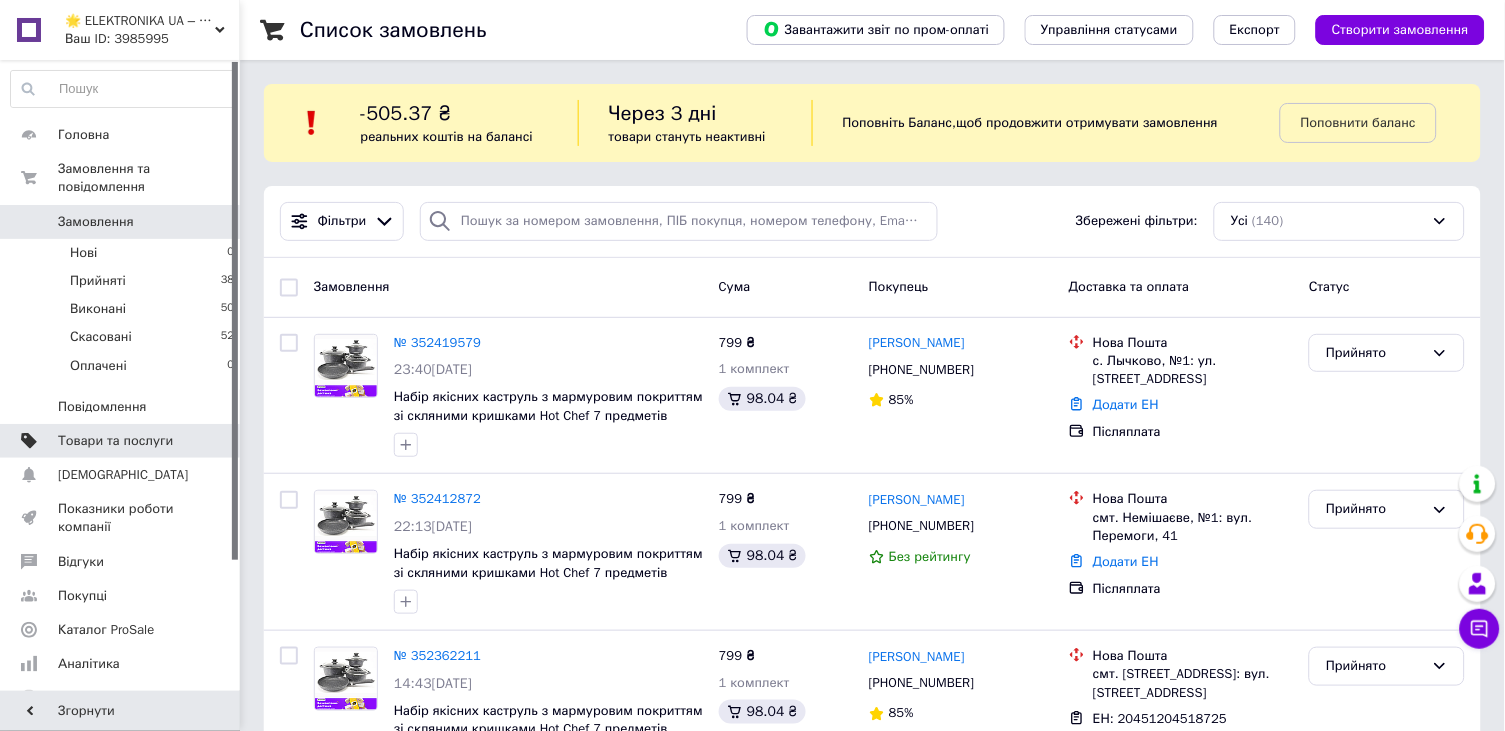 click on "Товари та послуги" at bounding box center (115, 441) 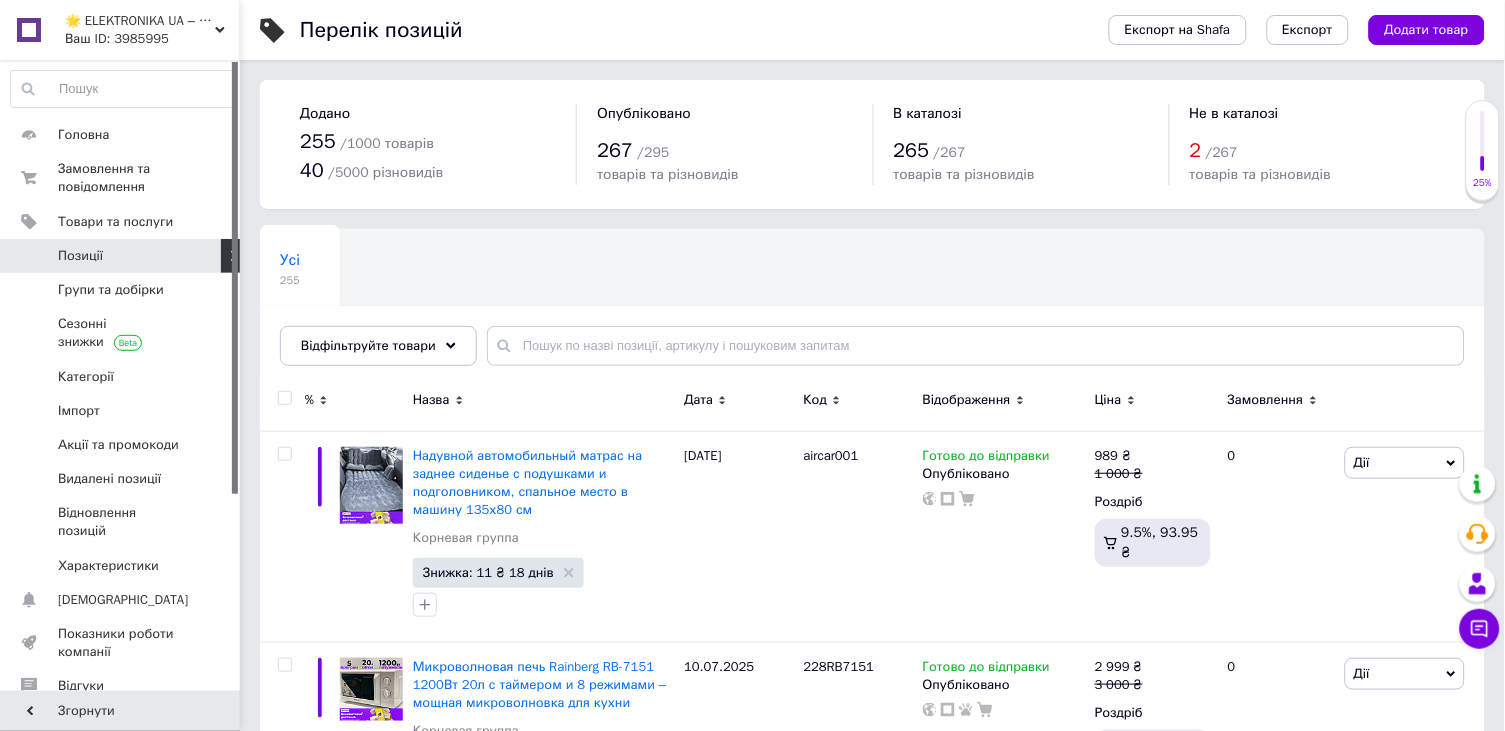 click on "Відображення" at bounding box center (1004, 400) 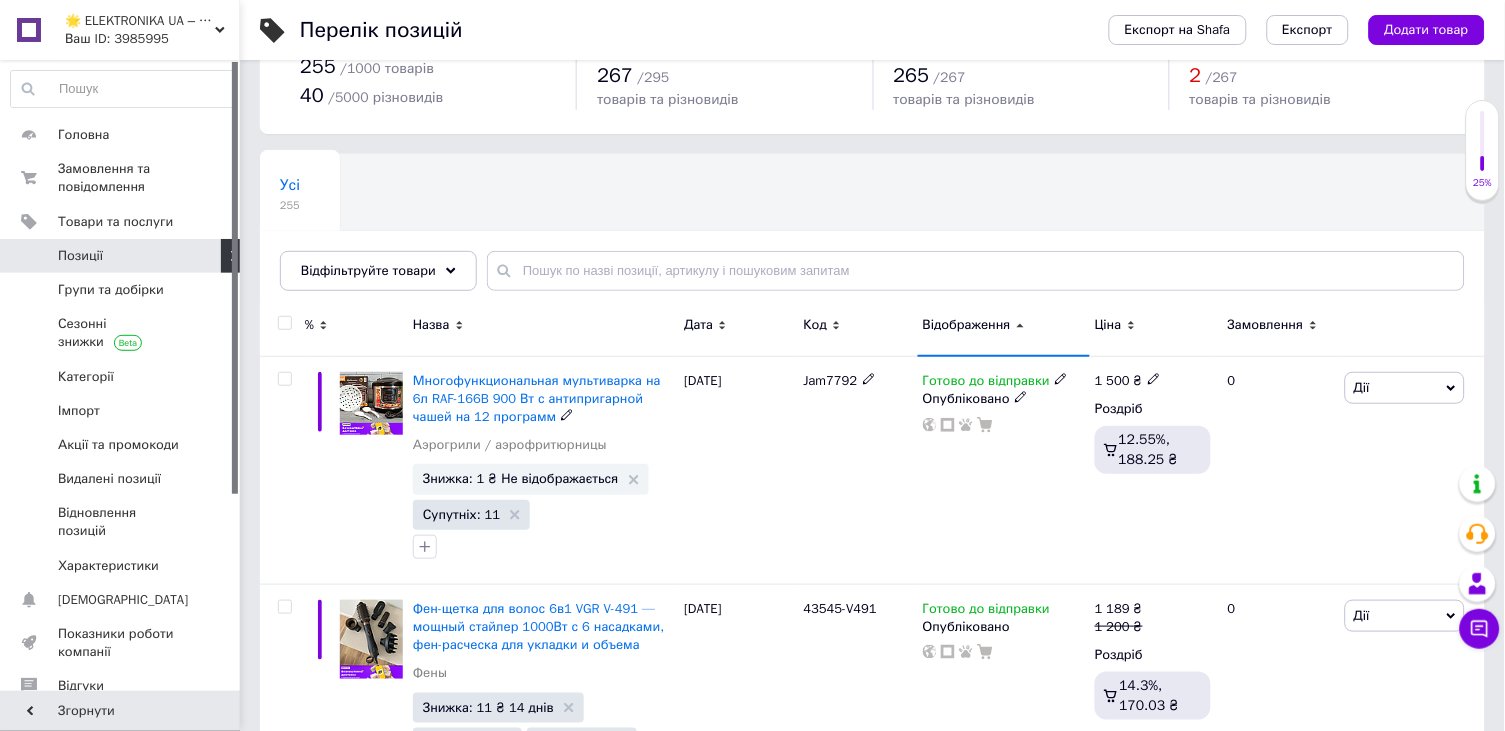 scroll, scrollTop: 68, scrollLeft: 0, axis: vertical 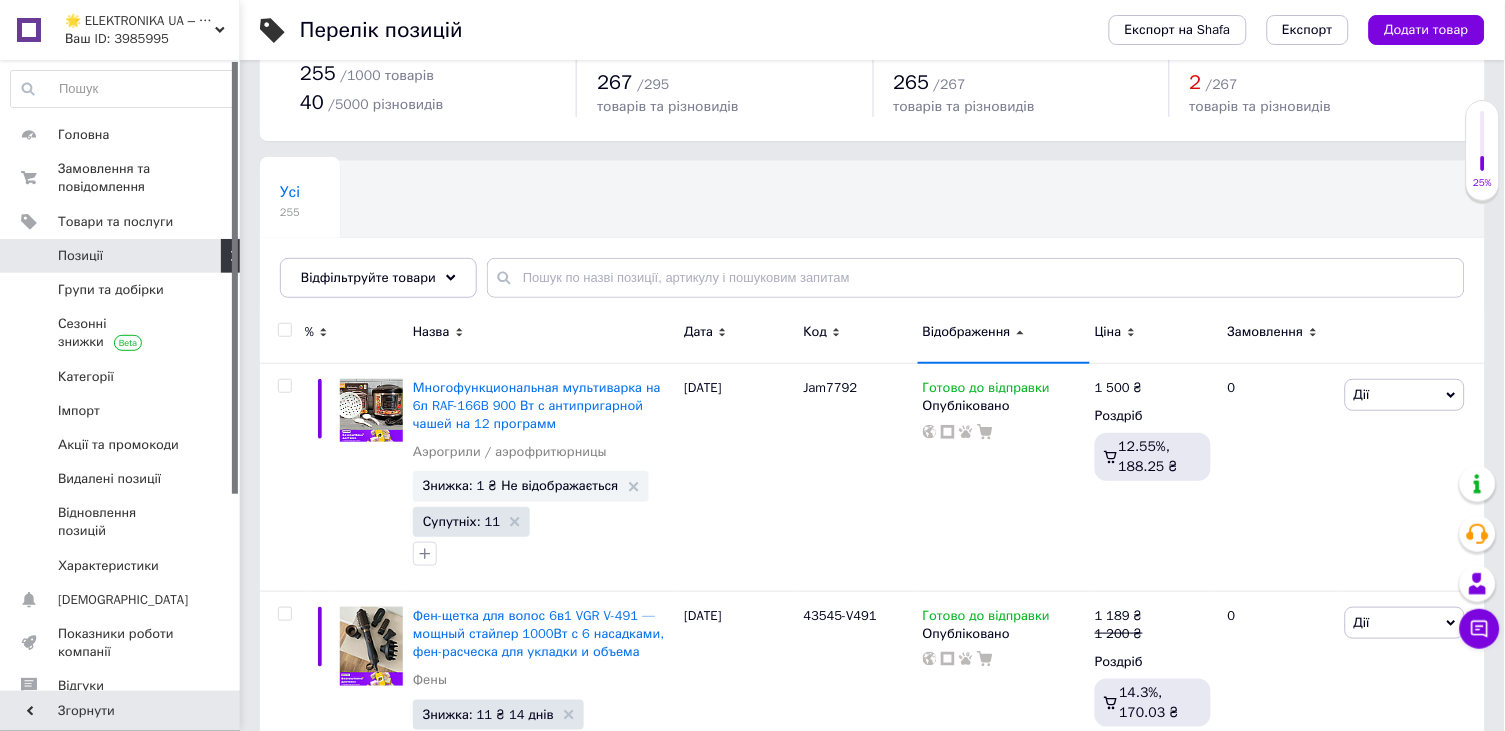 click on "Відображення" at bounding box center [967, 332] 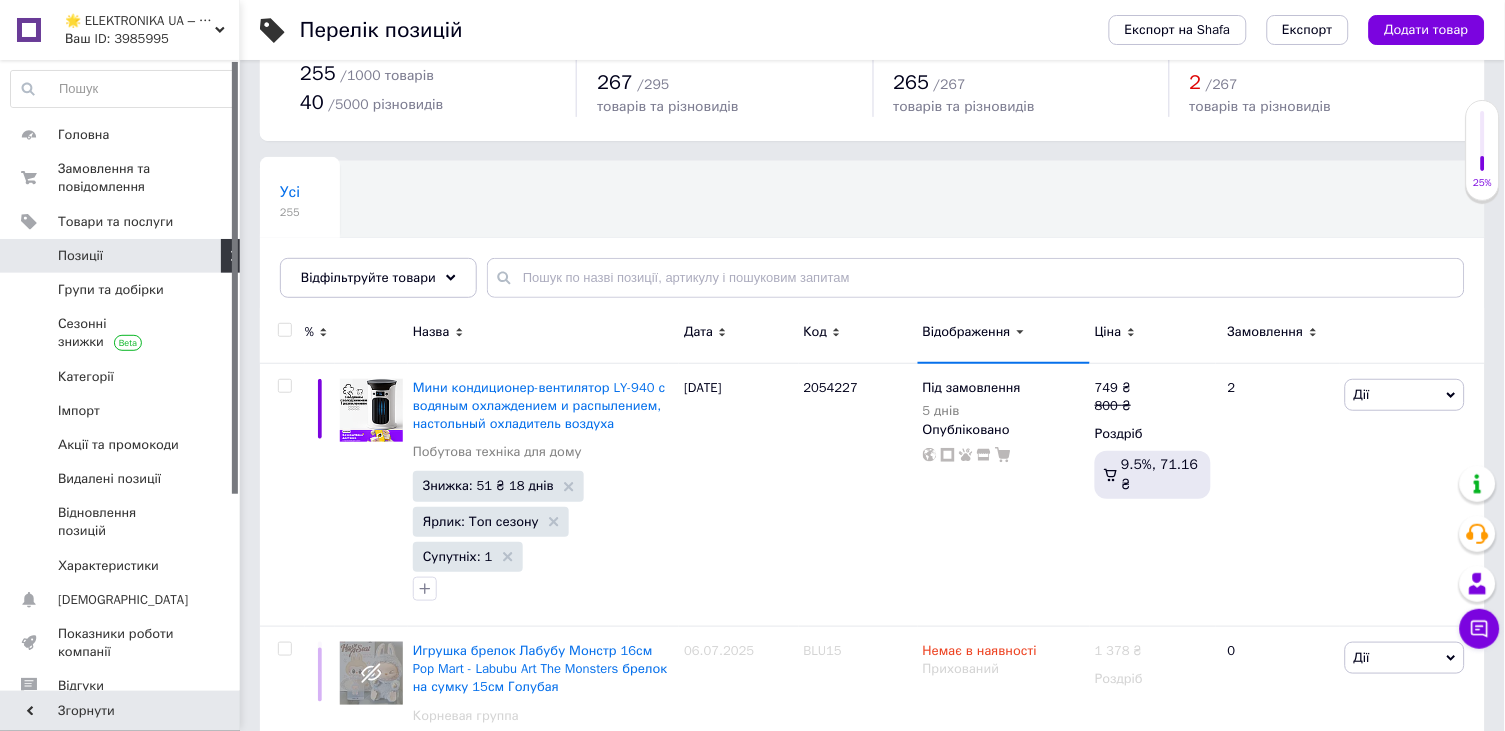 click on "Відображення" at bounding box center [967, 332] 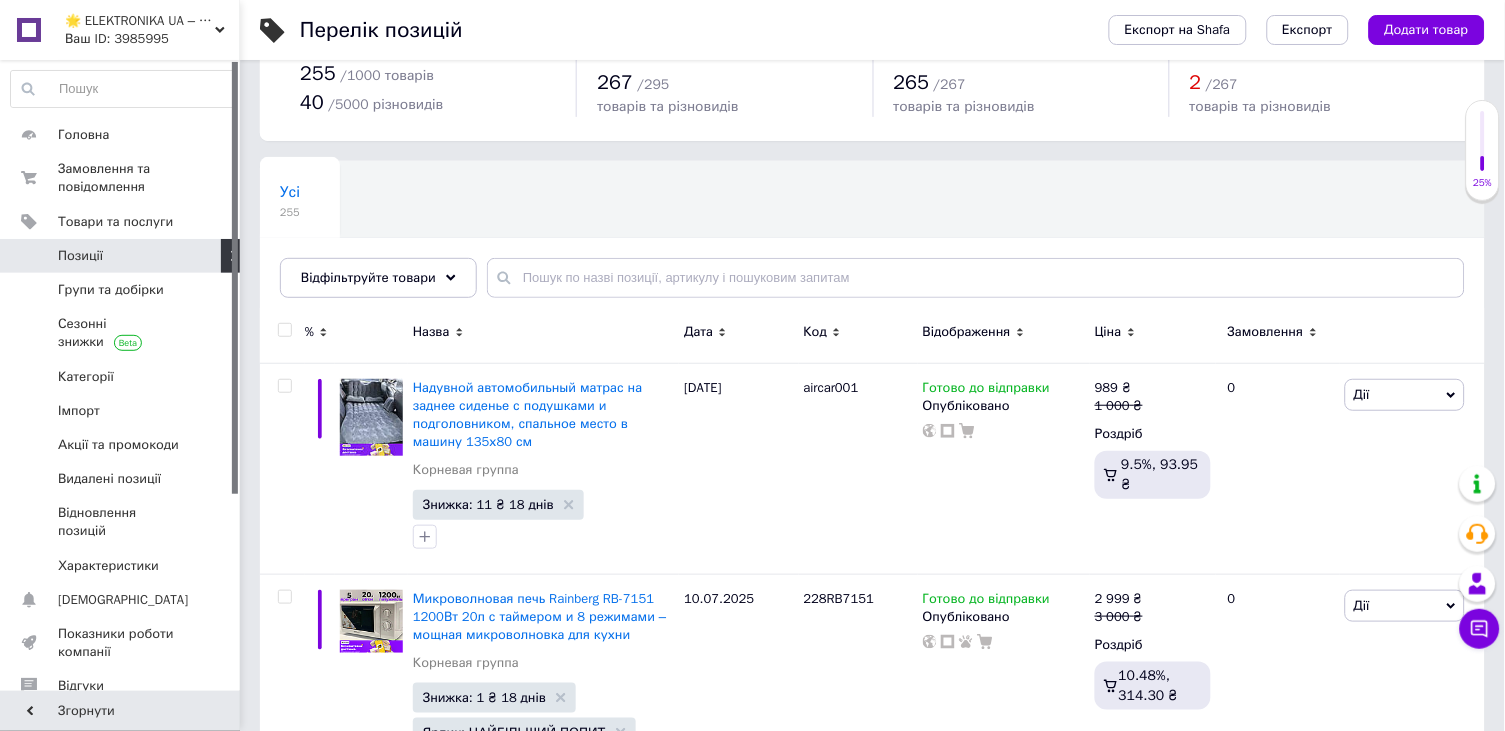 click on "Дата" at bounding box center [738, 332] 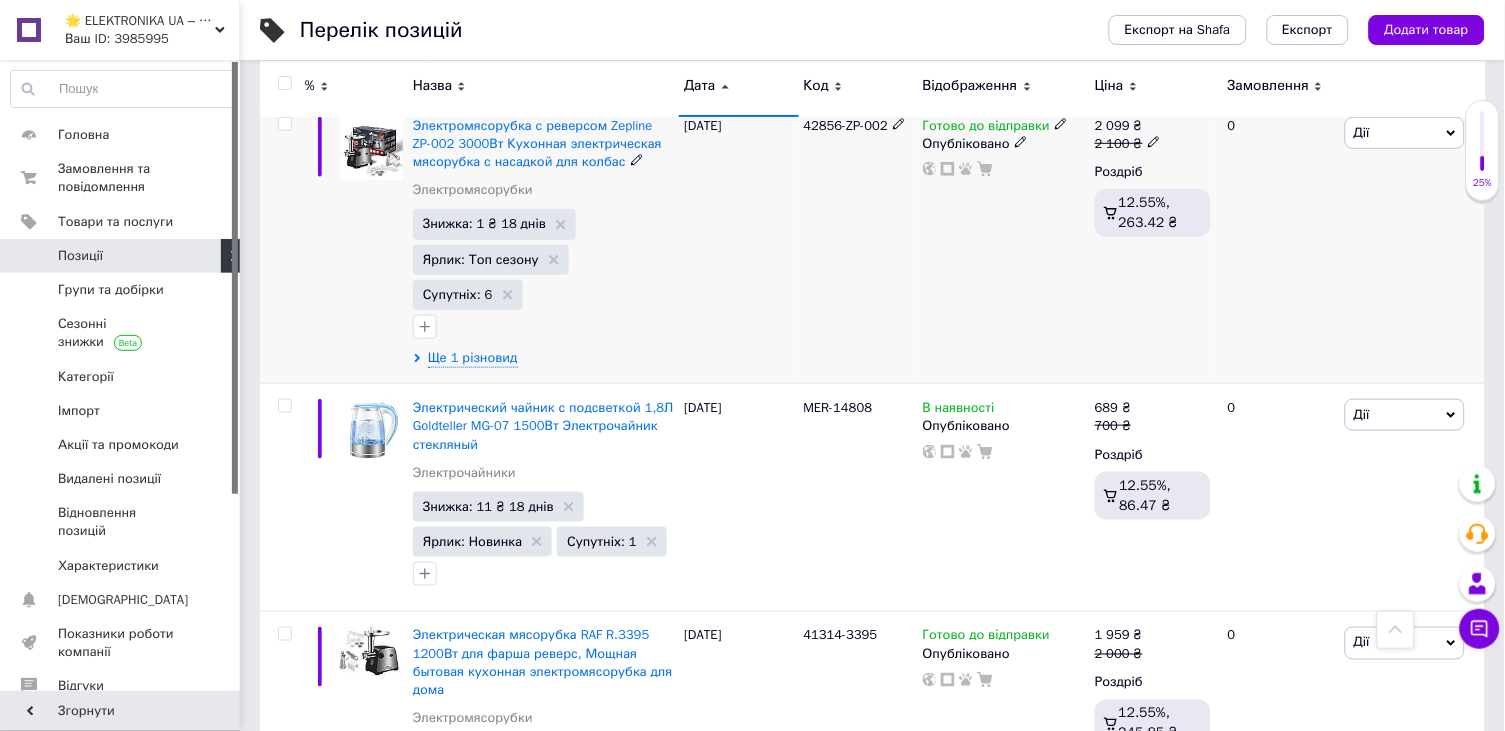 scroll, scrollTop: 3638, scrollLeft: 0, axis: vertical 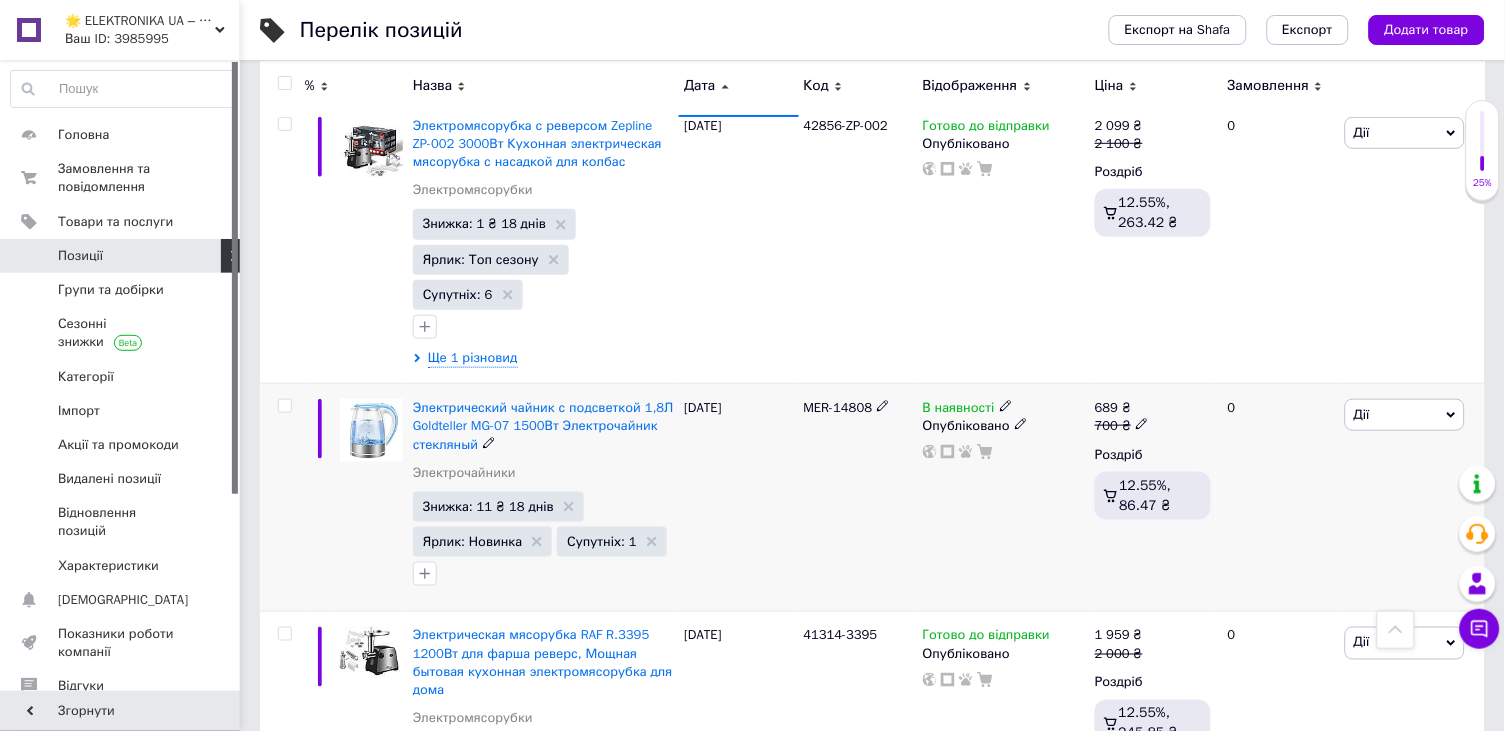 click on "MER-14808" at bounding box center (838, 407) 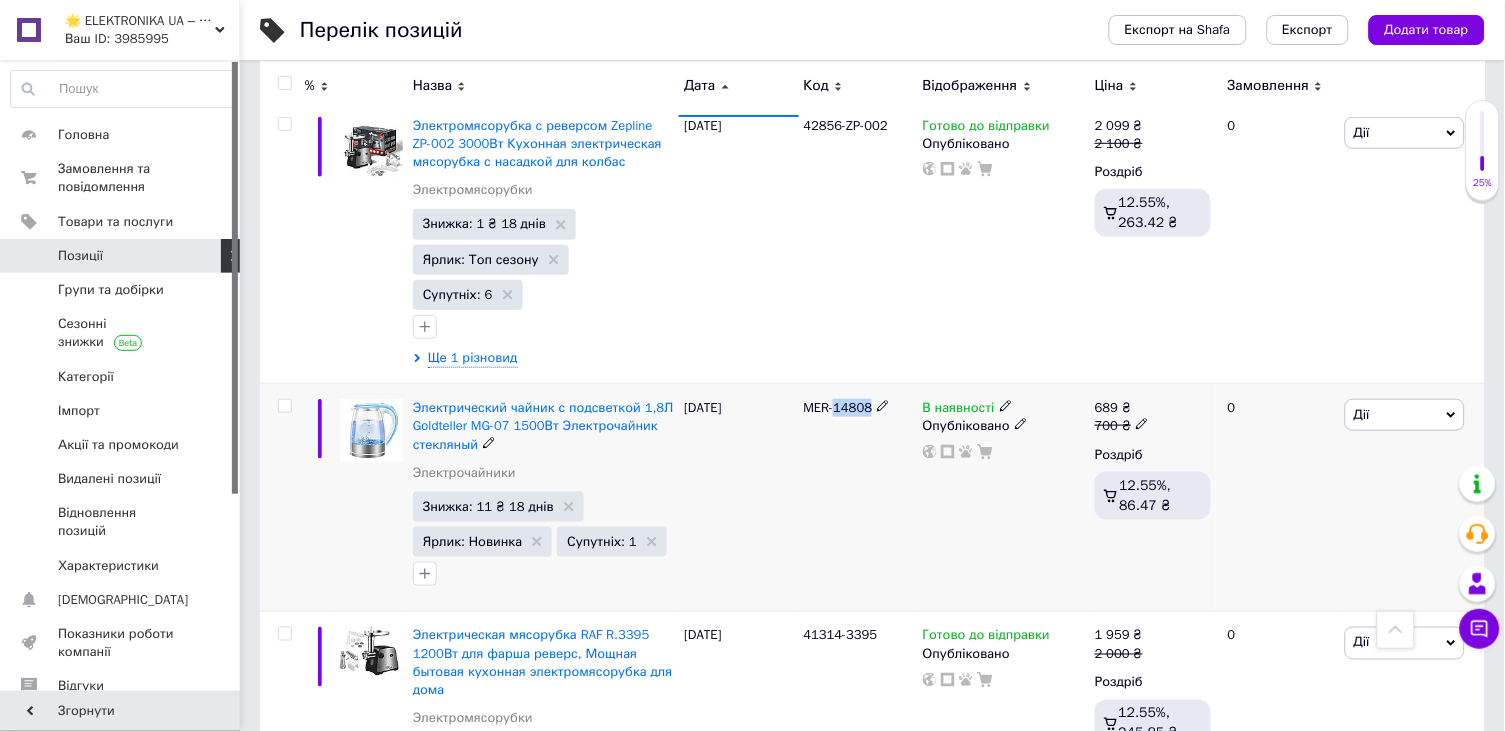 click on "MER-14808" at bounding box center (838, 407) 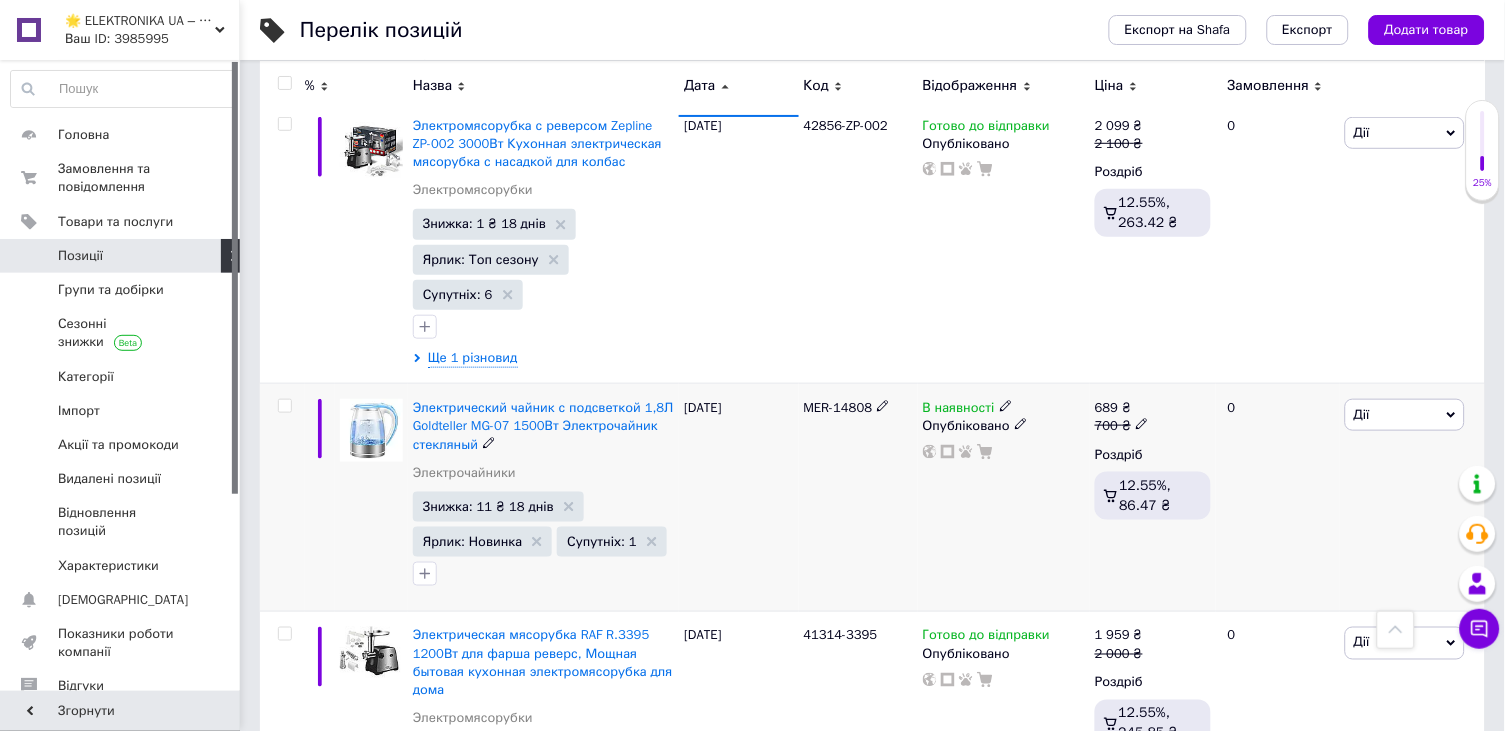 click on "MER-14808" at bounding box center [838, 407] 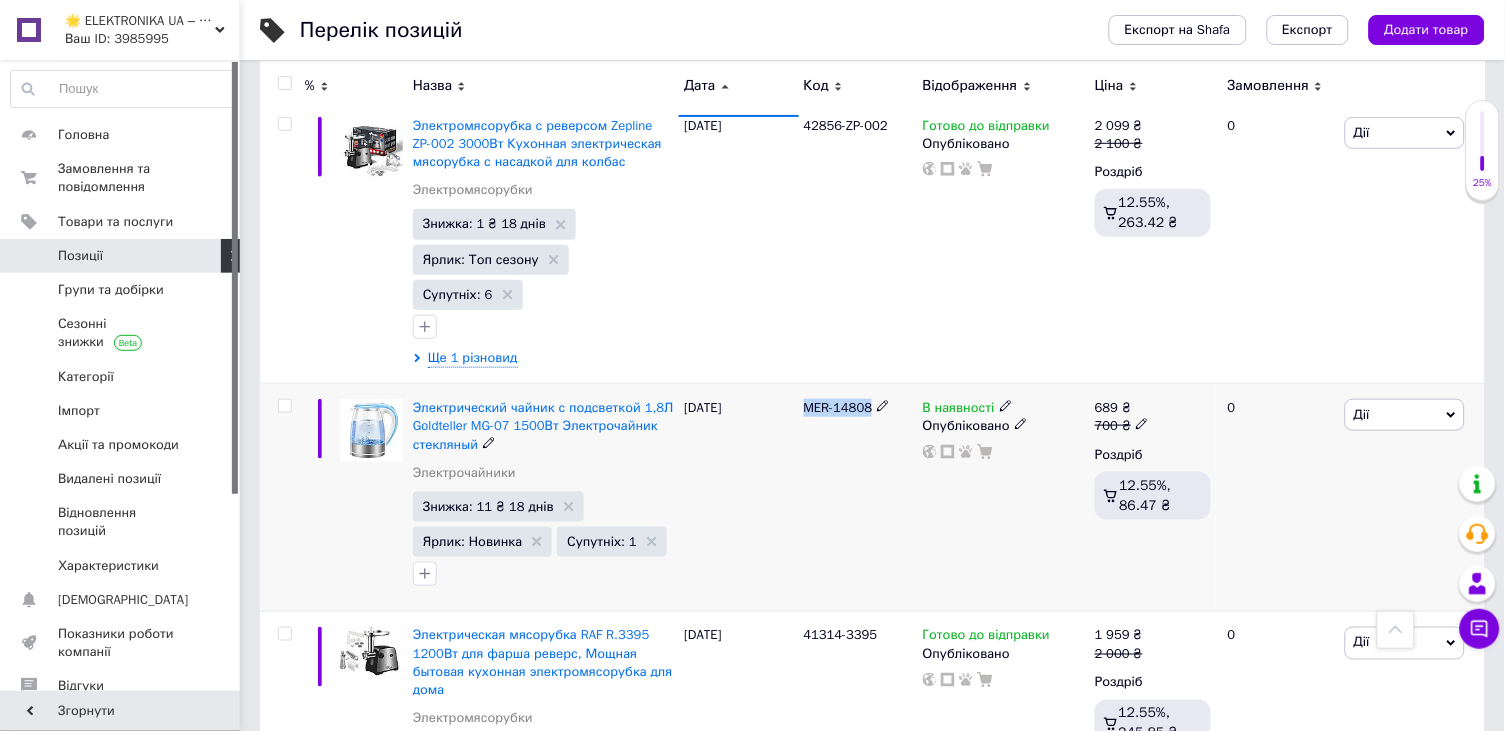 drag, startPoint x: 805, startPoint y: 364, endPoint x: 877, endPoint y: 370, distance: 72.249565 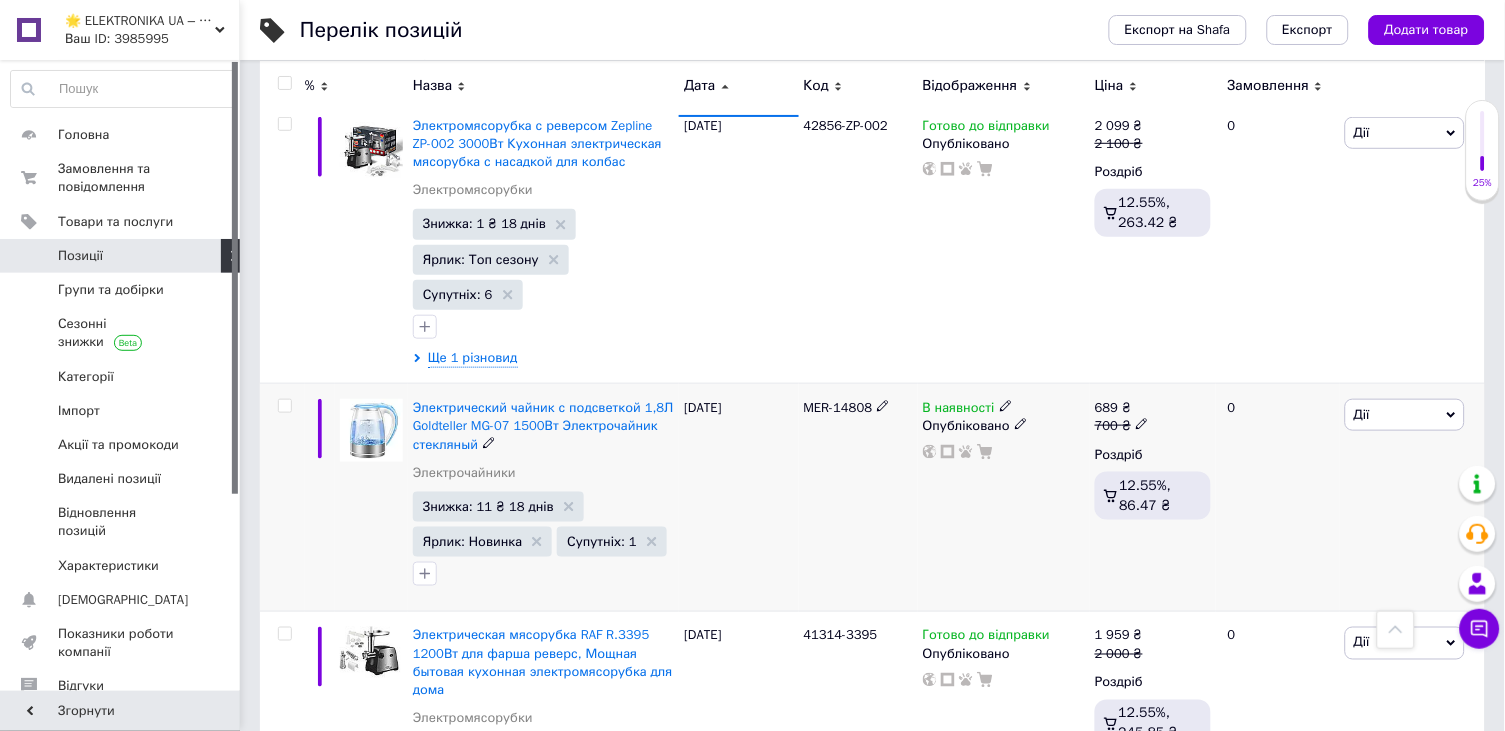 click on "Дії" at bounding box center (1405, 415) 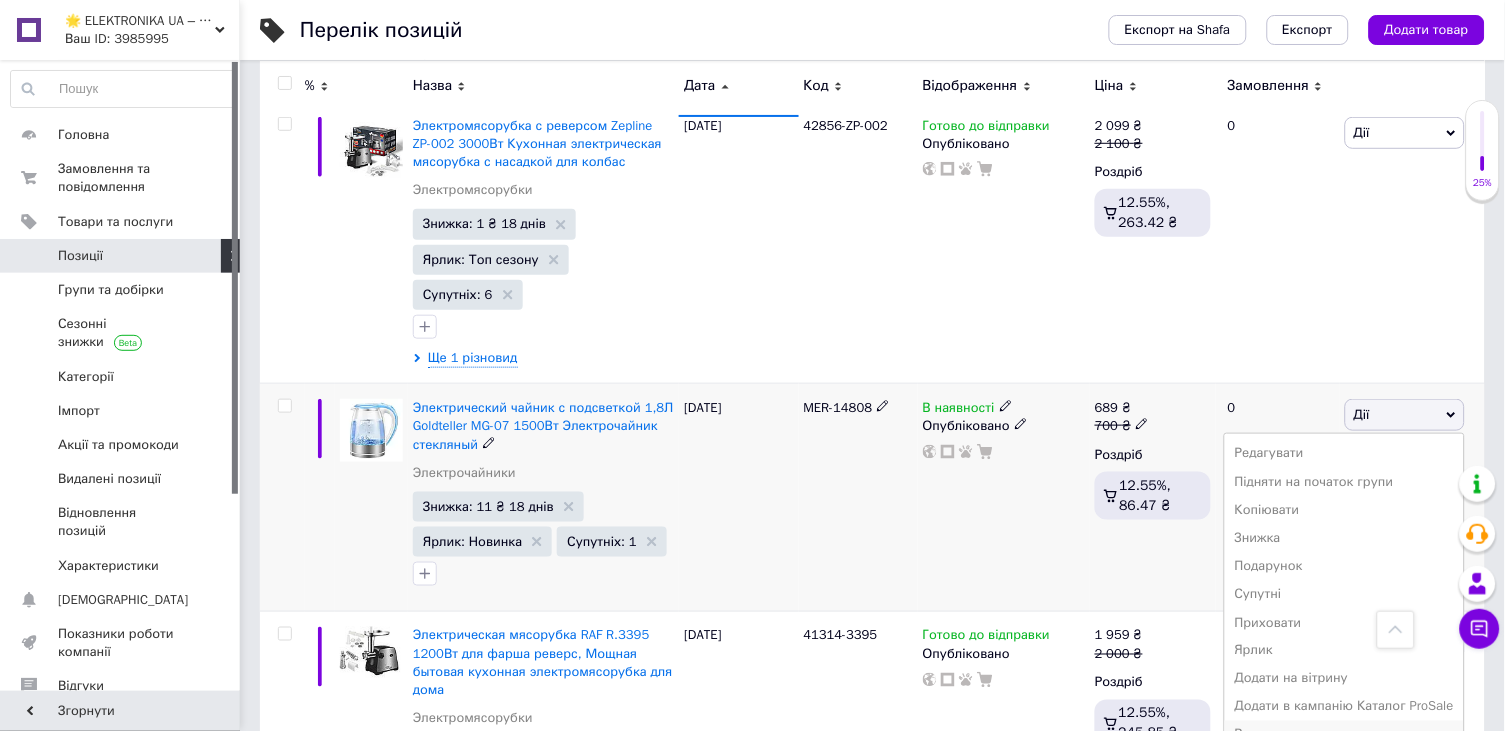click on "Видалити" at bounding box center [1344, 735] 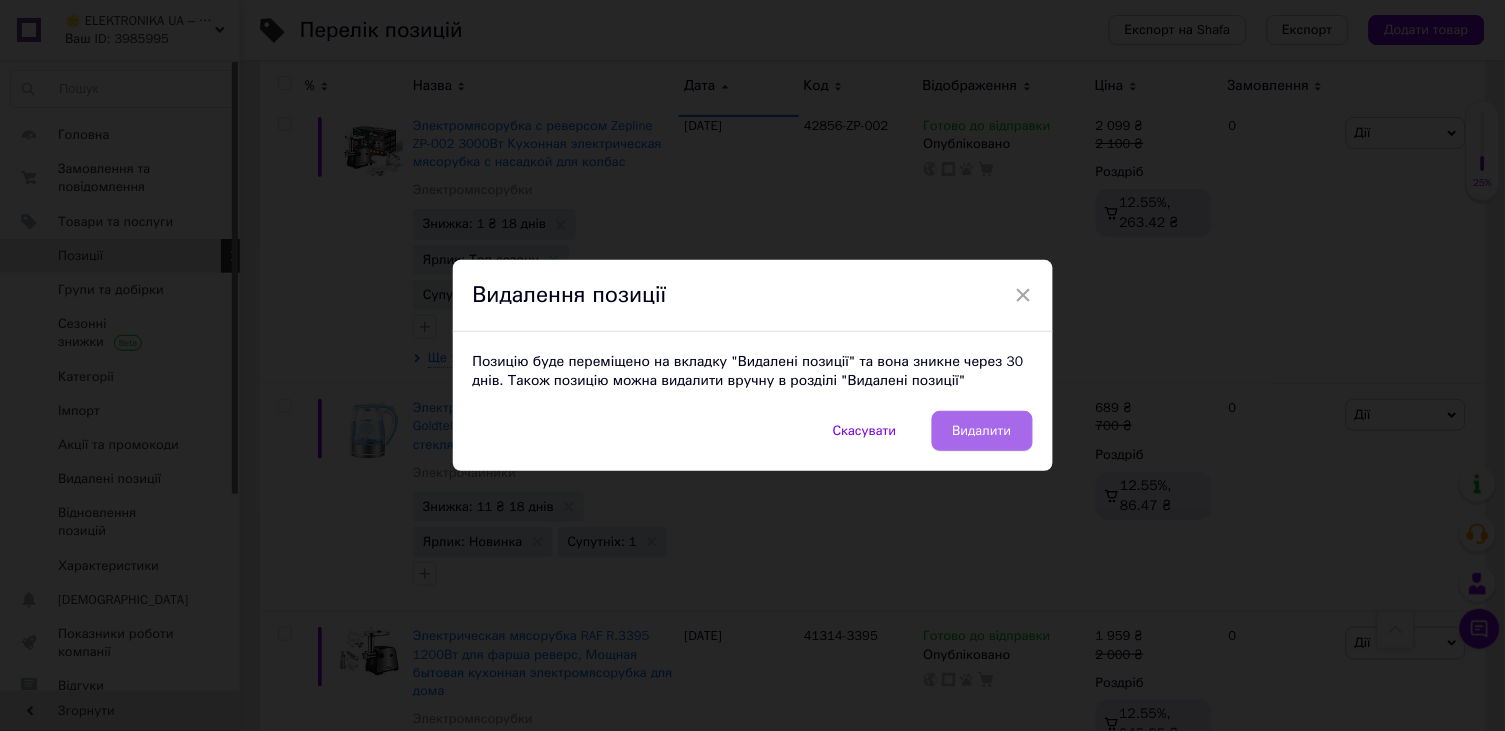 click on "Видалити" at bounding box center (982, 431) 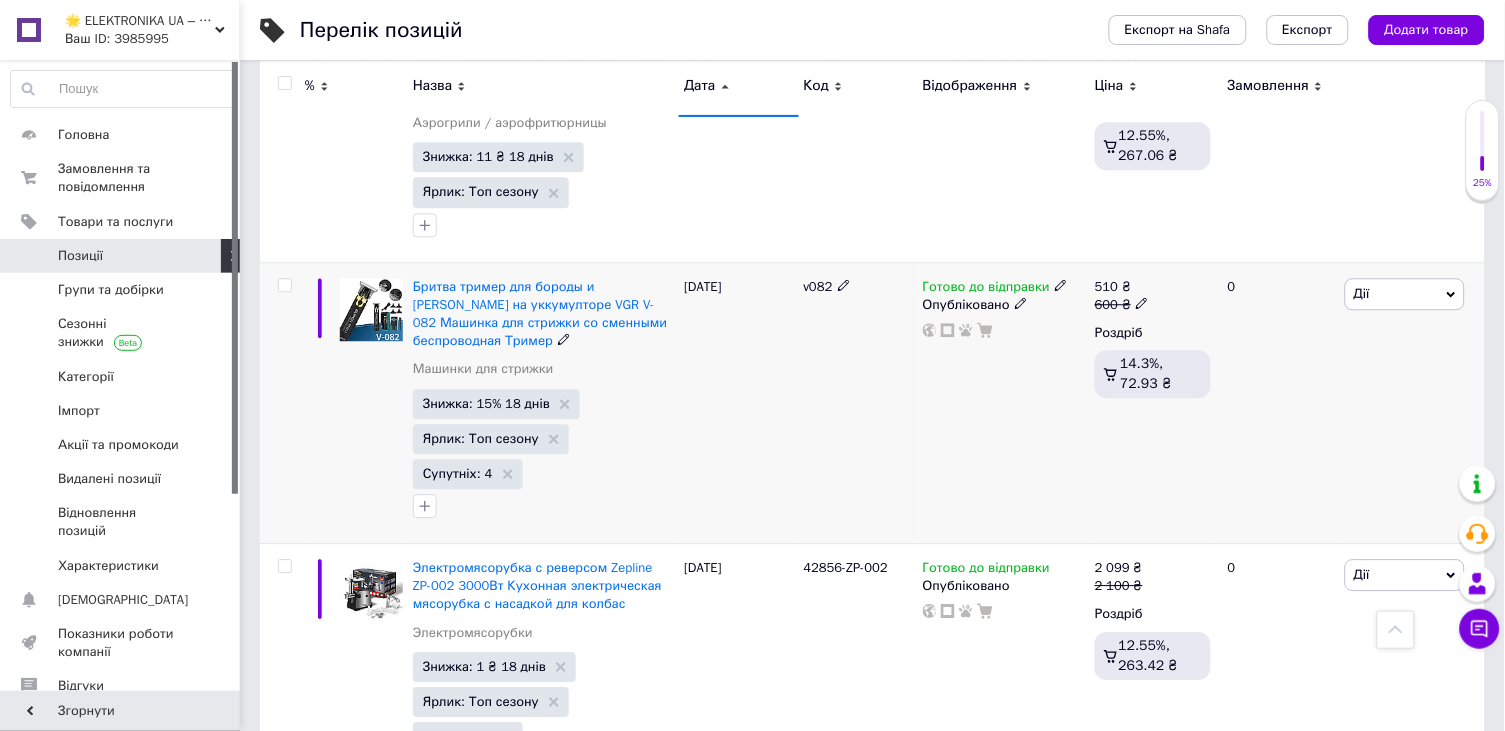 scroll, scrollTop: 2670, scrollLeft: 0, axis: vertical 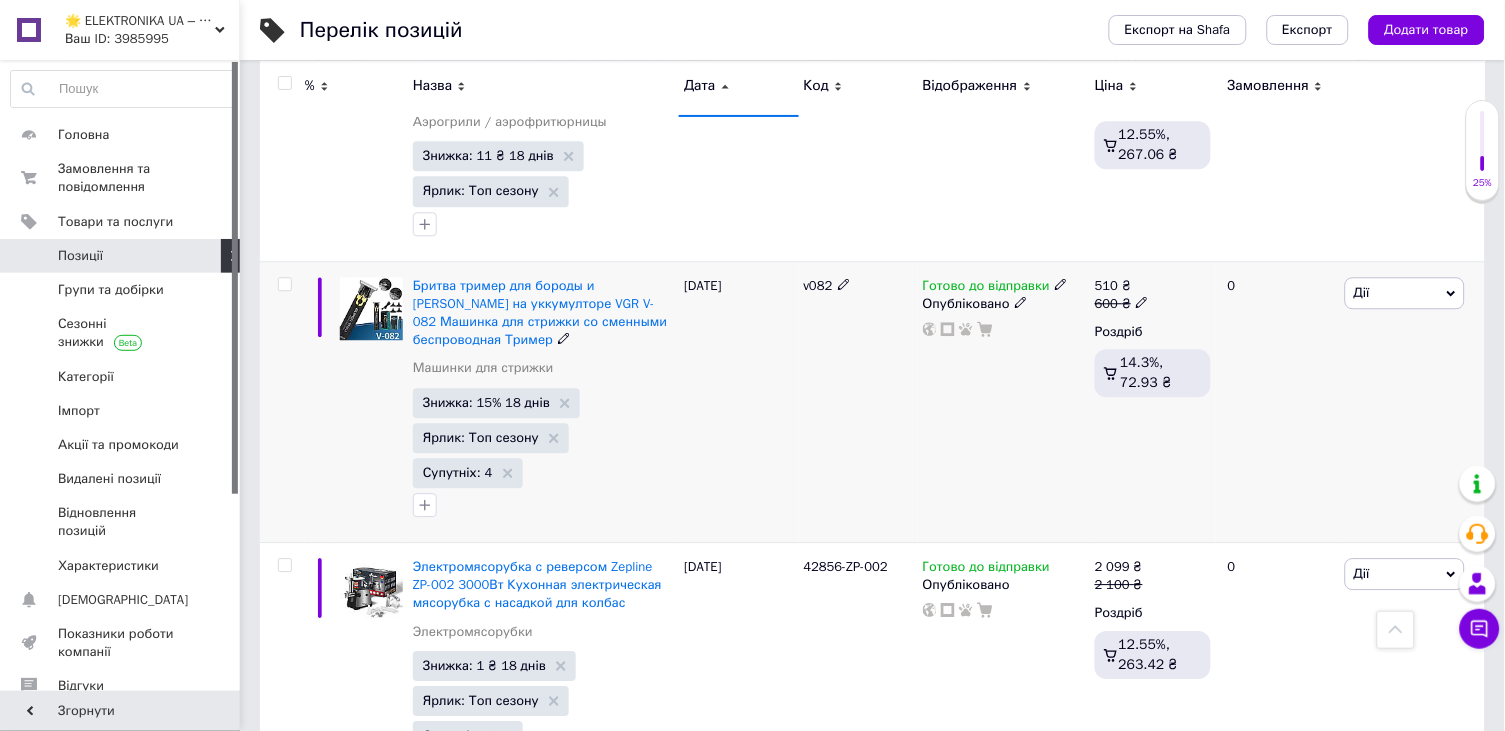 click on "v082" at bounding box center (818, 285) 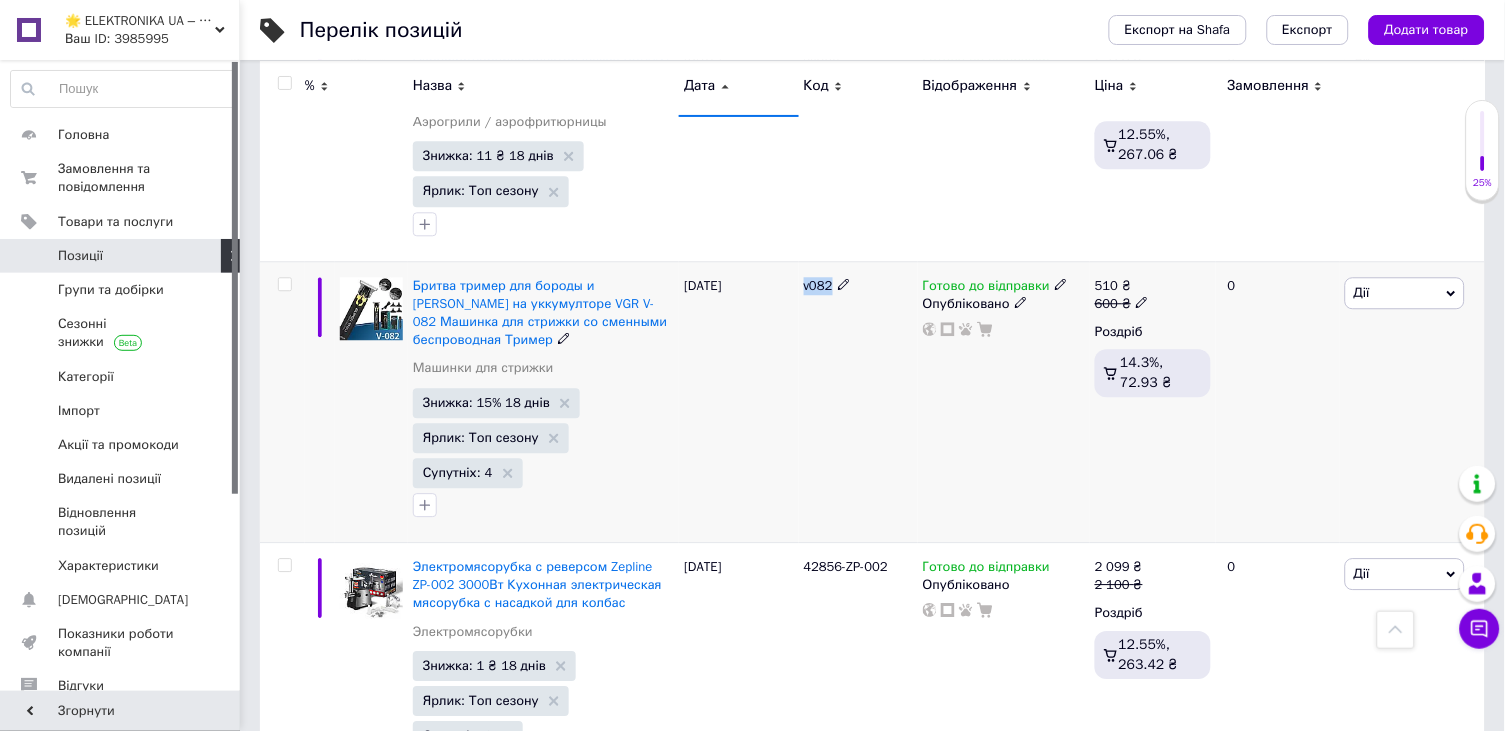 click on "v082" at bounding box center (818, 285) 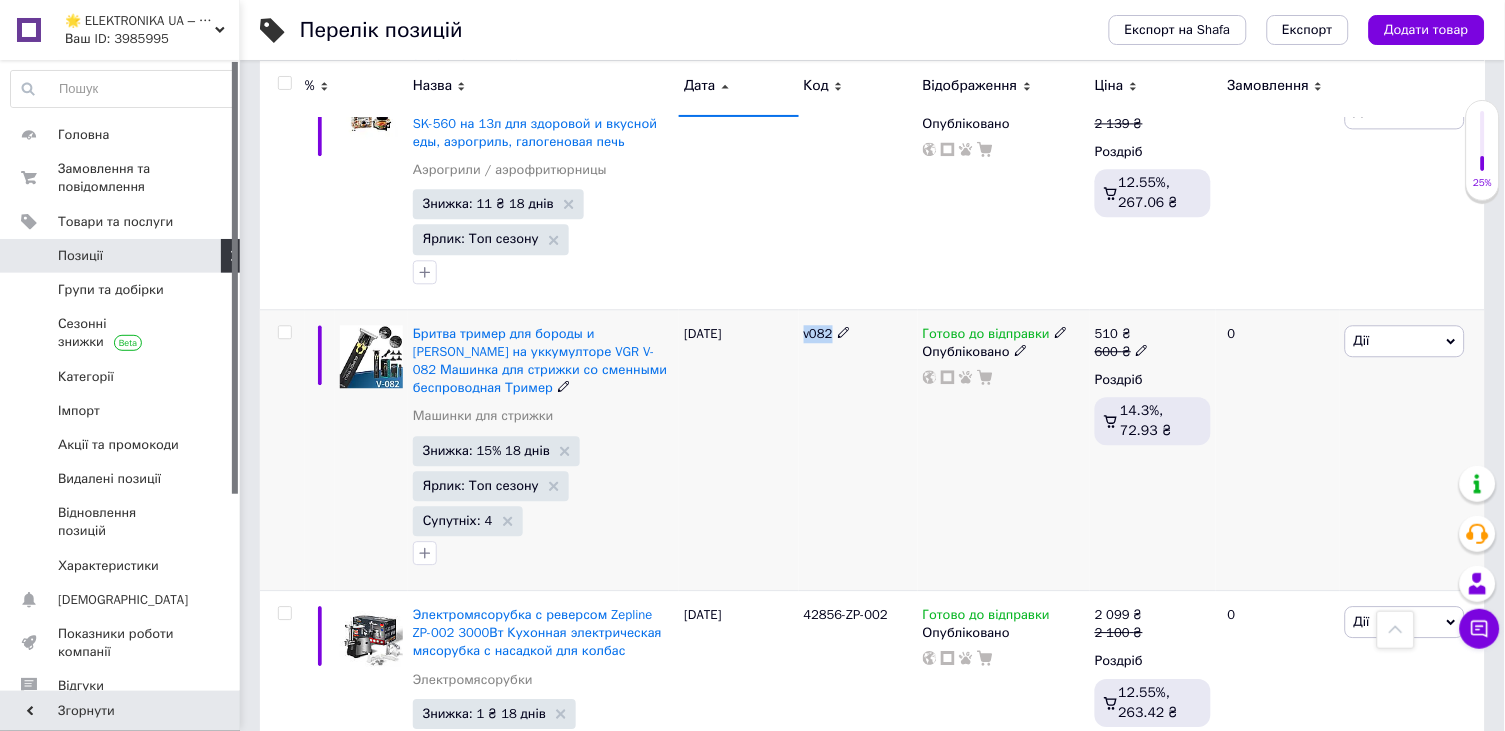 scroll, scrollTop: 2621, scrollLeft: 0, axis: vertical 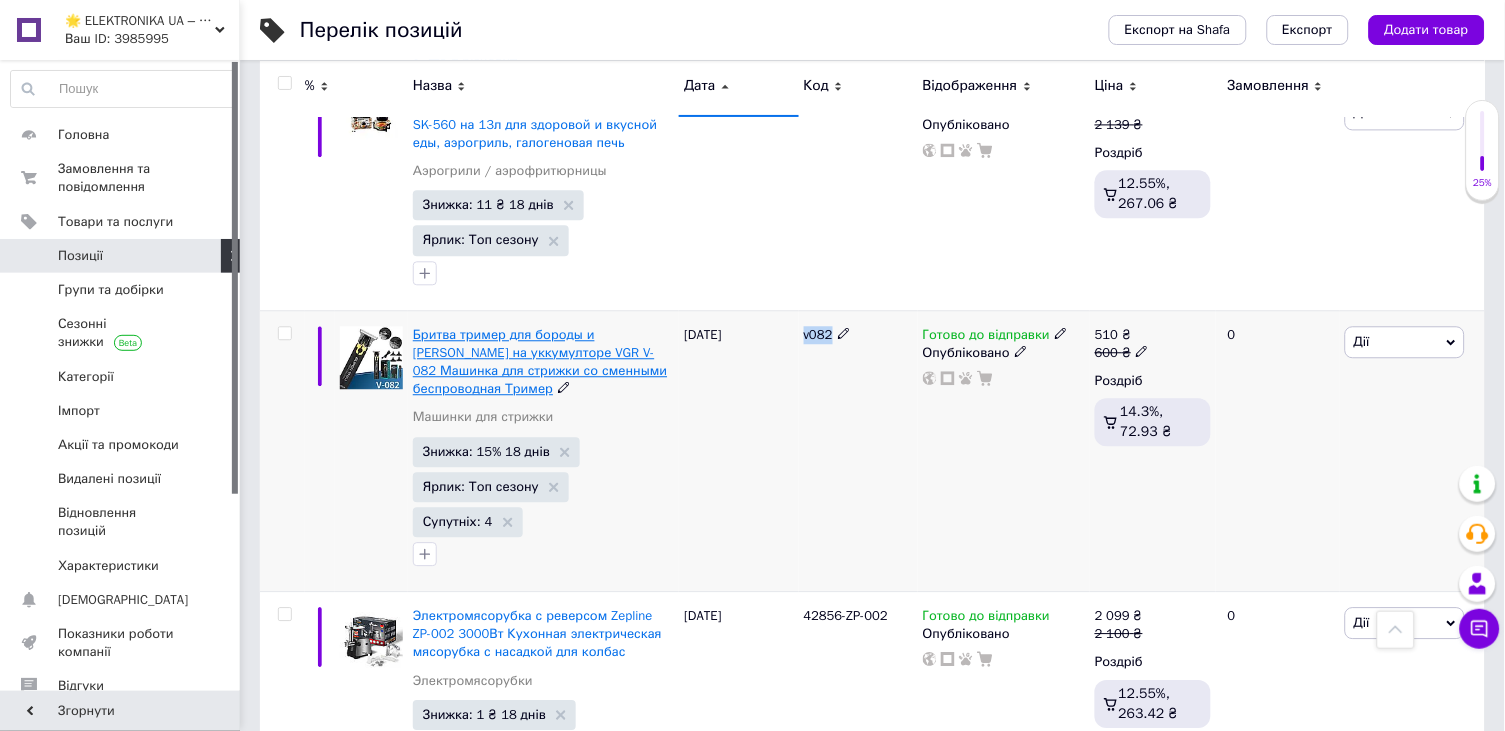 click on "Бритва тример для бороды и [PERSON_NAME] на уккумулторе VGR V-082 Машинка для стрижки со сменными беспроводная Тример" at bounding box center (540, 362) 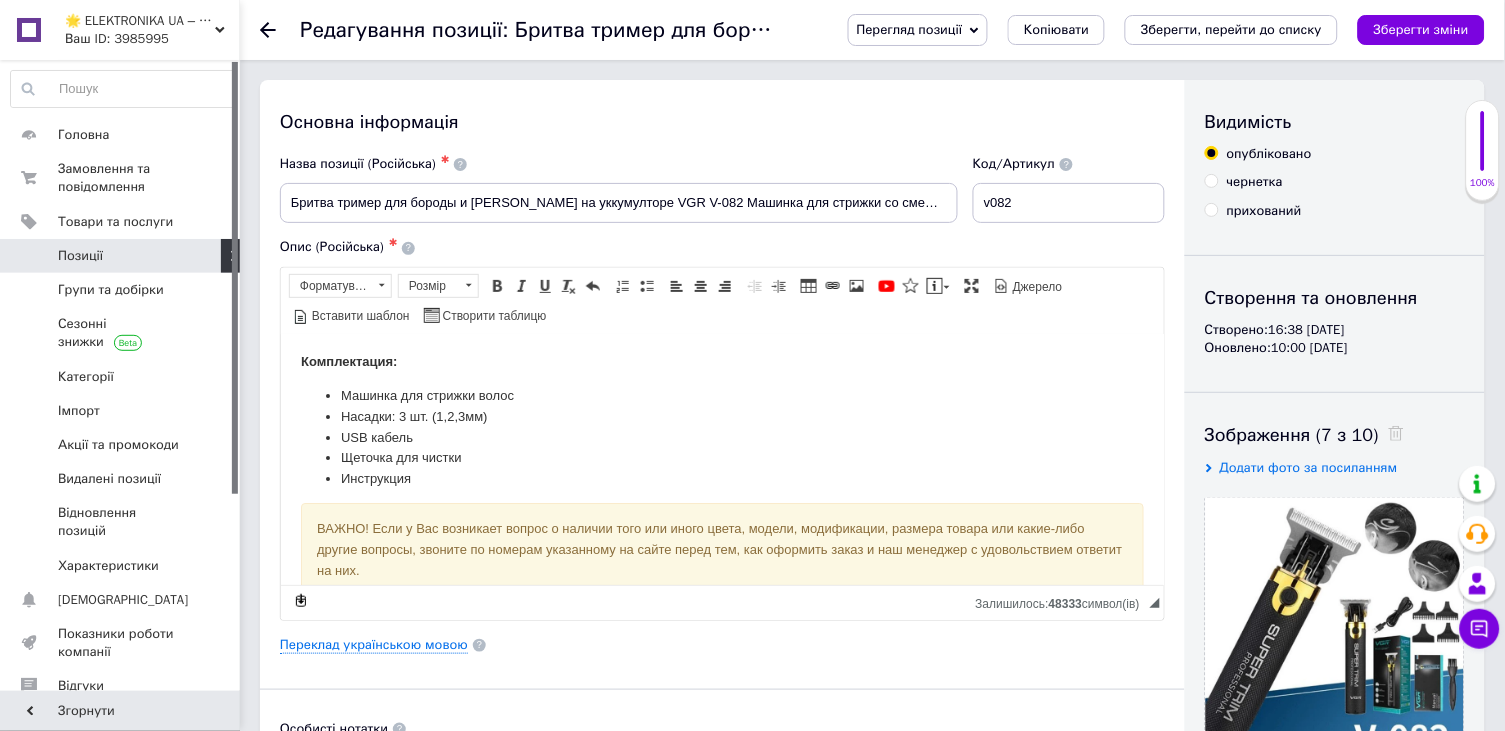 scroll, scrollTop: 3205, scrollLeft: 0, axis: vertical 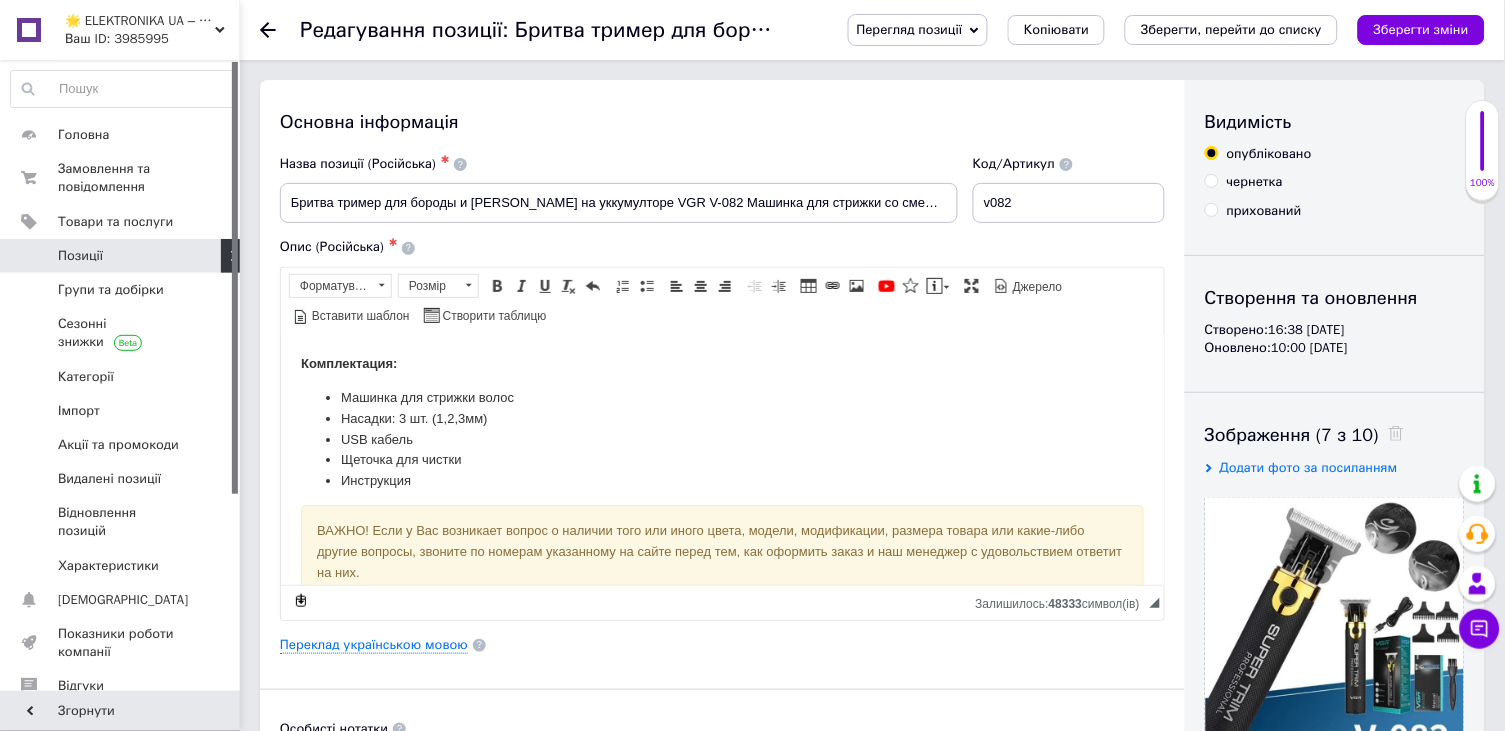 click on "Инструкция" at bounding box center (721, 480) 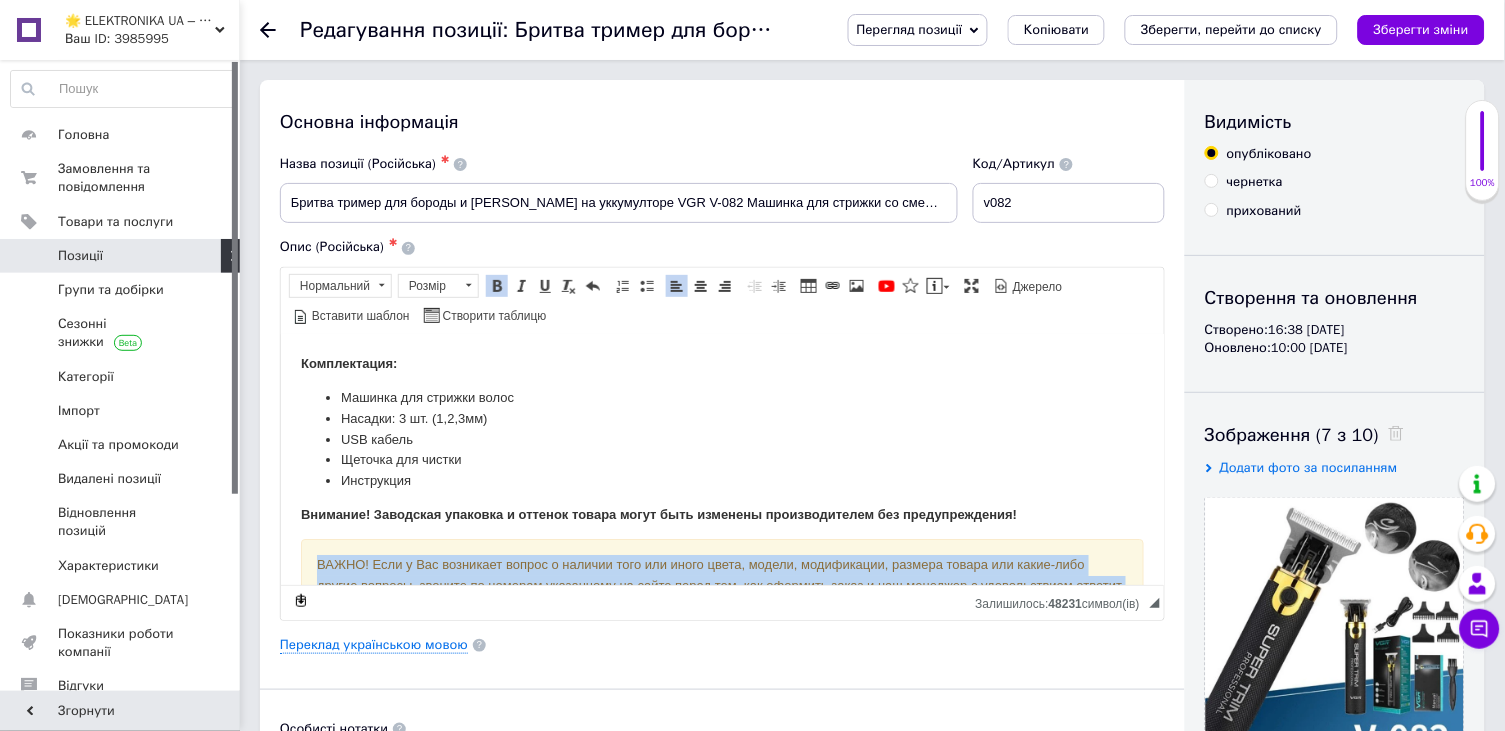 drag, startPoint x: 303, startPoint y: 535, endPoint x: 427, endPoint y: 564, distance: 127.345985 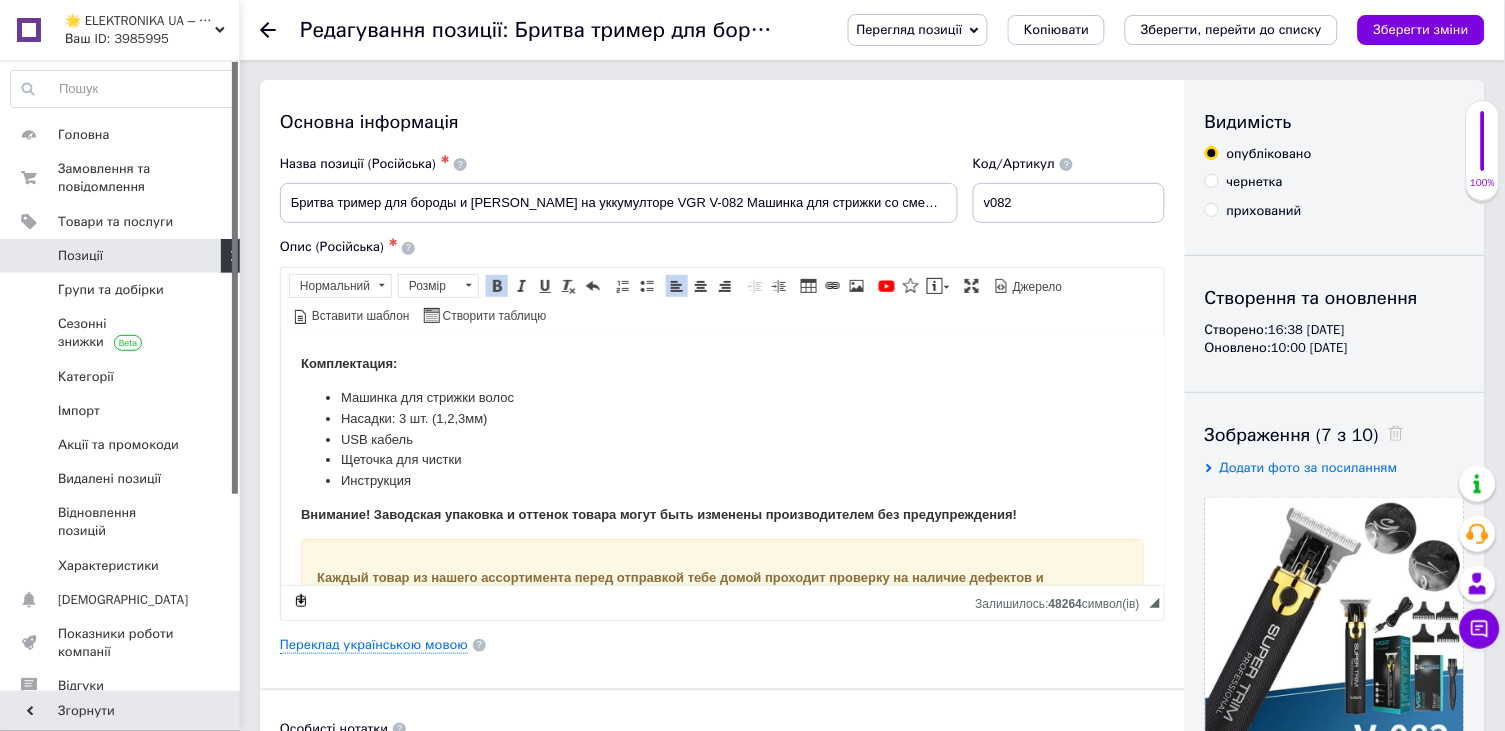 click on "Основна інформація Назва позиції (Російська) ✱ Бритва тример для бороды и [PERSON_NAME] на уккумулторе VGR V-082 Машинка для стрижки со сменными беспроводная Тример Код/Артикул v082 Опис (Російська) ✱ Беспроводная аккумуляторная машинка для стрижки волос VGR V-082, Машинка для стрижки со сменными насадками
ОБРАЩАЕМ ВНИМАНИЕ!
Перед оформлением заказа уточняйте наличие товара у нашего консультанта.
Возможно, нужный вам товар уже забронирован другим покупателем или закончился и отсутствует в наличии.
Связь с нами:
Telegram: [PHONE_NUMBER]
Viber: [PHONE_NUMBER]
ЧАТ НА САЙТЕ" at bounding box center (722, 638) 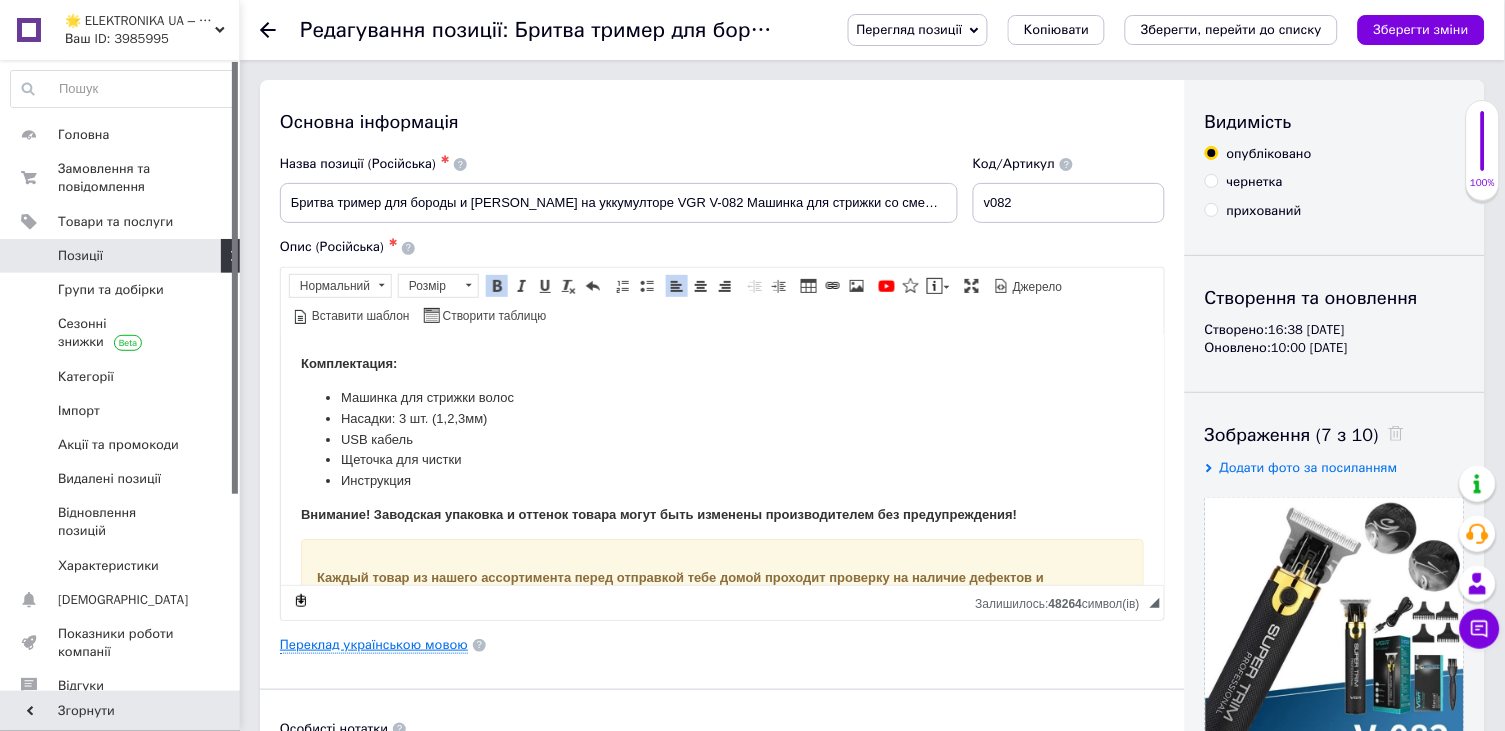 click on "Переклад українською мовою" at bounding box center [374, 645] 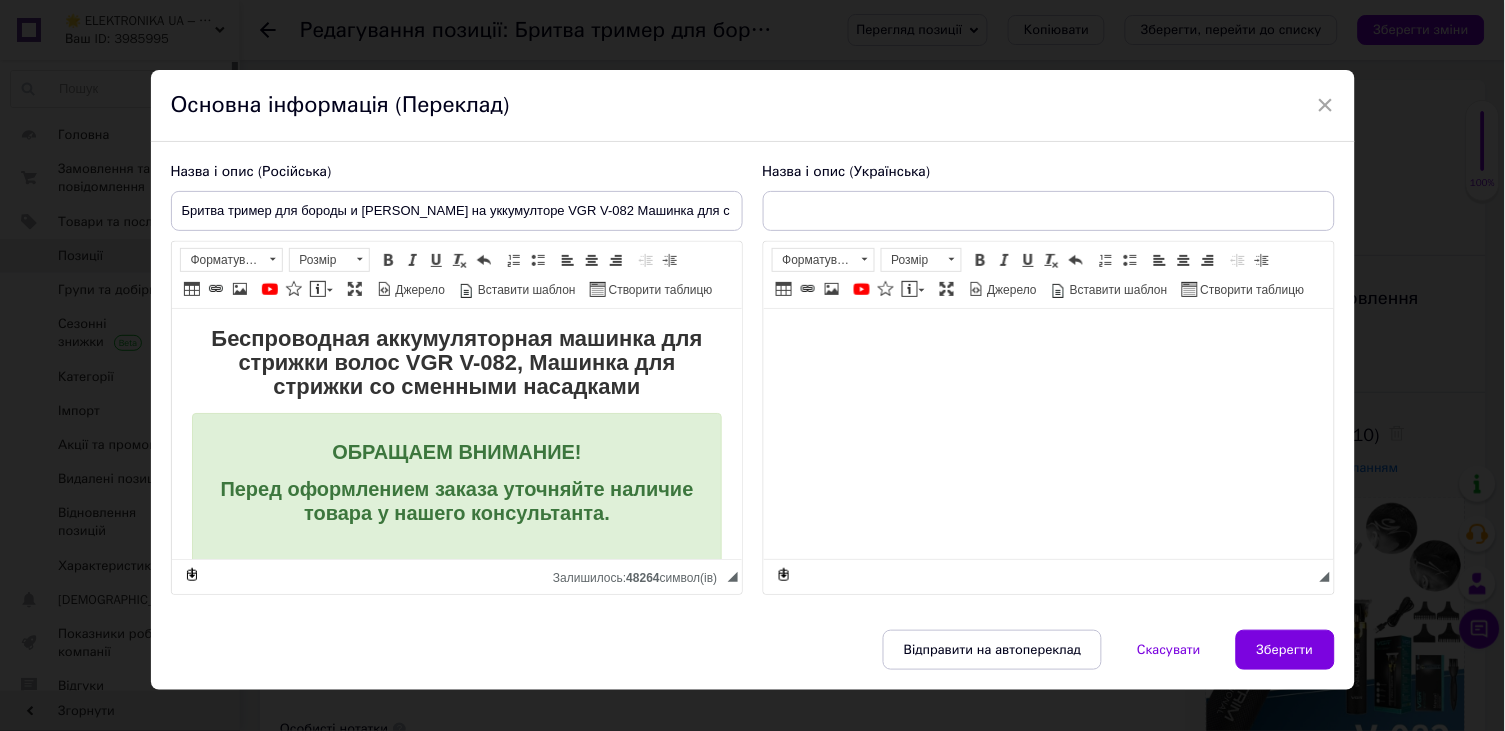 scroll, scrollTop: 0, scrollLeft: 0, axis: both 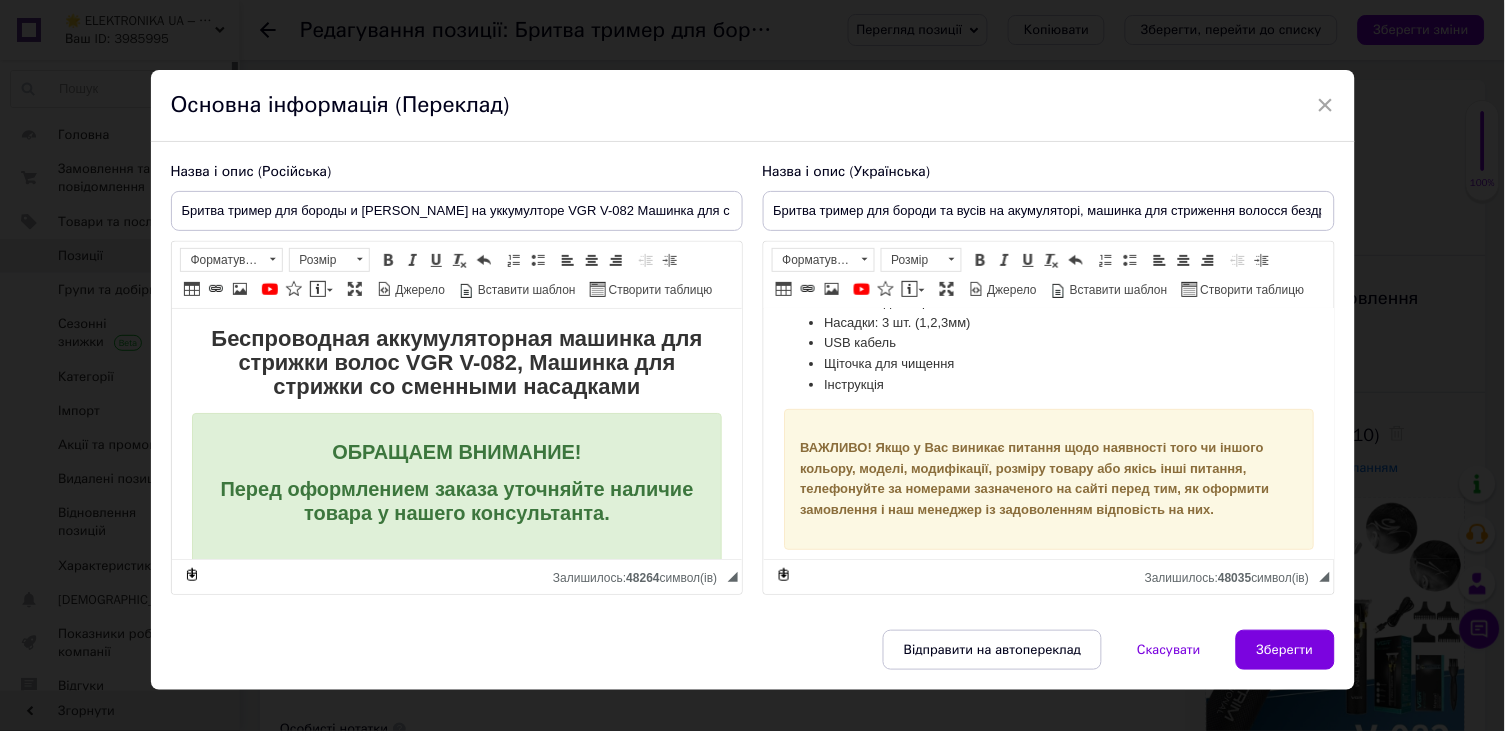 click on "Інструкція" at bounding box center (1048, 385) 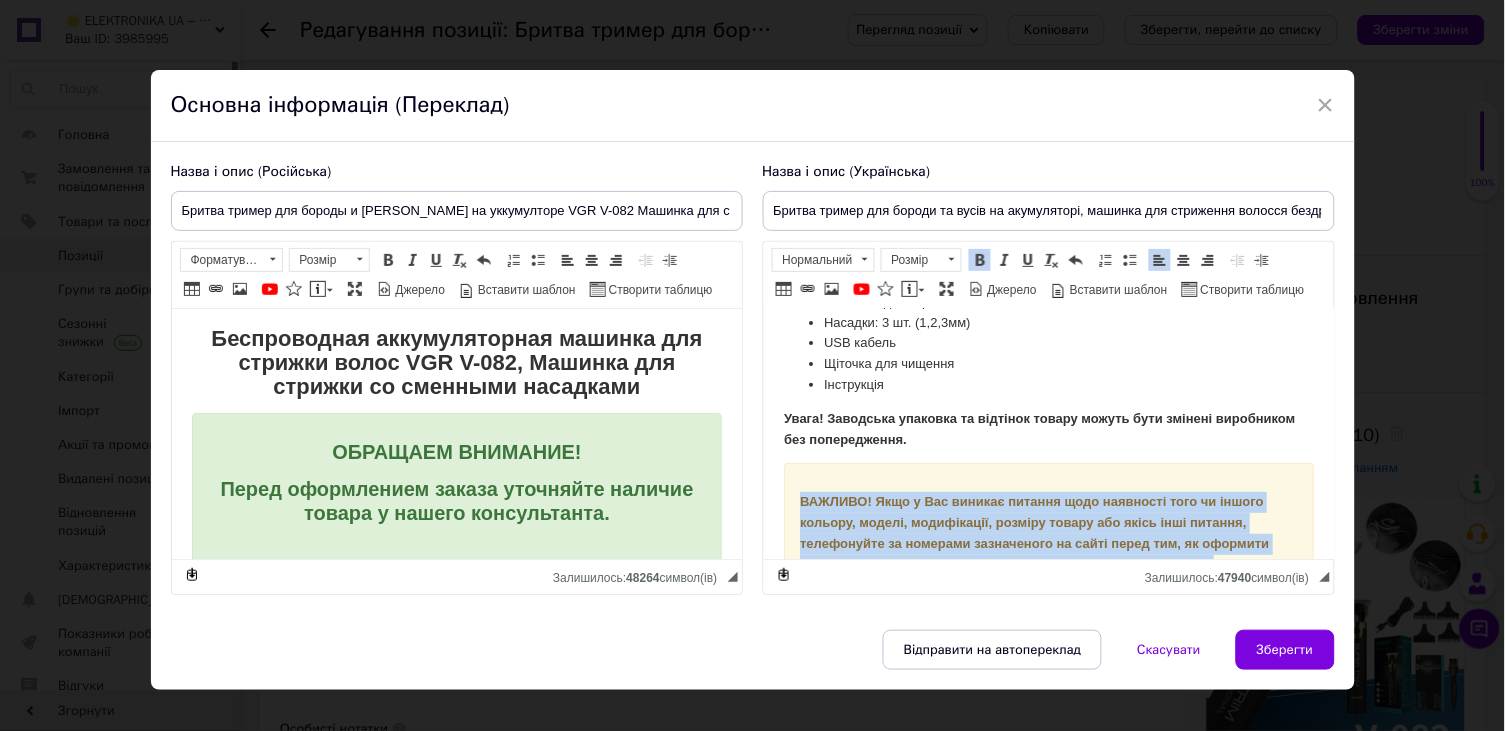 drag, startPoint x: 788, startPoint y: 453, endPoint x: 1218, endPoint y: 514, distance: 434.3052 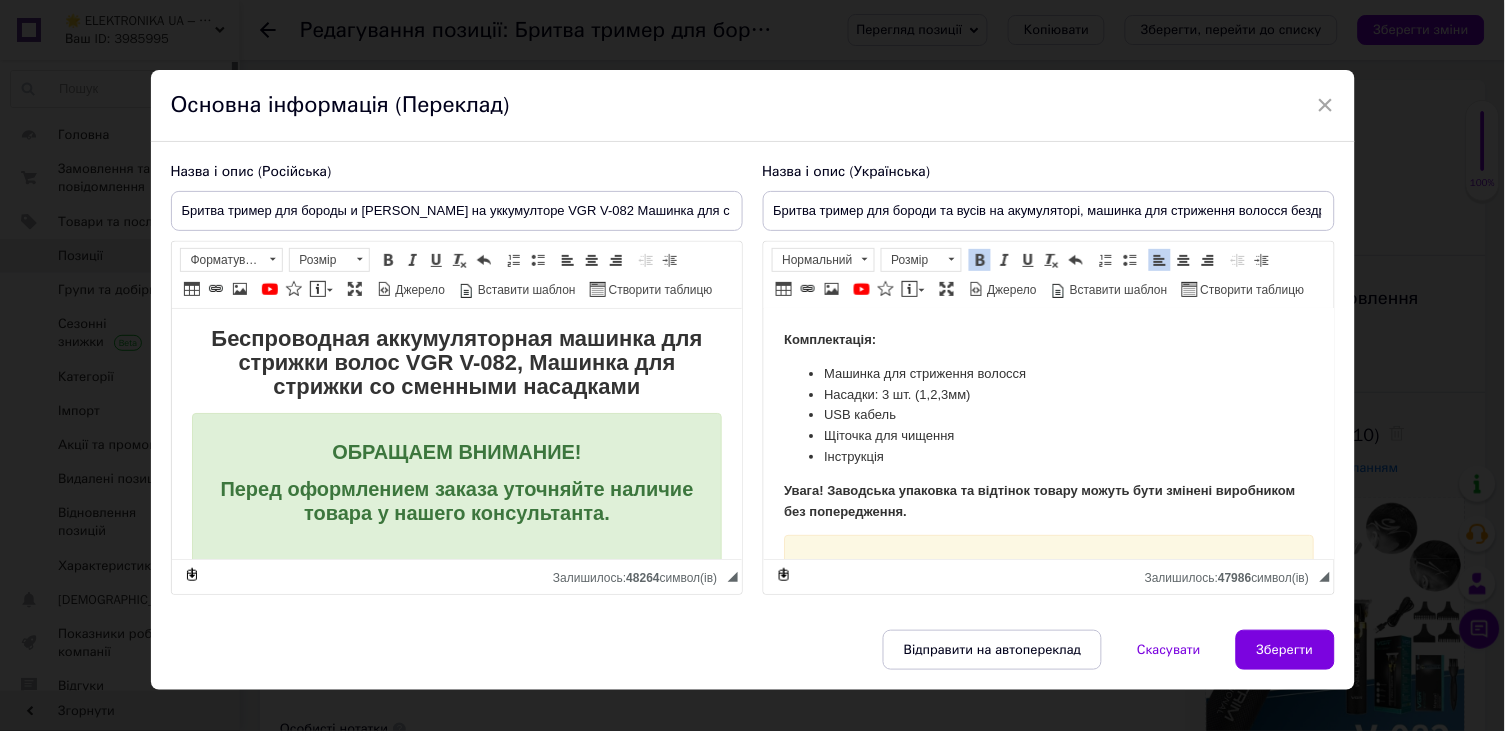 scroll, scrollTop: 3490, scrollLeft: 3, axis: both 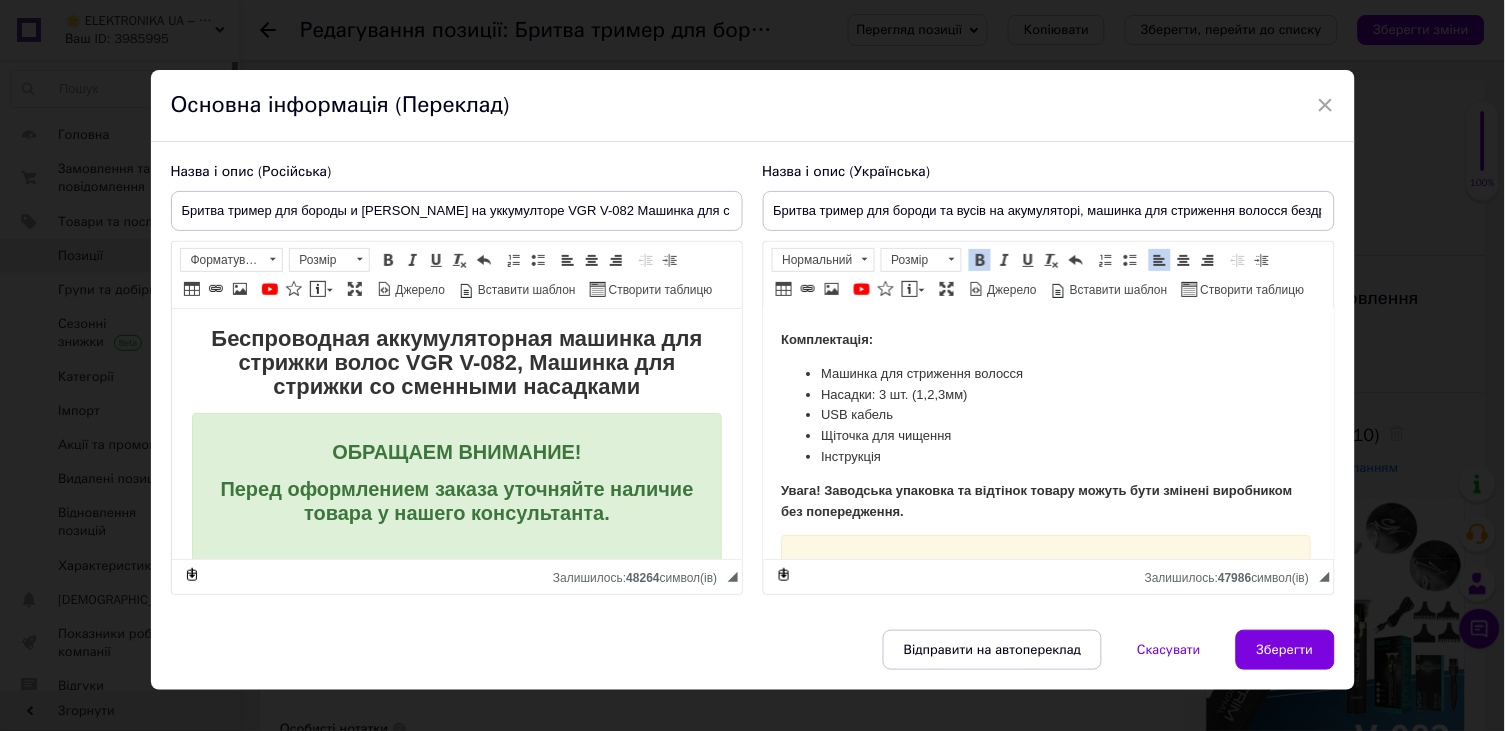 click on "Увага! Заводська упаковка та відтінок товару можуть бути змінені виробником без попередження." at bounding box center (1045, 502) 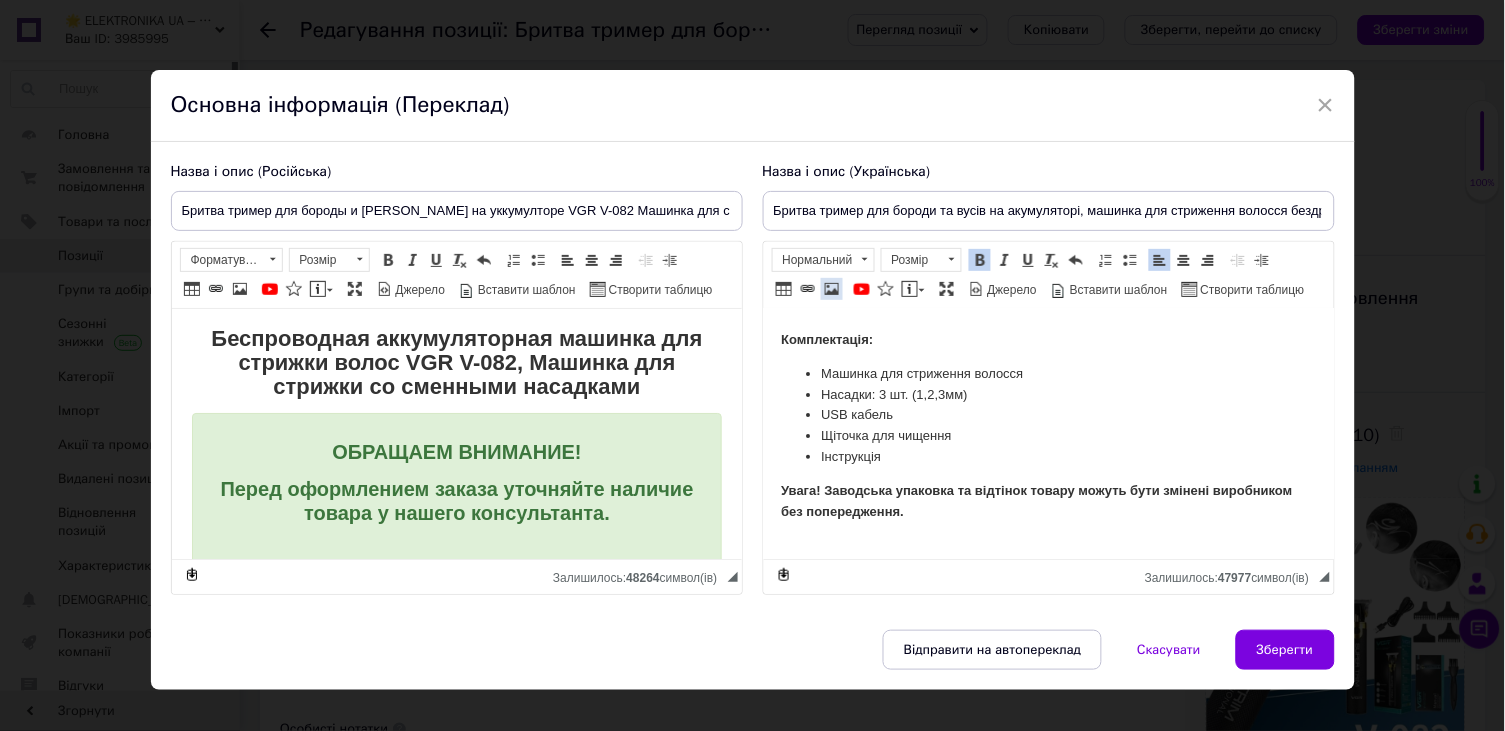 click at bounding box center (832, 289) 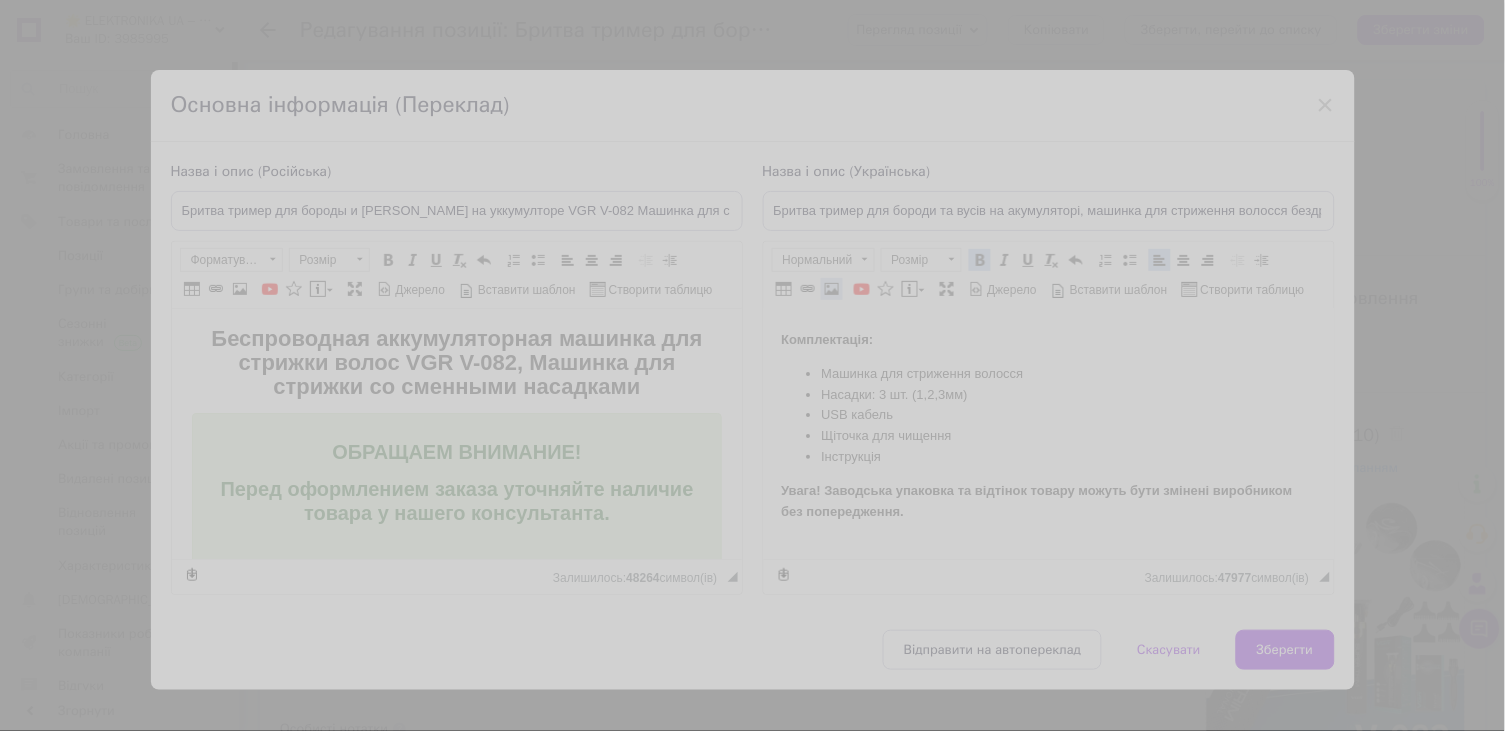 select 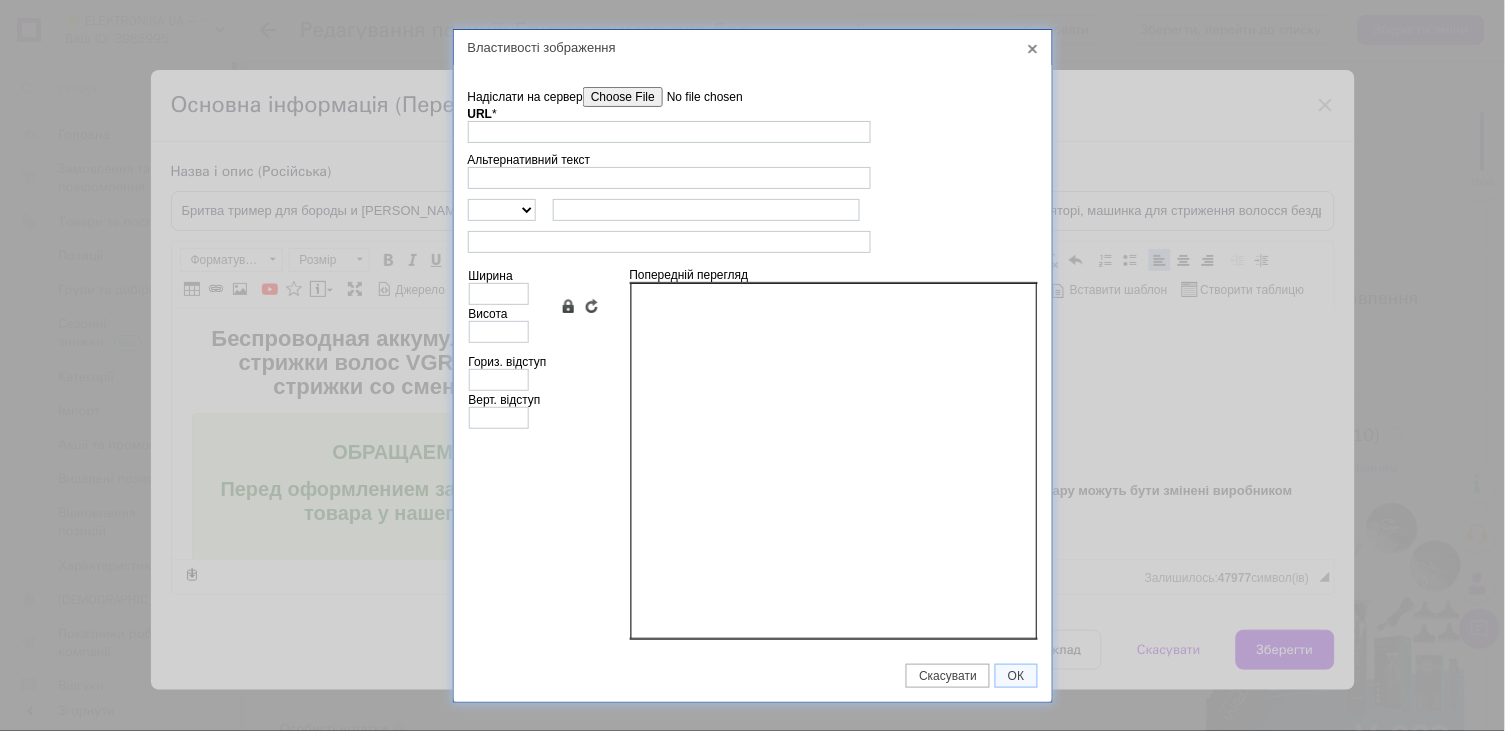 click on "Надіслати на сервер" at bounding box center (696, 97) 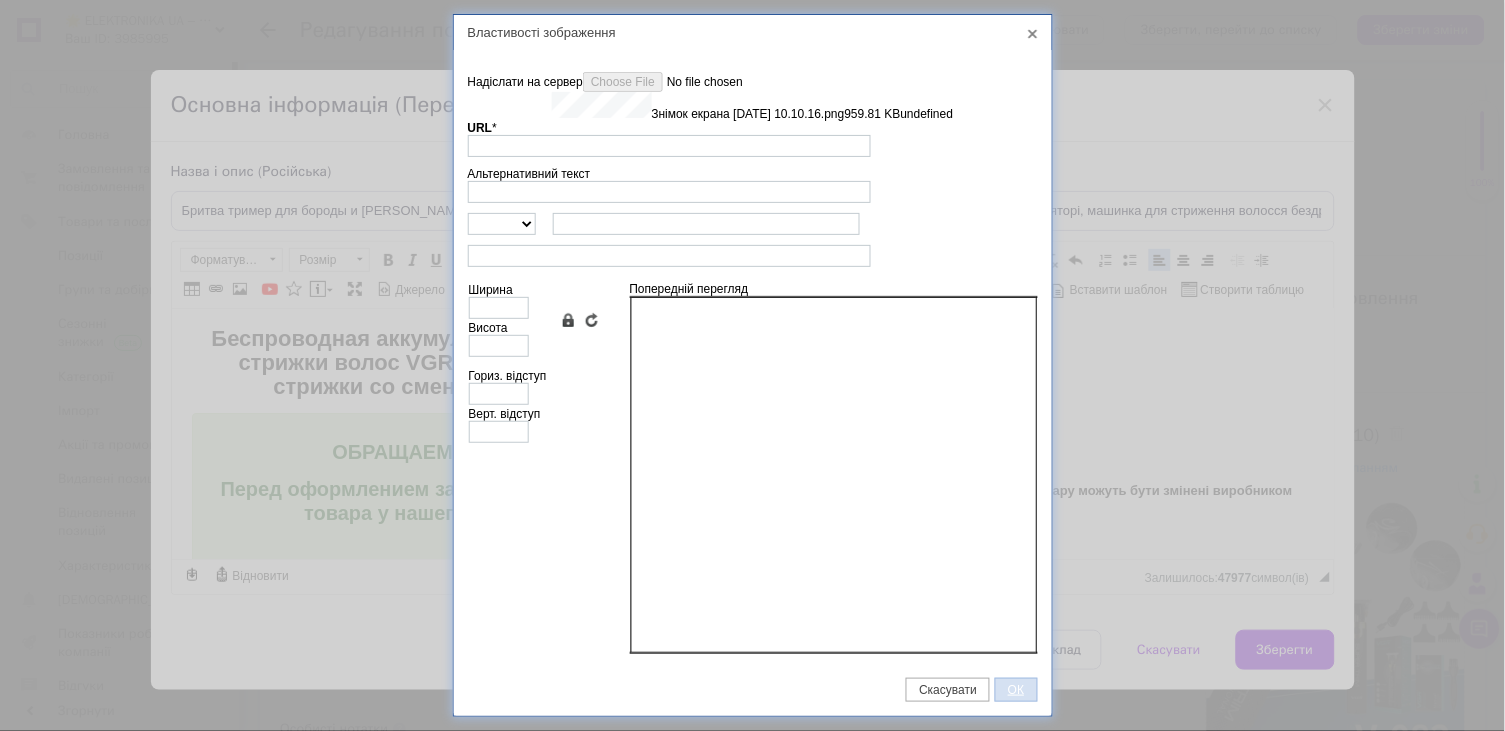 type on "[URL][DOMAIN_NAME][DATE]" 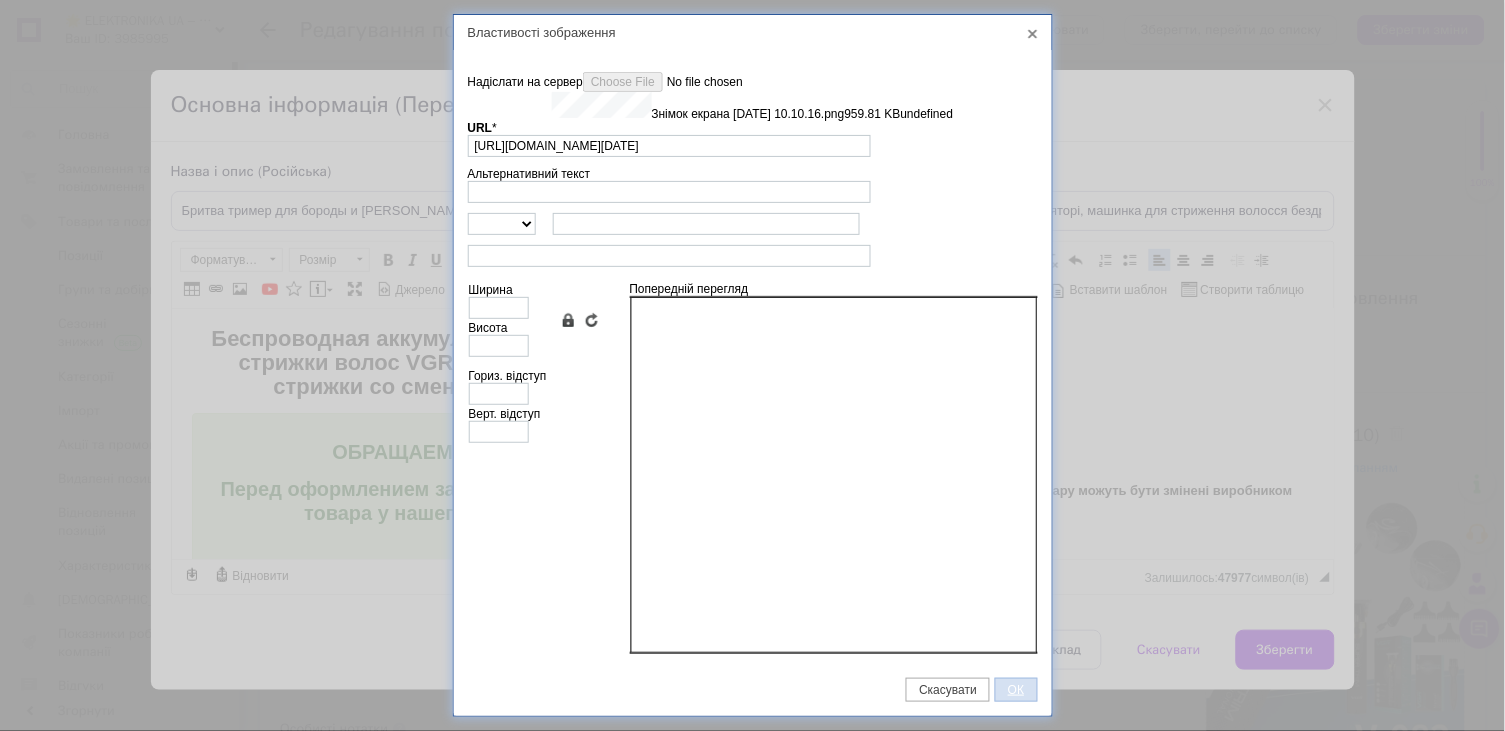 type on "640" 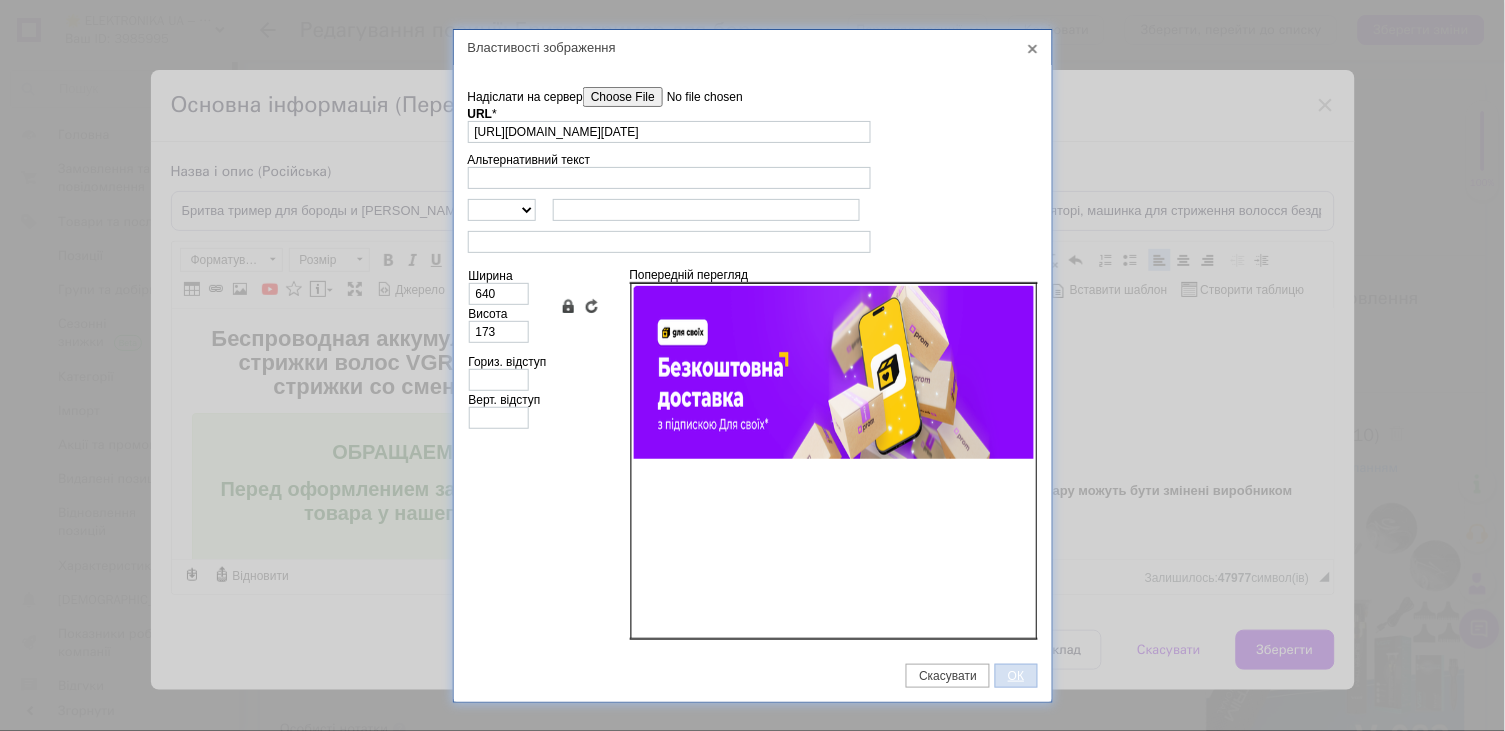 click on "ОК" at bounding box center (1016, 676) 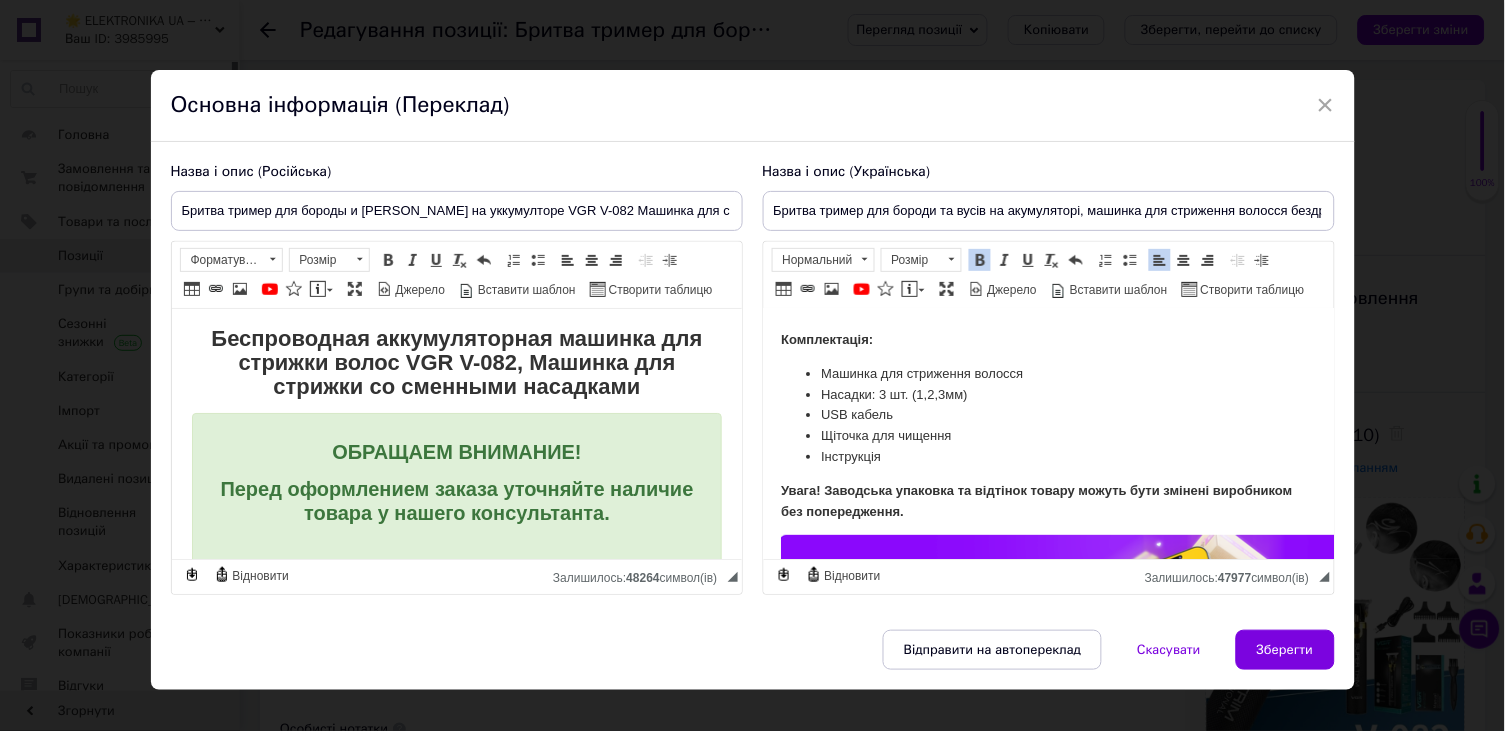 scroll, scrollTop: 3620, scrollLeft: 2, axis: both 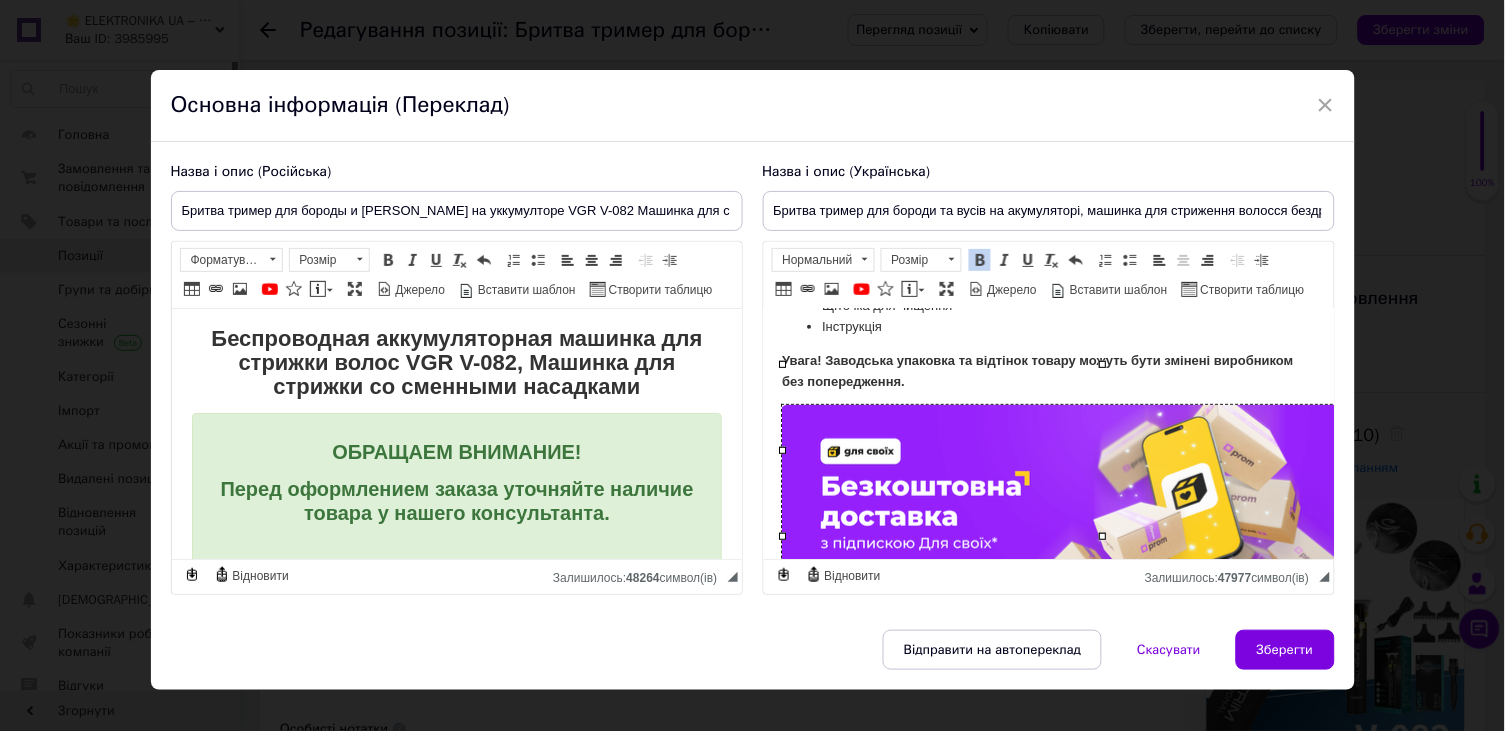 click at bounding box center [1101, 491] 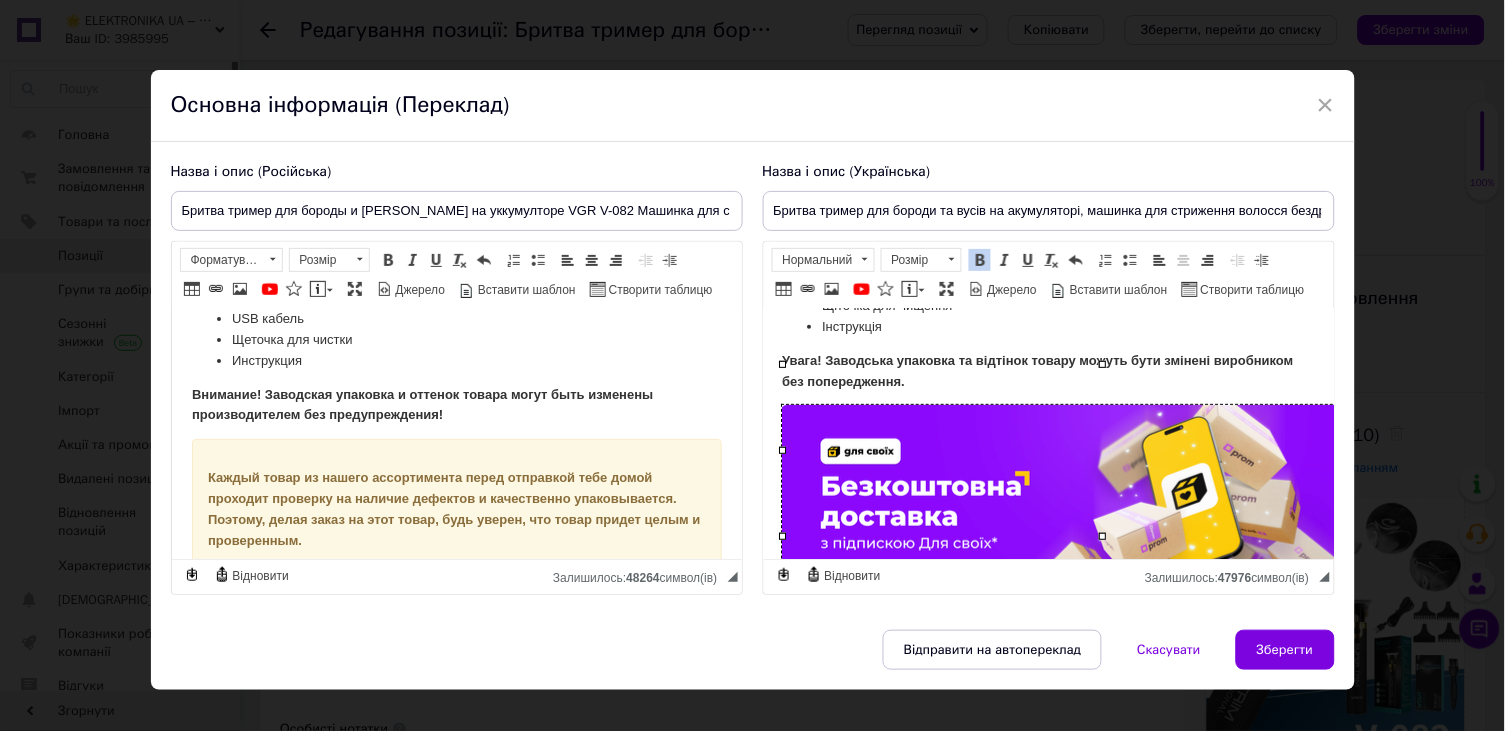 scroll, scrollTop: 3450, scrollLeft: 0, axis: vertical 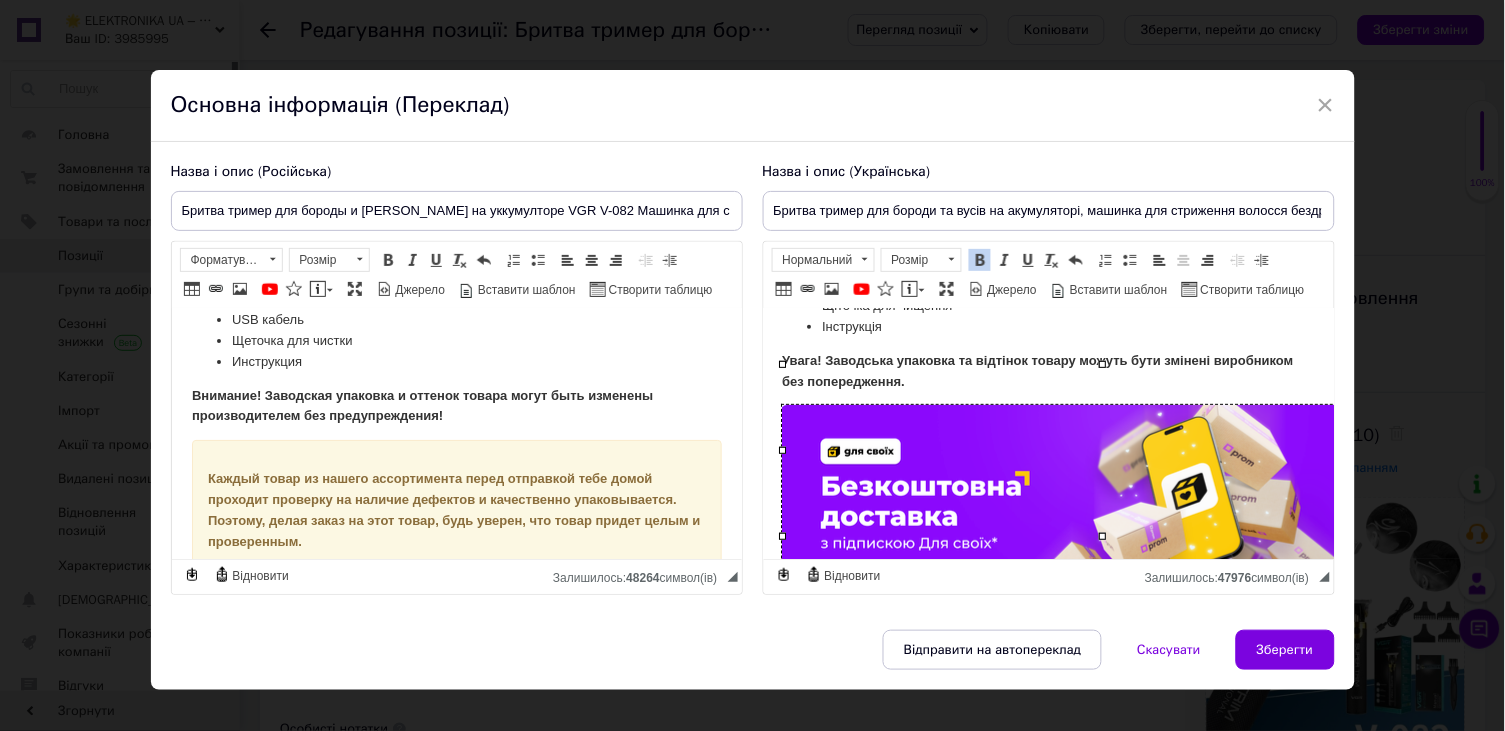 click on "Внимание! Заводская упаковка и оттенок товара могут быть изменены производителем без предупреждения!" at bounding box center [456, 407] 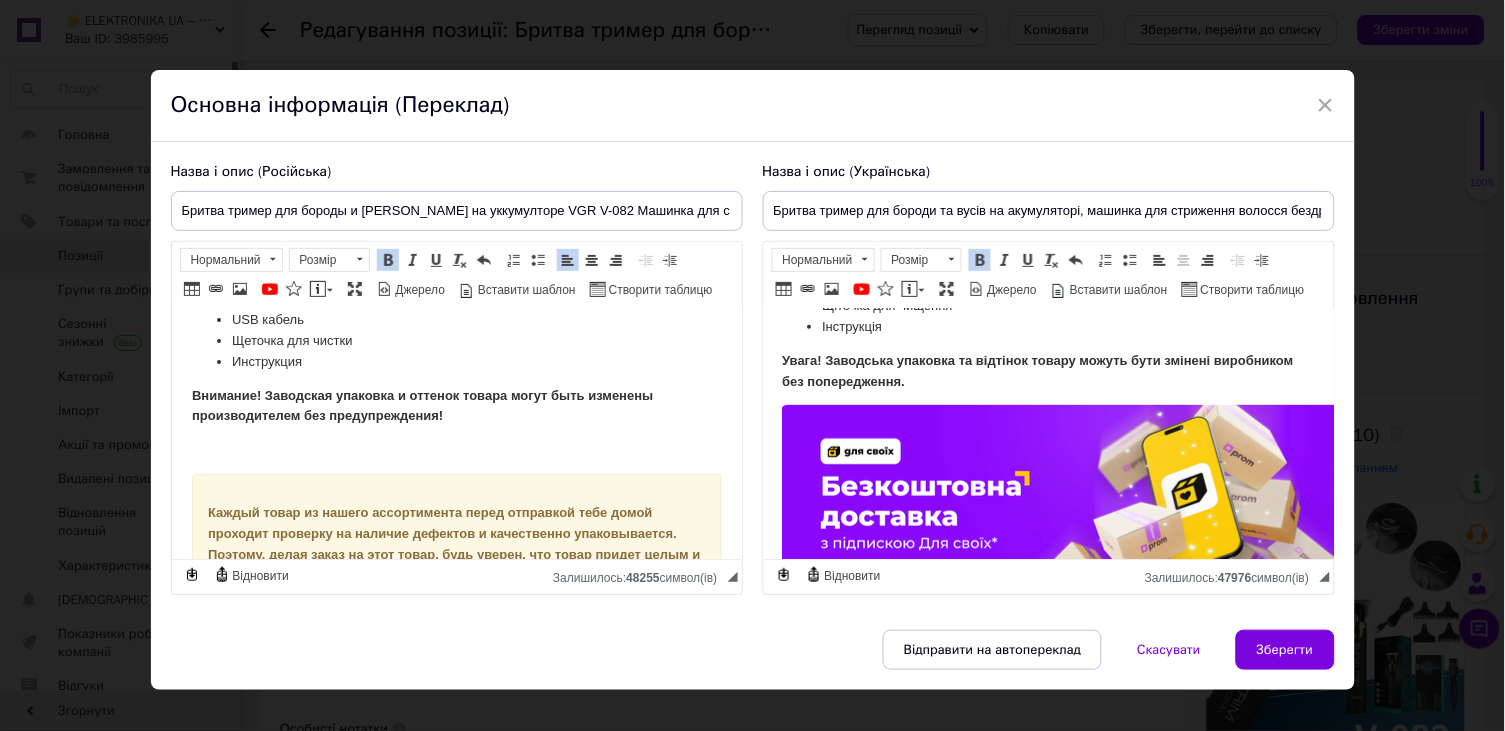scroll, scrollTop: 3487, scrollLeft: 0, axis: vertical 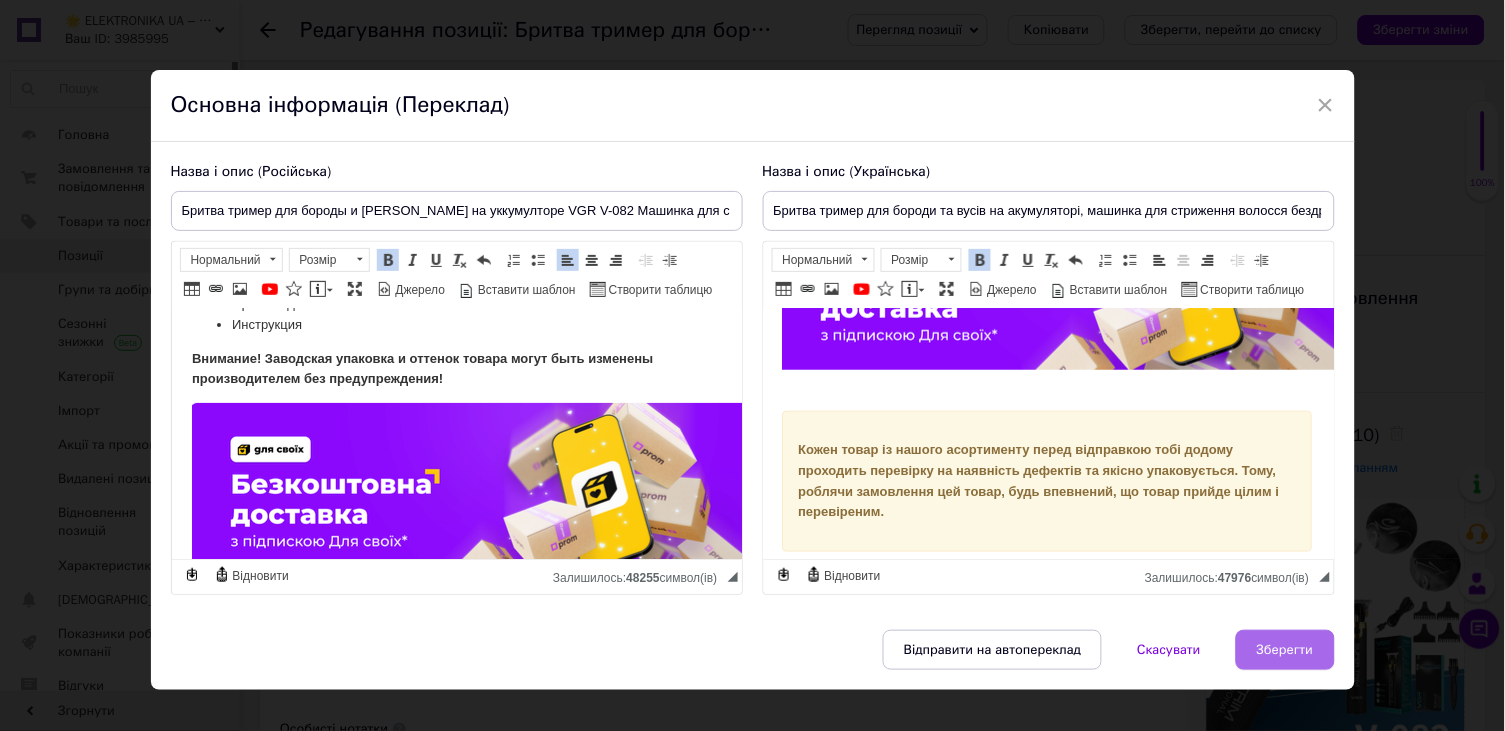 click on "Зберегти" at bounding box center [1285, 650] 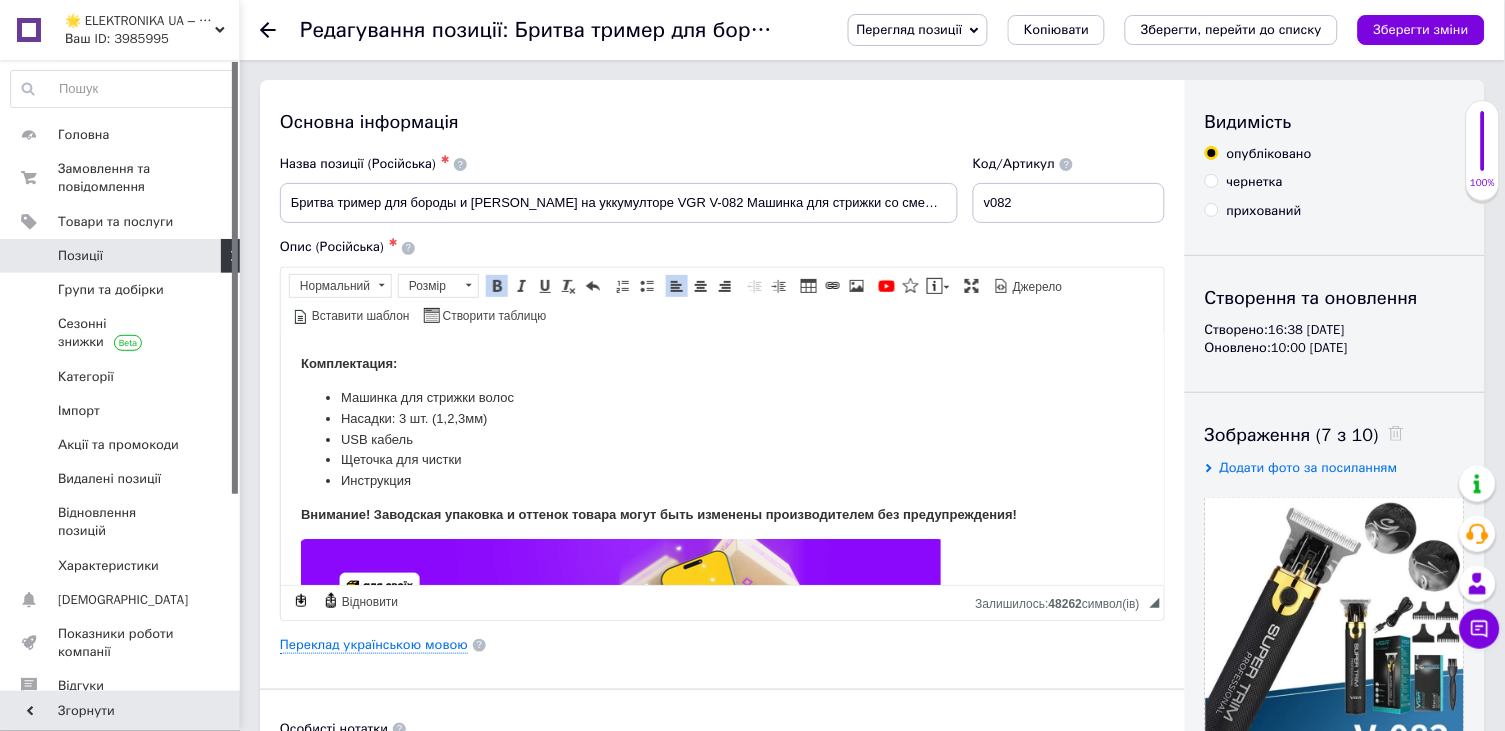 scroll, scrollTop: 3205, scrollLeft: 0, axis: vertical 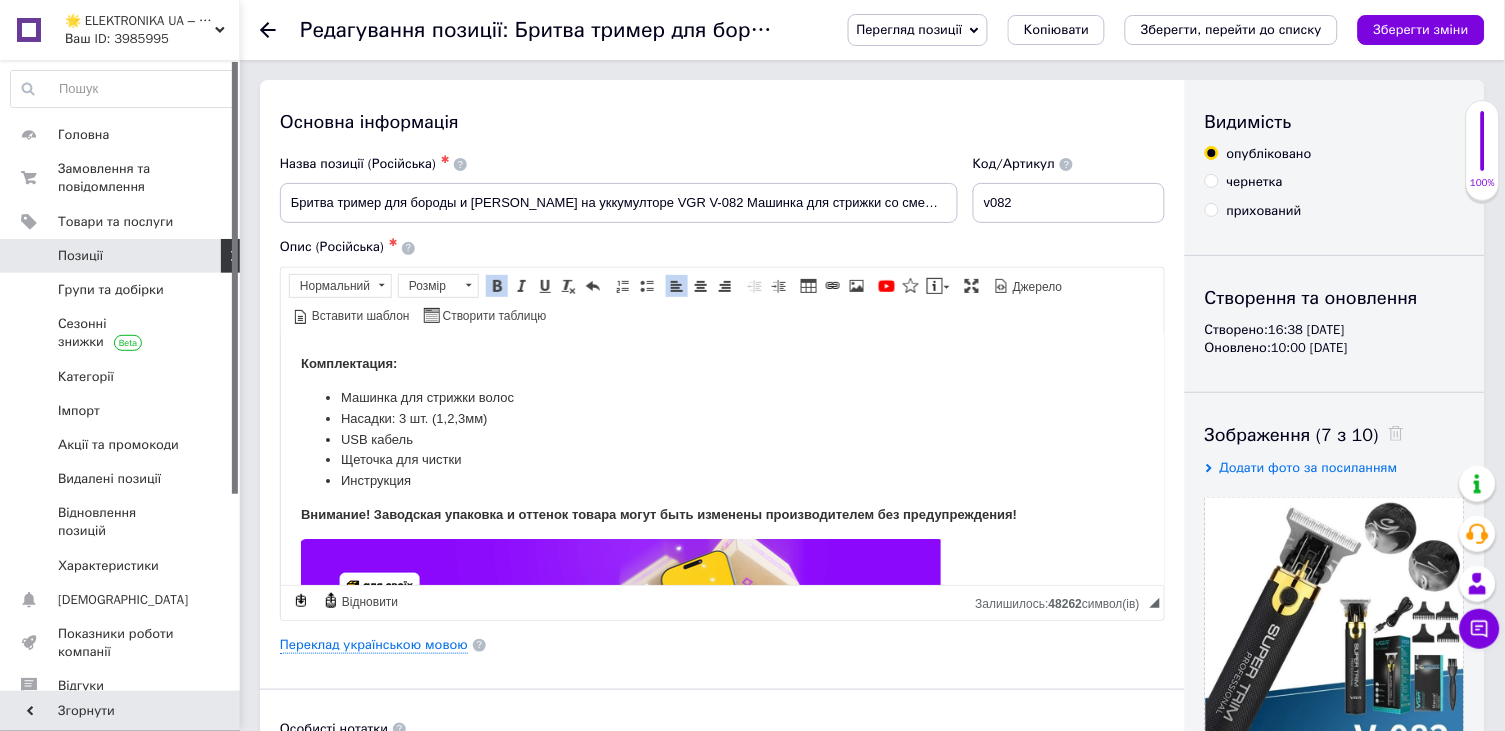 click on "Переклад українською мовою" at bounding box center (722, 645) 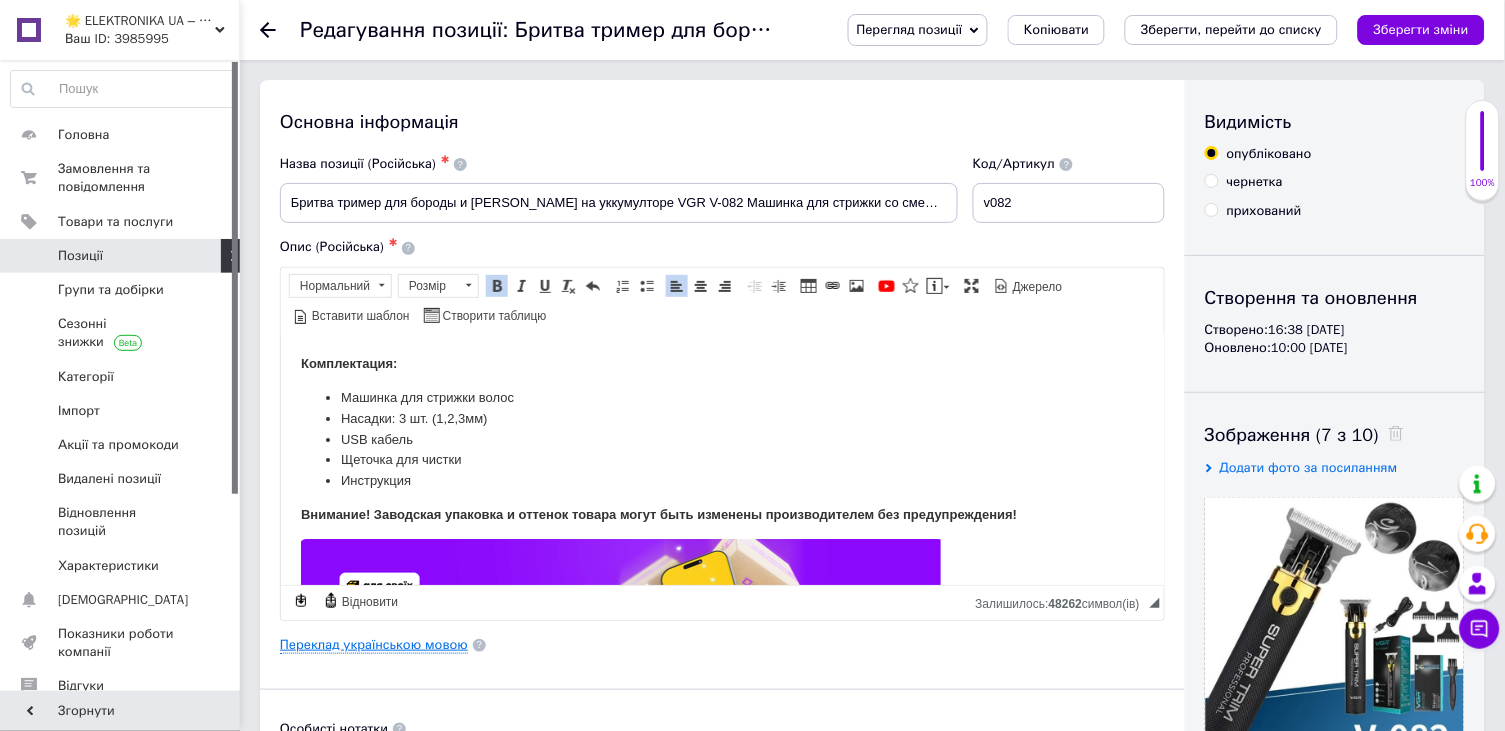 click on "Переклад українською мовою" at bounding box center [374, 645] 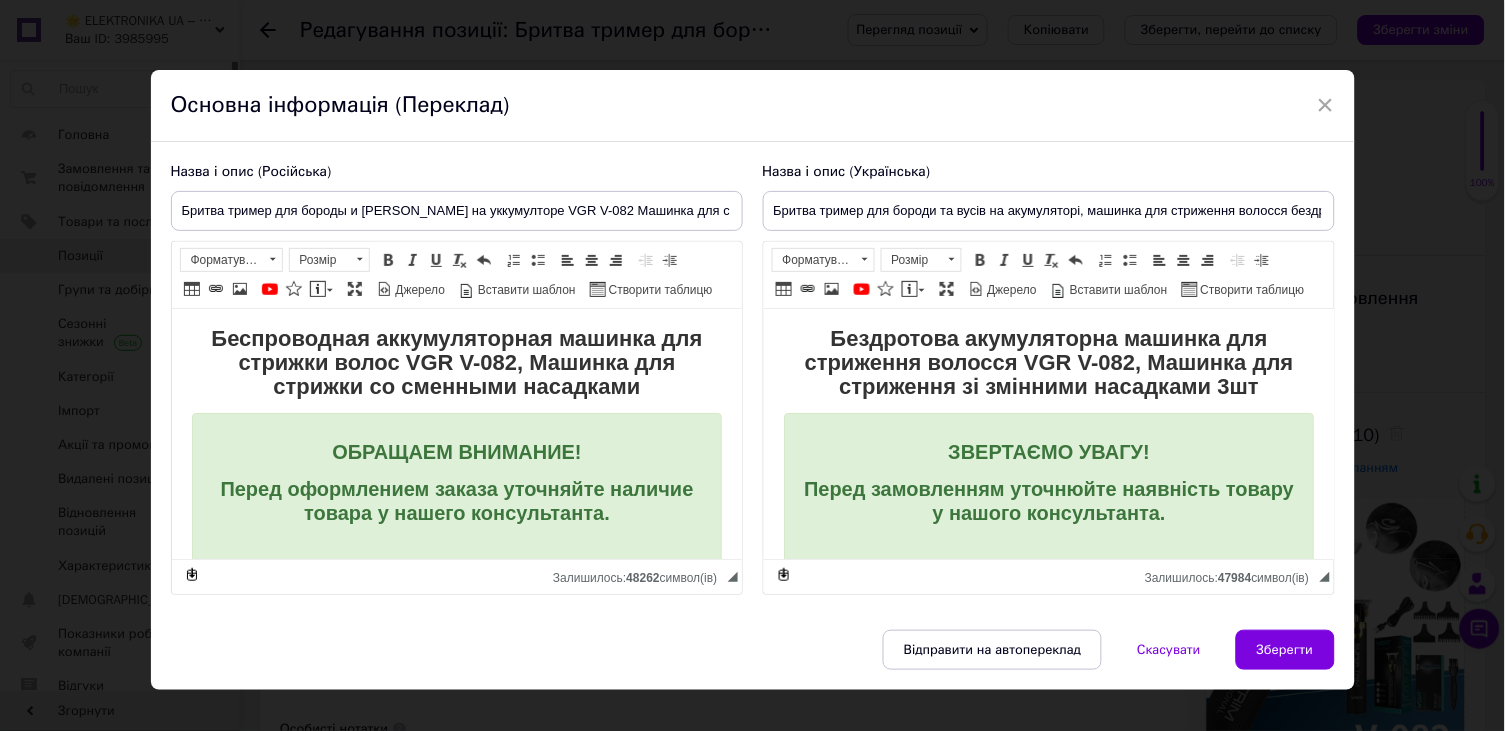 scroll, scrollTop: 0, scrollLeft: 0, axis: both 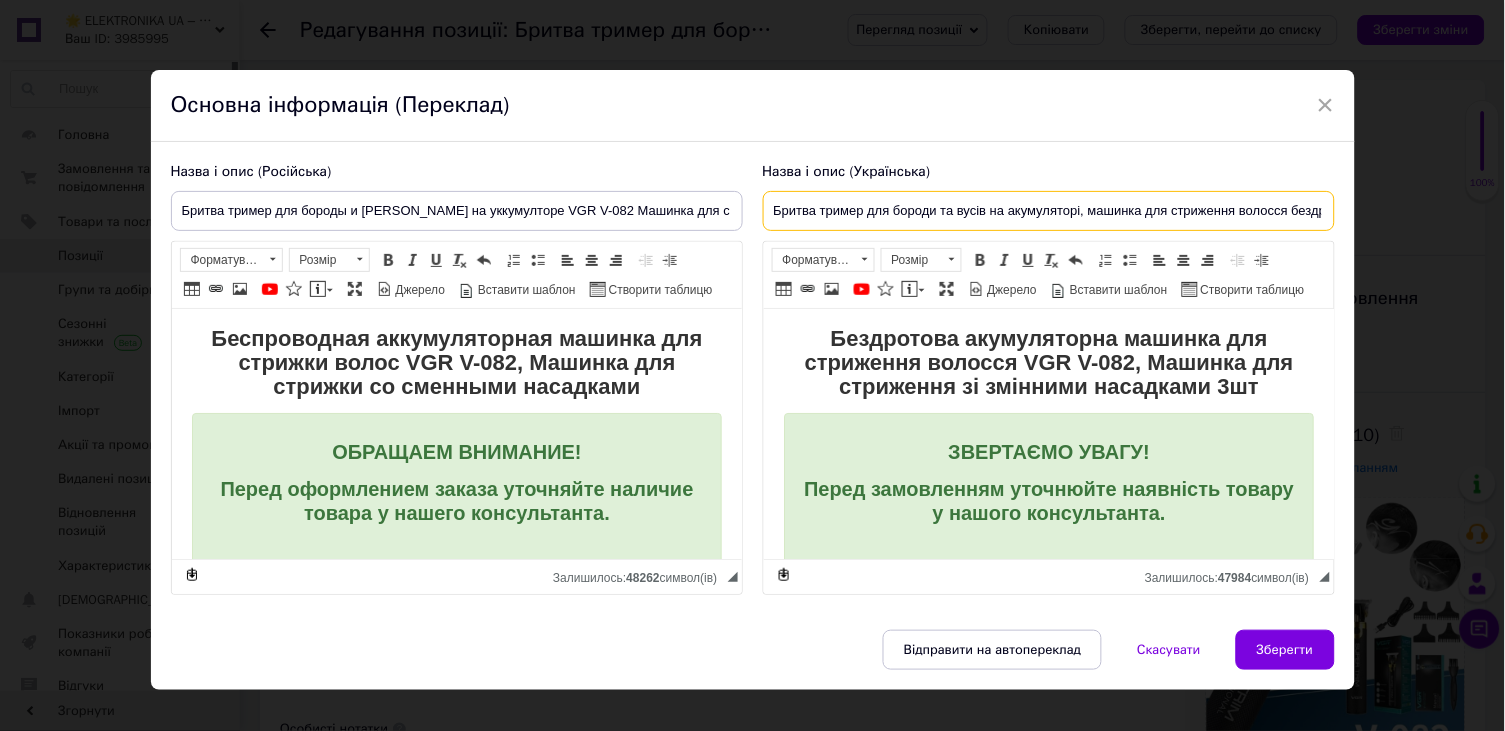 drag, startPoint x: 764, startPoint y: 210, endPoint x: 1322, endPoint y: 209, distance: 558.0009 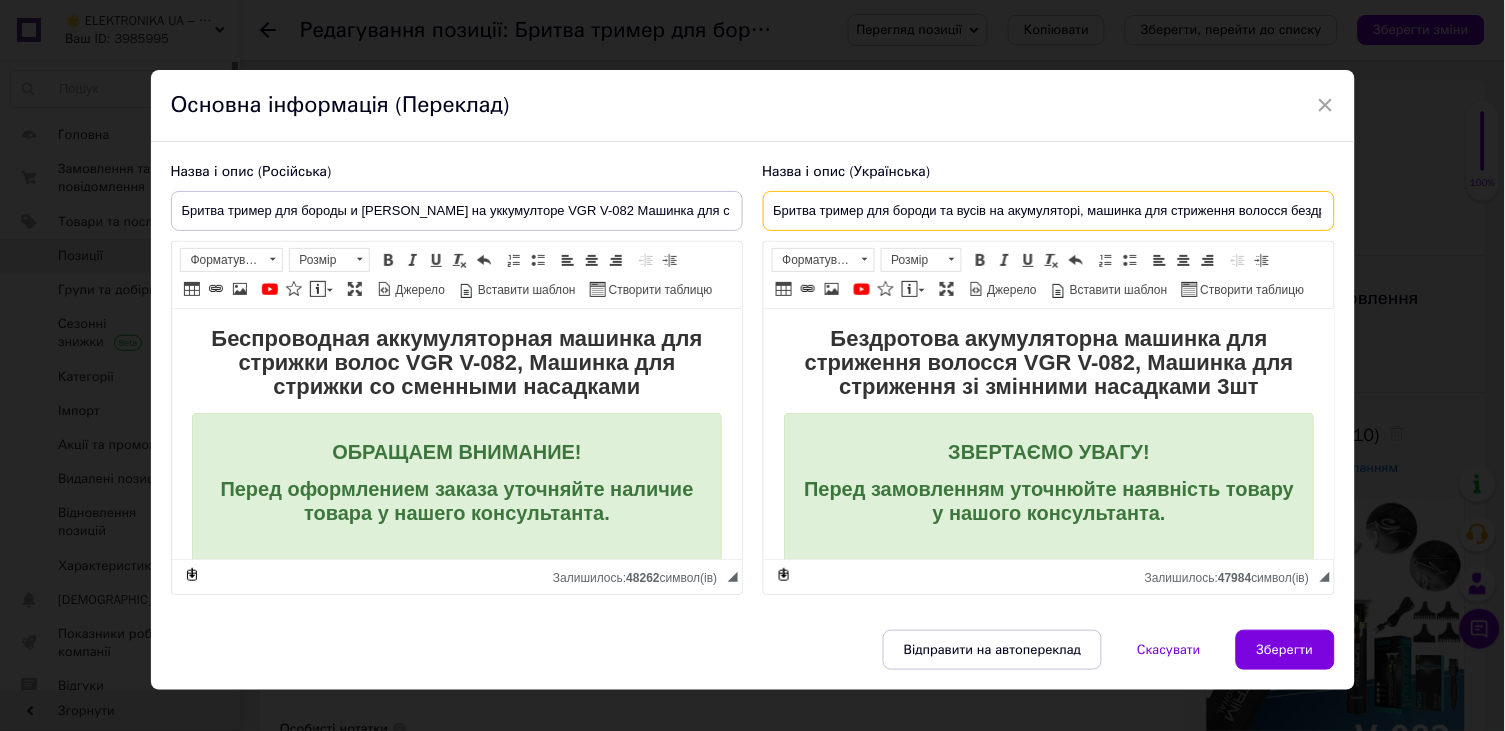 paste on "ездротовий тример VGR V-082 для бороди, вусів і стрижки волосся, акумуляторна машинка для гоління та підрівнювання" 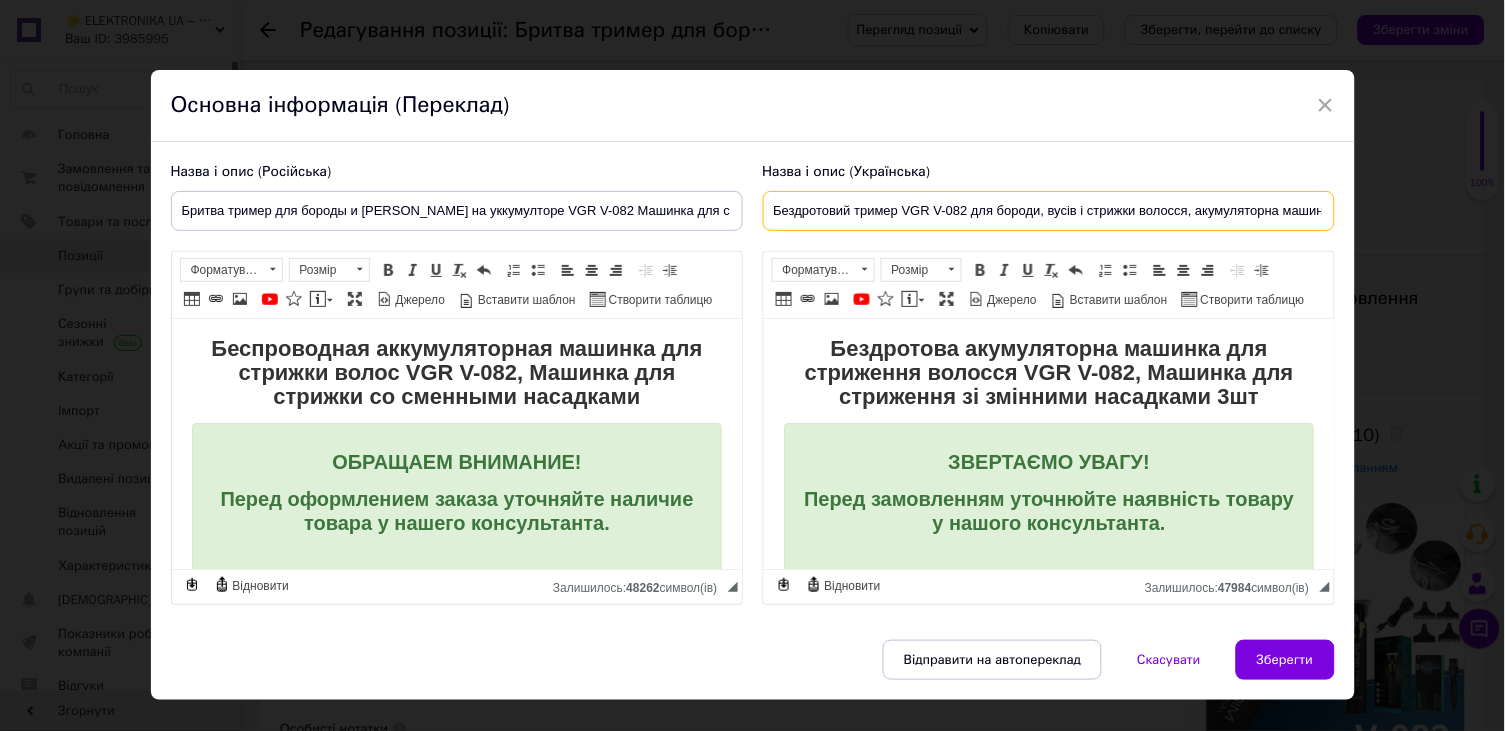 type on "Бездротовий тример VGR V-082 для бороди, вусів і стрижки волосся, акумуляторна машинка для гоління та підрівнювання" 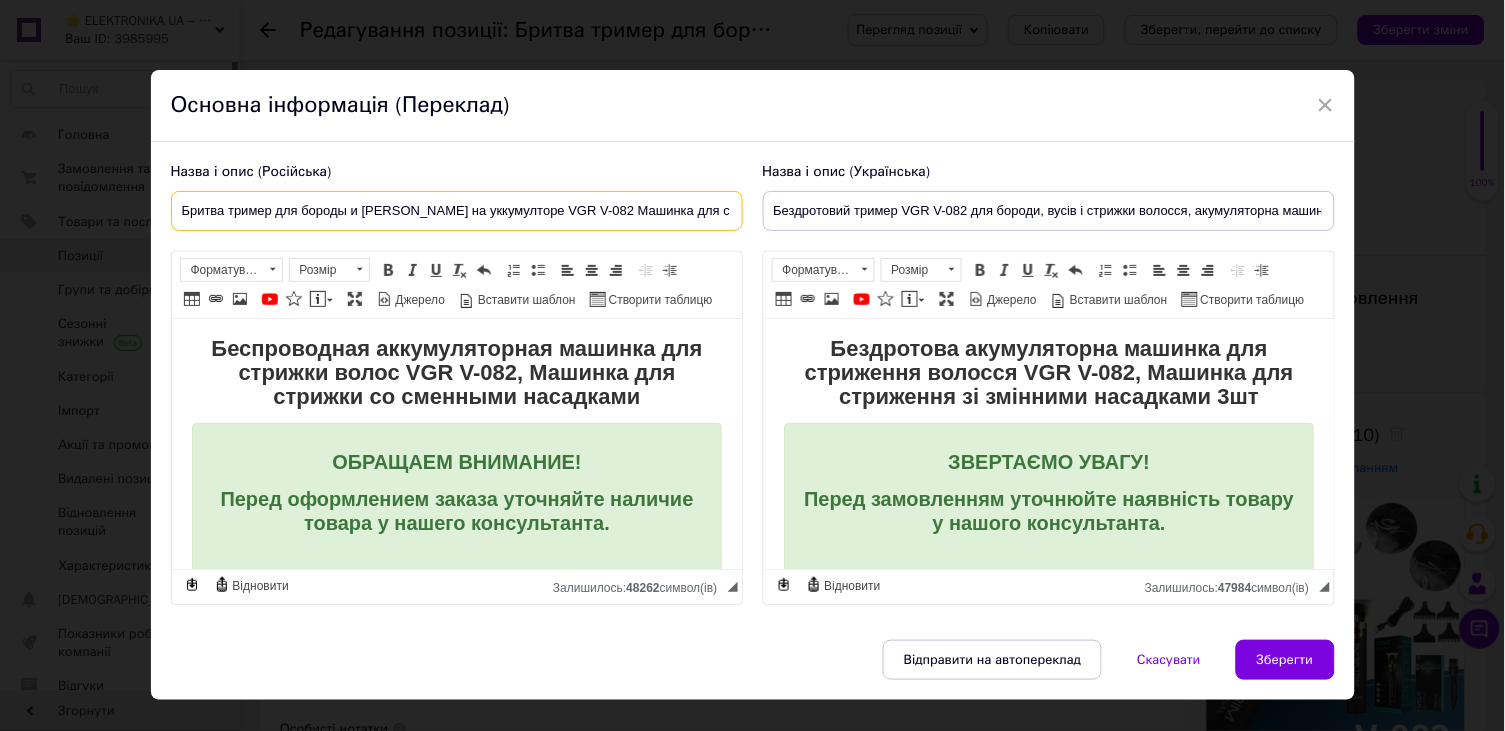 drag, startPoint x: 175, startPoint y: 205, endPoint x: 769, endPoint y: 218, distance: 594.1422 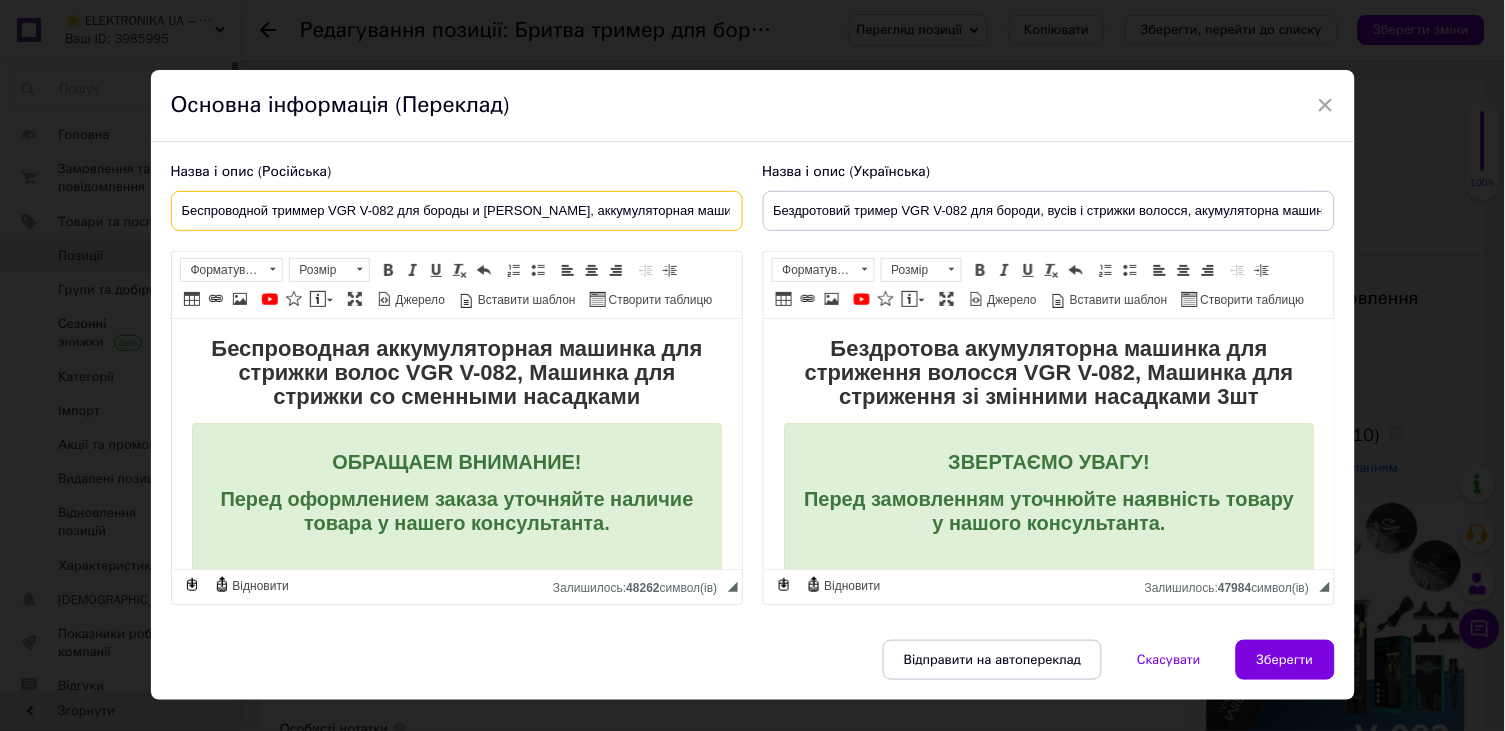 drag, startPoint x: 658, startPoint y: 211, endPoint x: 761, endPoint y: 210, distance: 103.00485 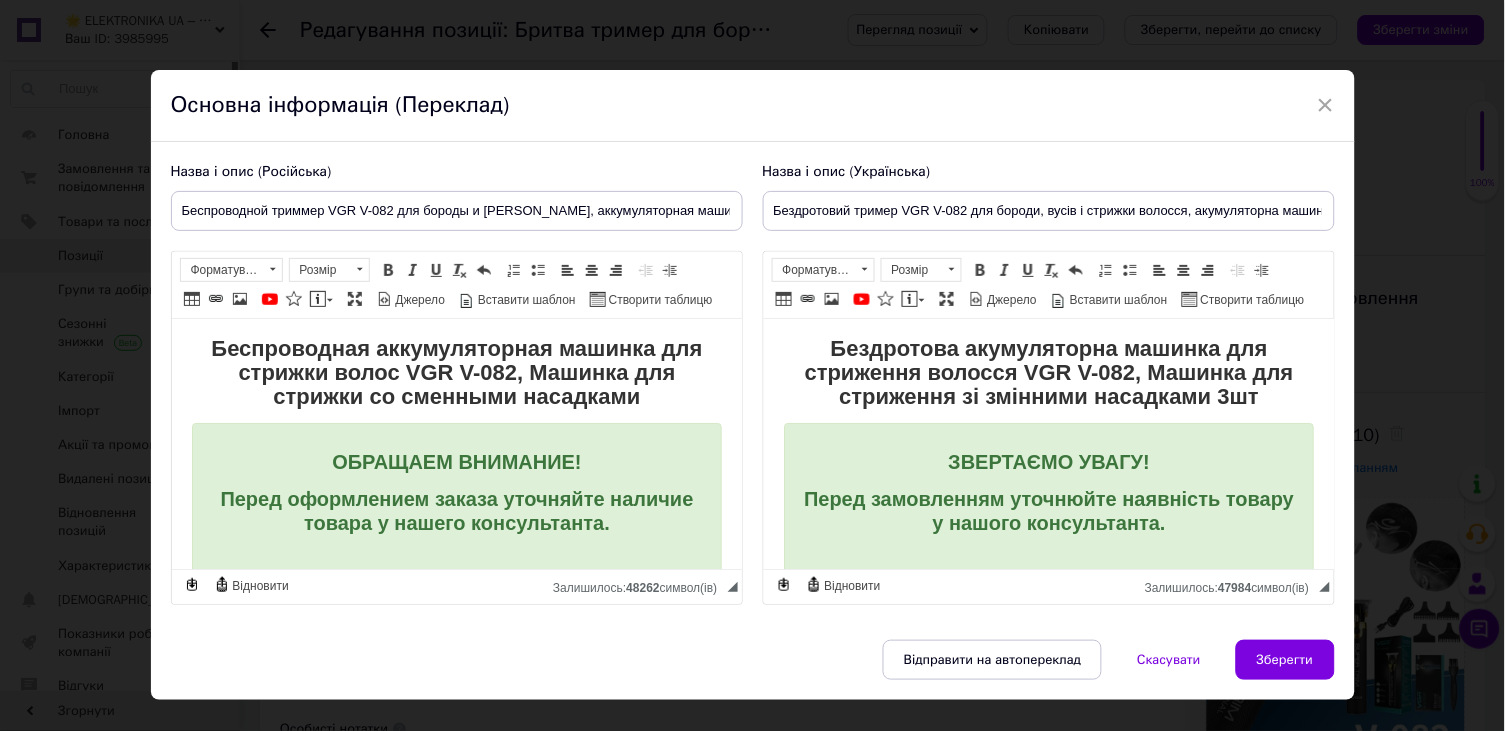 click on "Беспроводная аккумуляторная машинка для стрижки волос VGR V-082, Машинка для стрижки со сменными насадками" at bounding box center (455, 372) 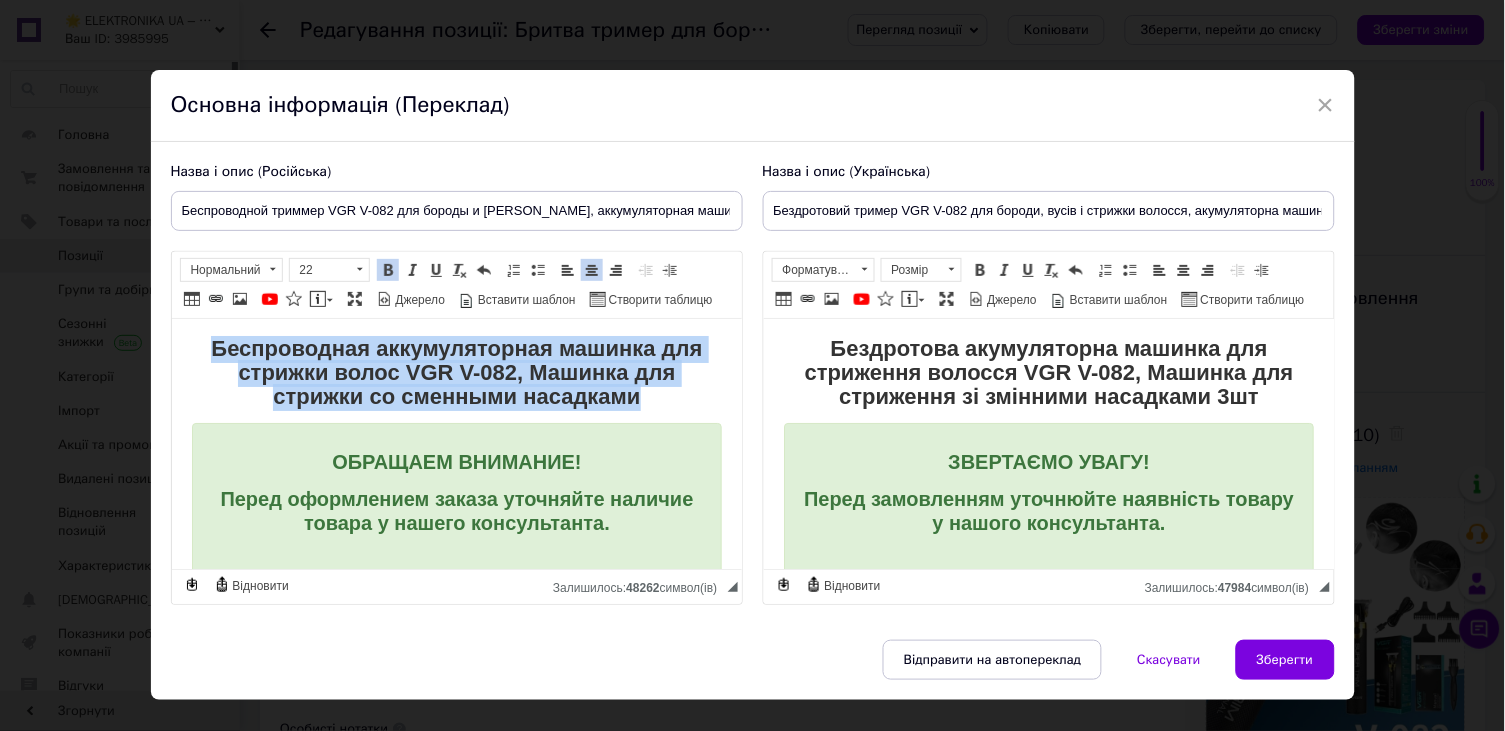 drag, startPoint x: 190, startPoint y: 348, endPoint x: 687, endPoint y: 393, distance: 499.03305 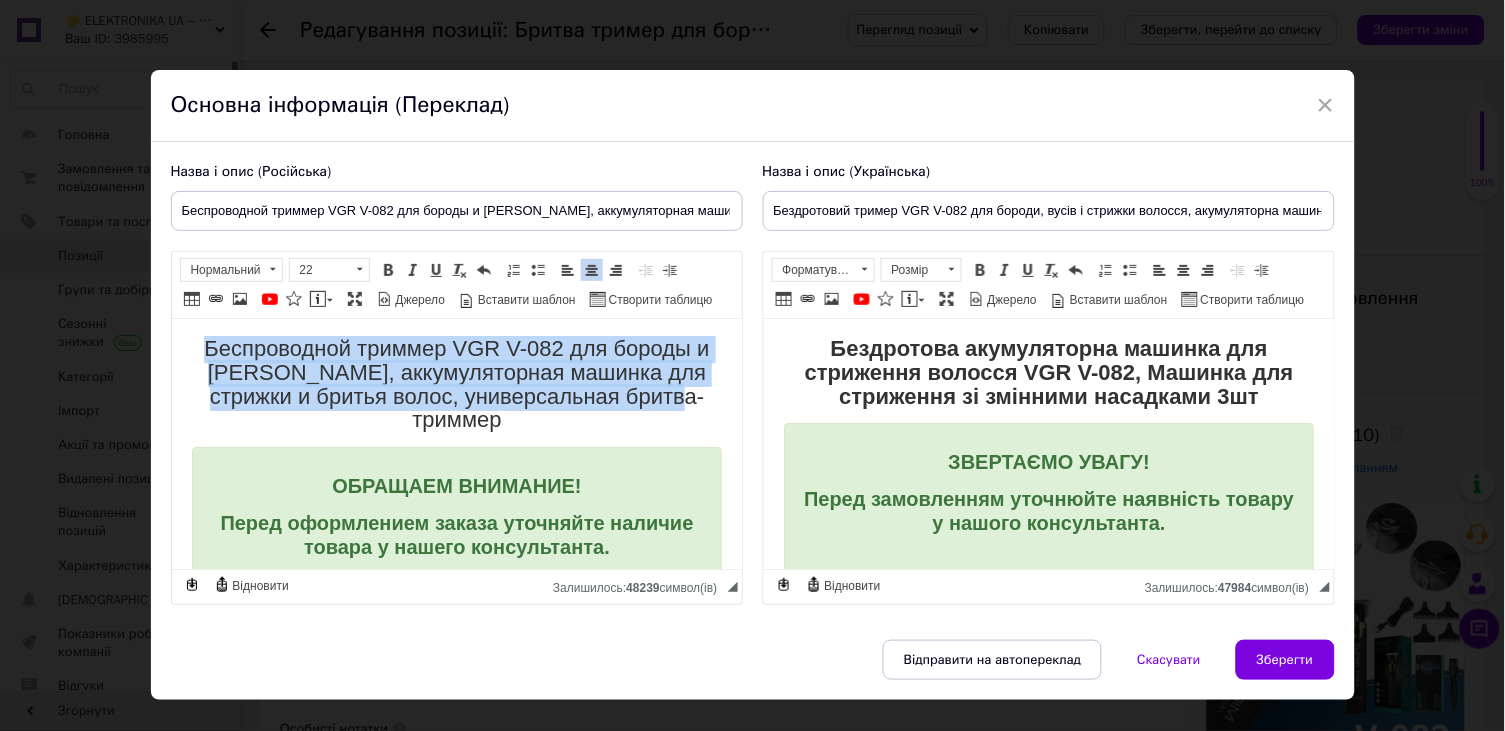 drag, startPoint x: 187, startPoint y: 349, endPoint x: 706, endPoint y: 394, distance: 520.9472 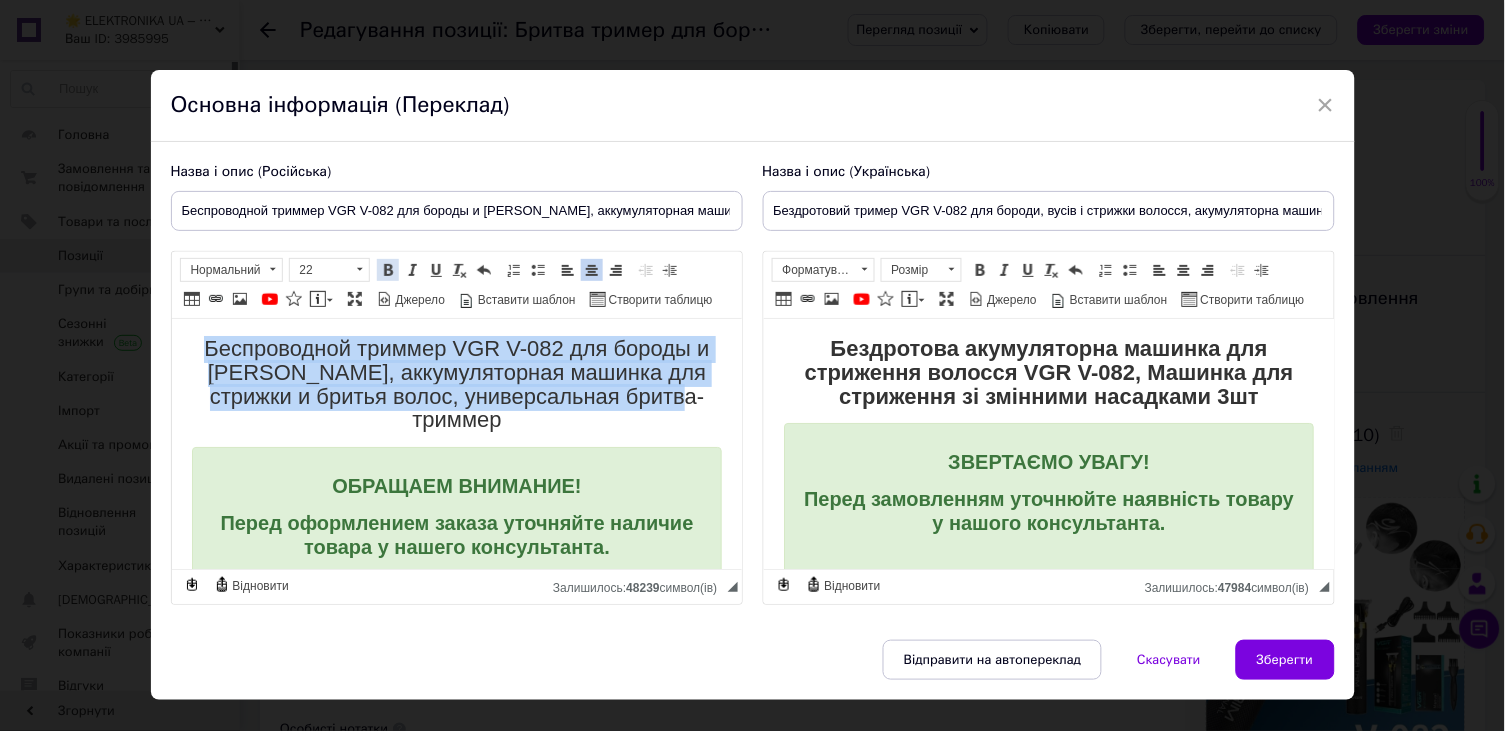 click on "Жирний  Сполучення клавіш Command+B" at bounding box center (388, 270) 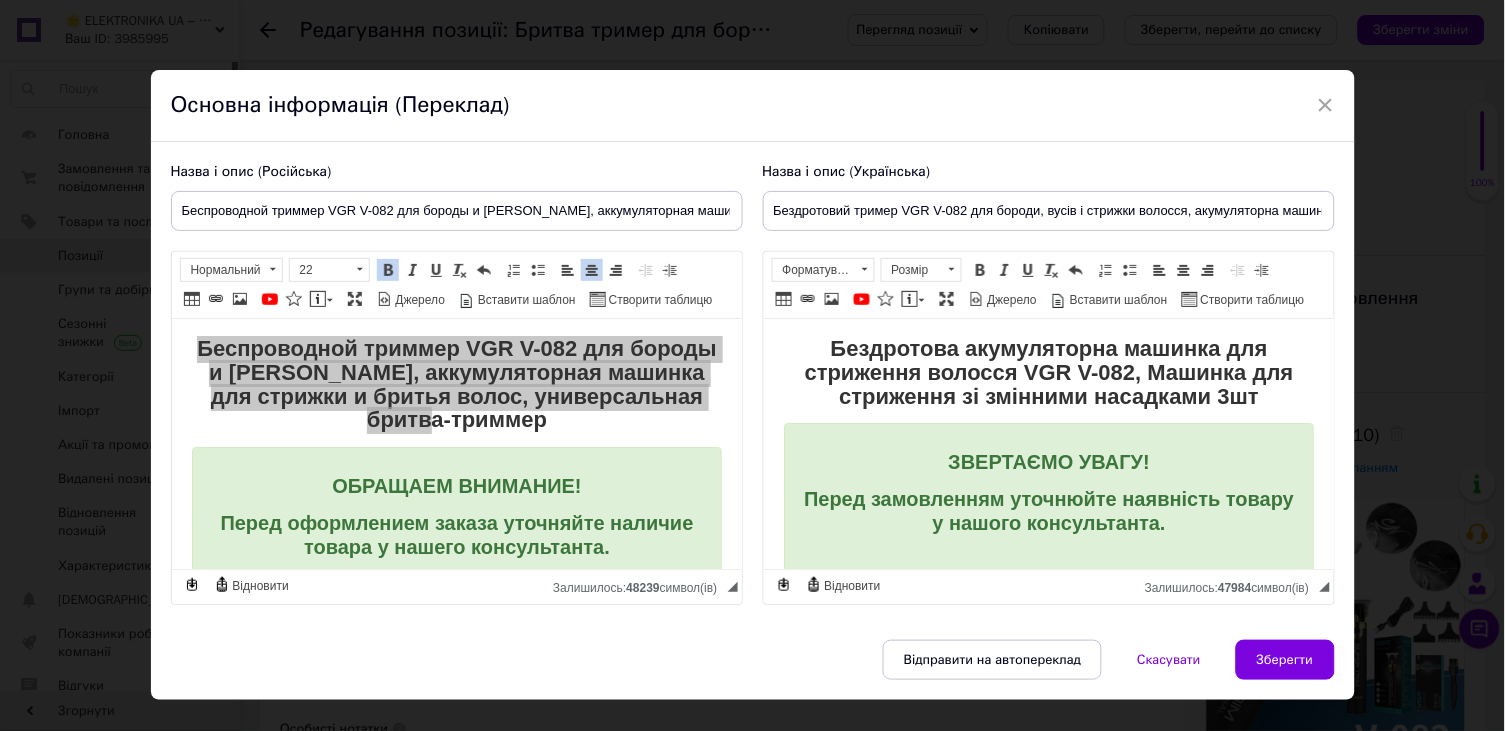 click on "Назва і опис (Українська) Бездротовий тример VGR V-082 для бороди, вусів і стрижки волосся, акумуляторна машинка для гоління та підрівнювання Бездротова акумуляторна машинка для стриження волосся VGR V-082, Машинка для стриження зі змінними насадками 3шт
ЗВЕРТАЄМО УВАГУ!
Перед замовленням уточнюйте наявність товару у нашого консультанта.
Можливо потрібний вам товар вже на броні за іншим покупцем або закінчився та немає в наявності
ЗВ'ЯЗОК З НАМИ:
Telegram [PHONE_NUMBER]
Viber [PHONE_NUMBER]
ЧАТ НА САЙТІ
Характеристики:" at bounding box center (1049, 384) 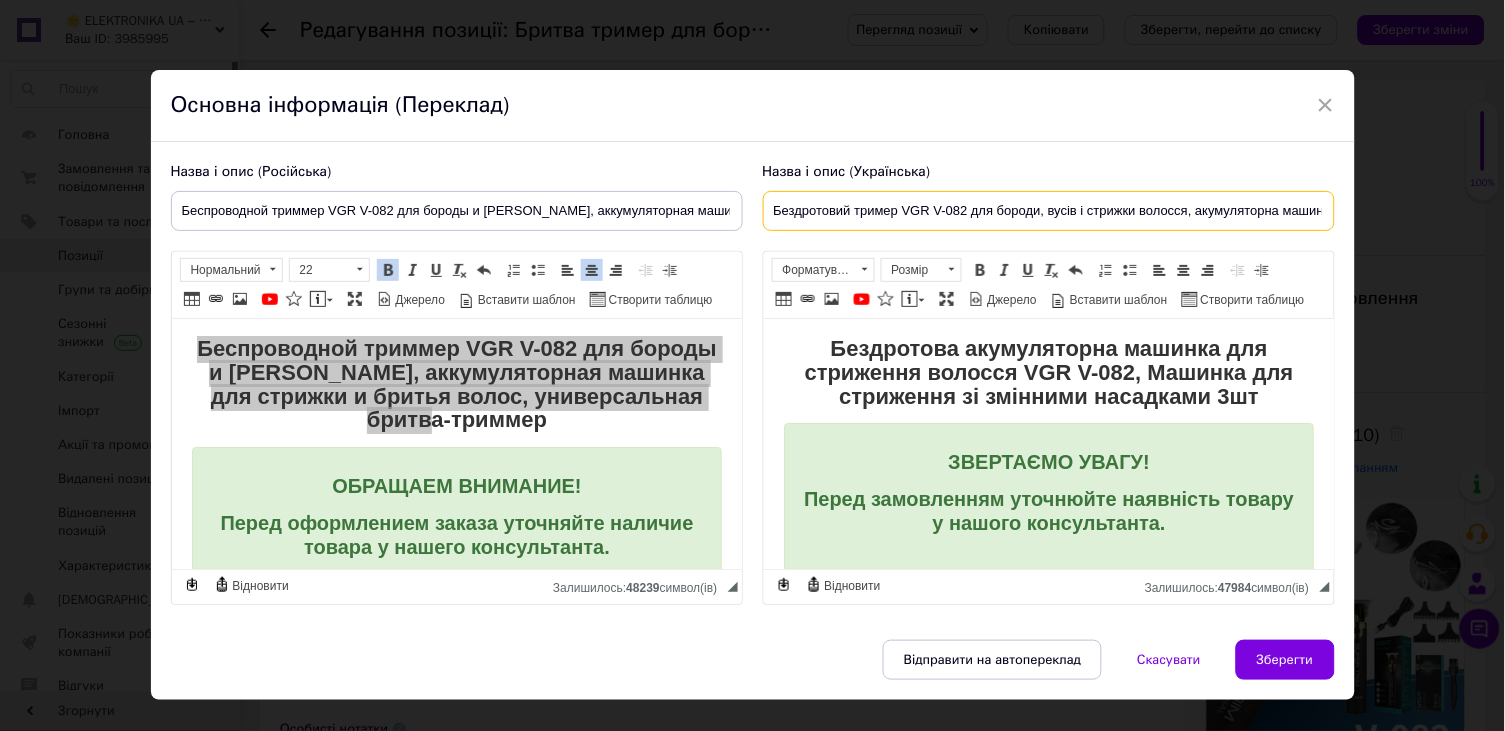 click on "Бездротовий тример VGR V-082 для бороди, вусів і стрижки волосся, акумуляторна машинка для гоління та підрівнювання" at bounding box center (1049, 211) 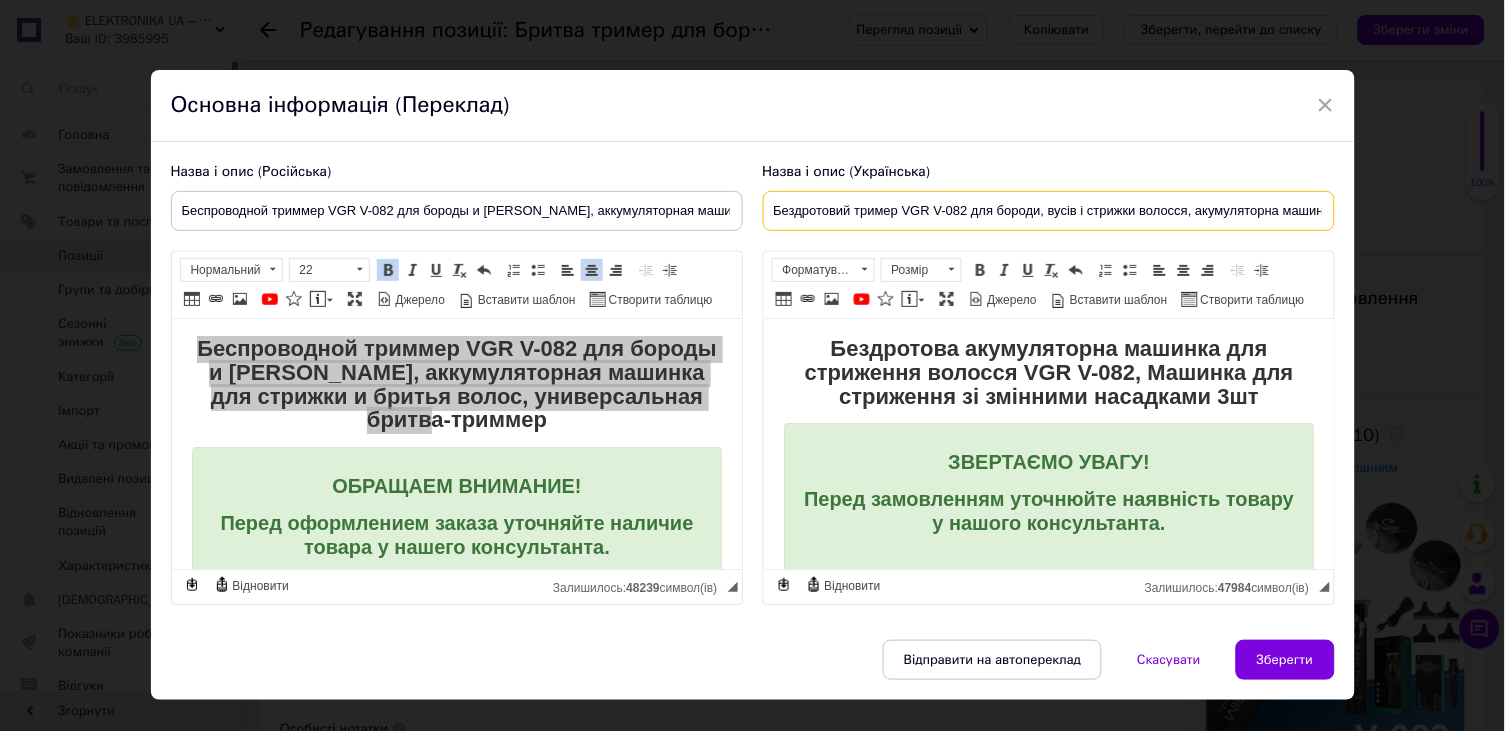 drag, startPoint x: 770, startPoint y: 210, endPoint x: 1349, endPoint y: 222, distance: 579.1243 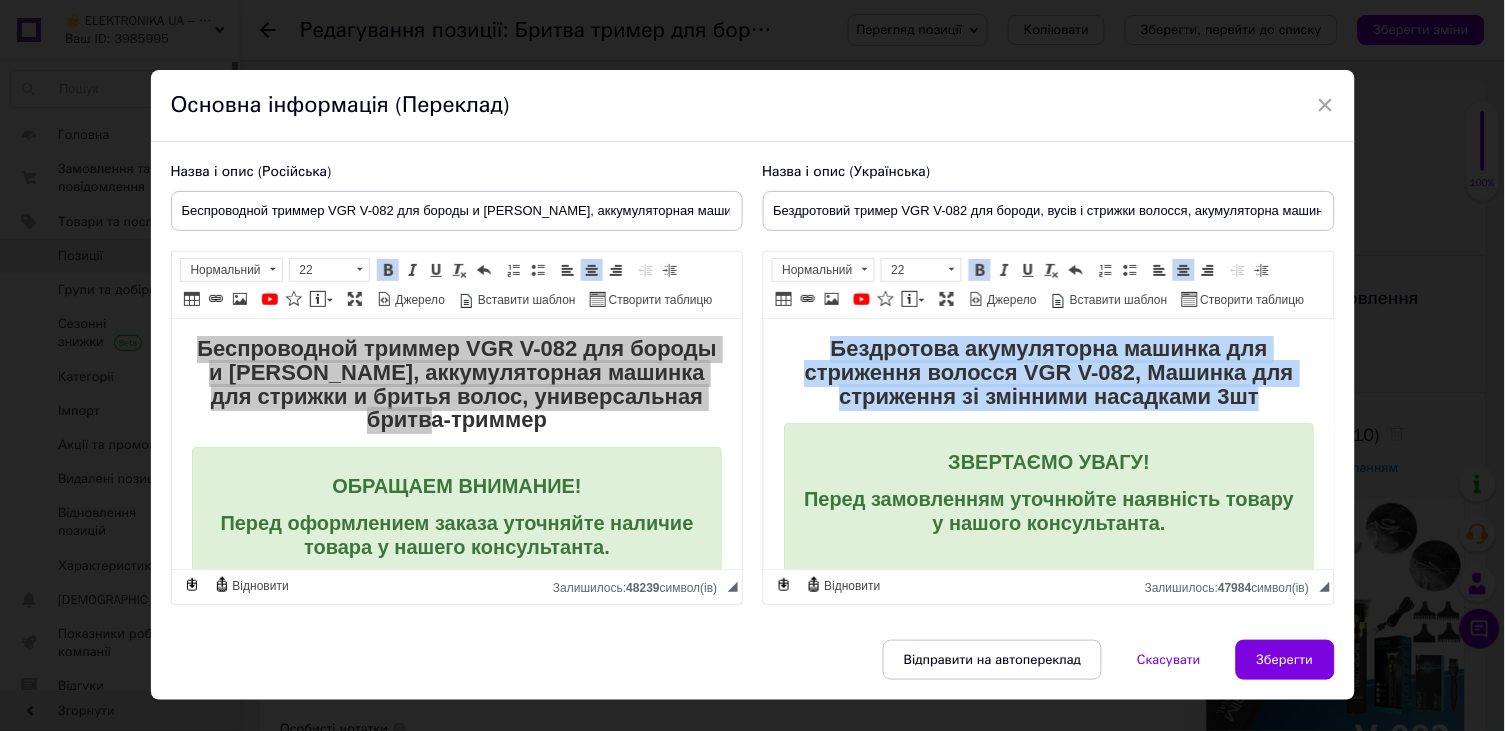 drag, startPoint x: 804, startPoint y: 343, endPoint x: 1284, endPoint y: 384, distance: 481.74786 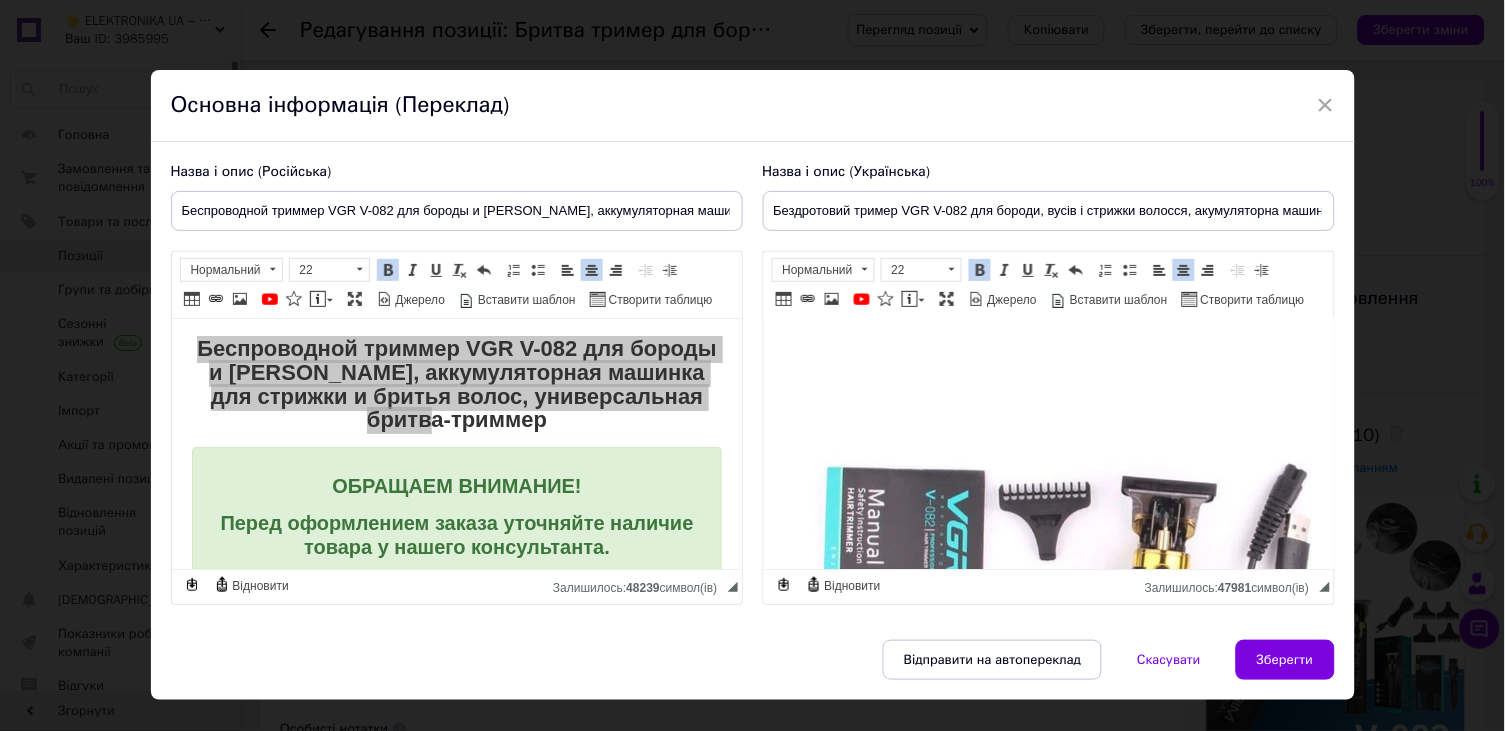scroll, scrollTop: 2868, scrollLeft: 0, axis: vertical 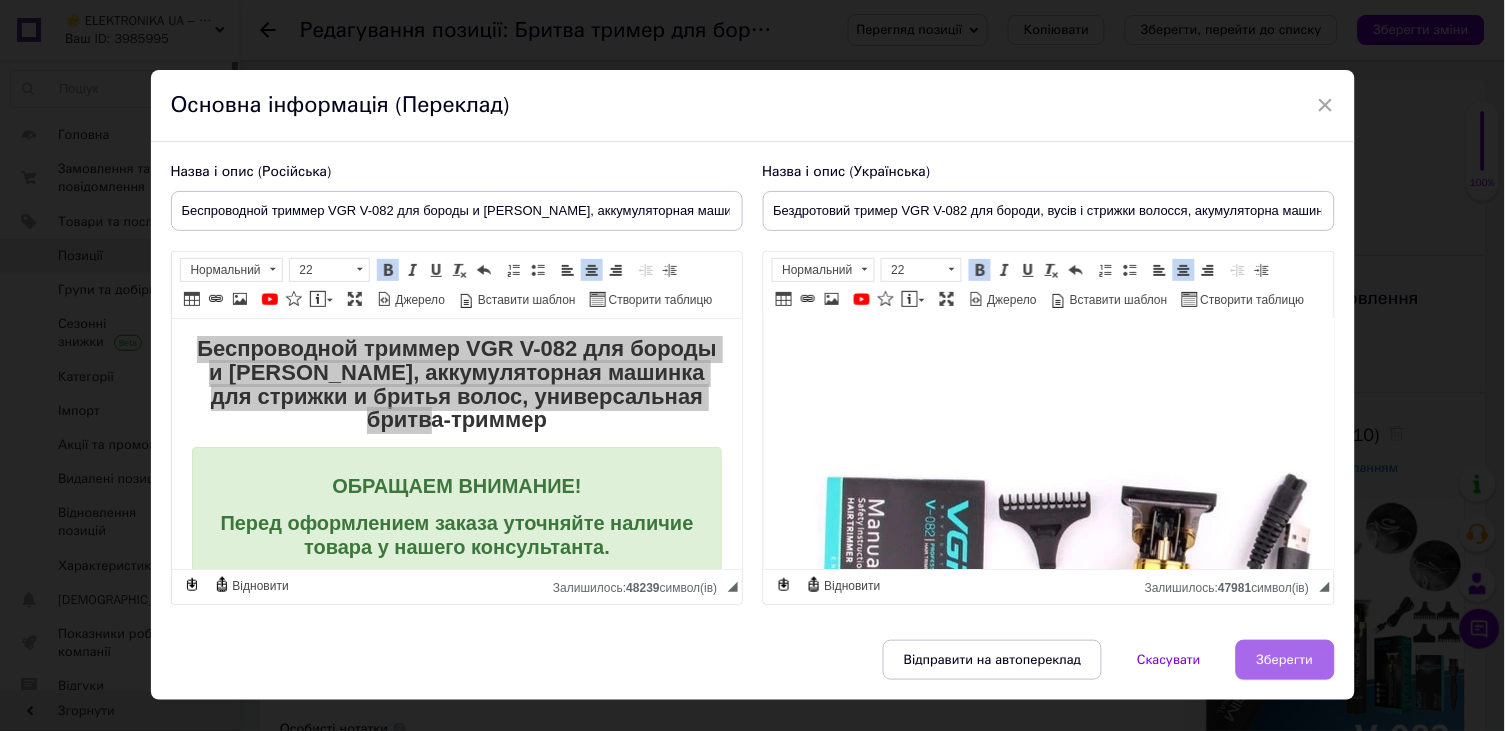 click on "Зберегти" at bounding box center [1285, 660] 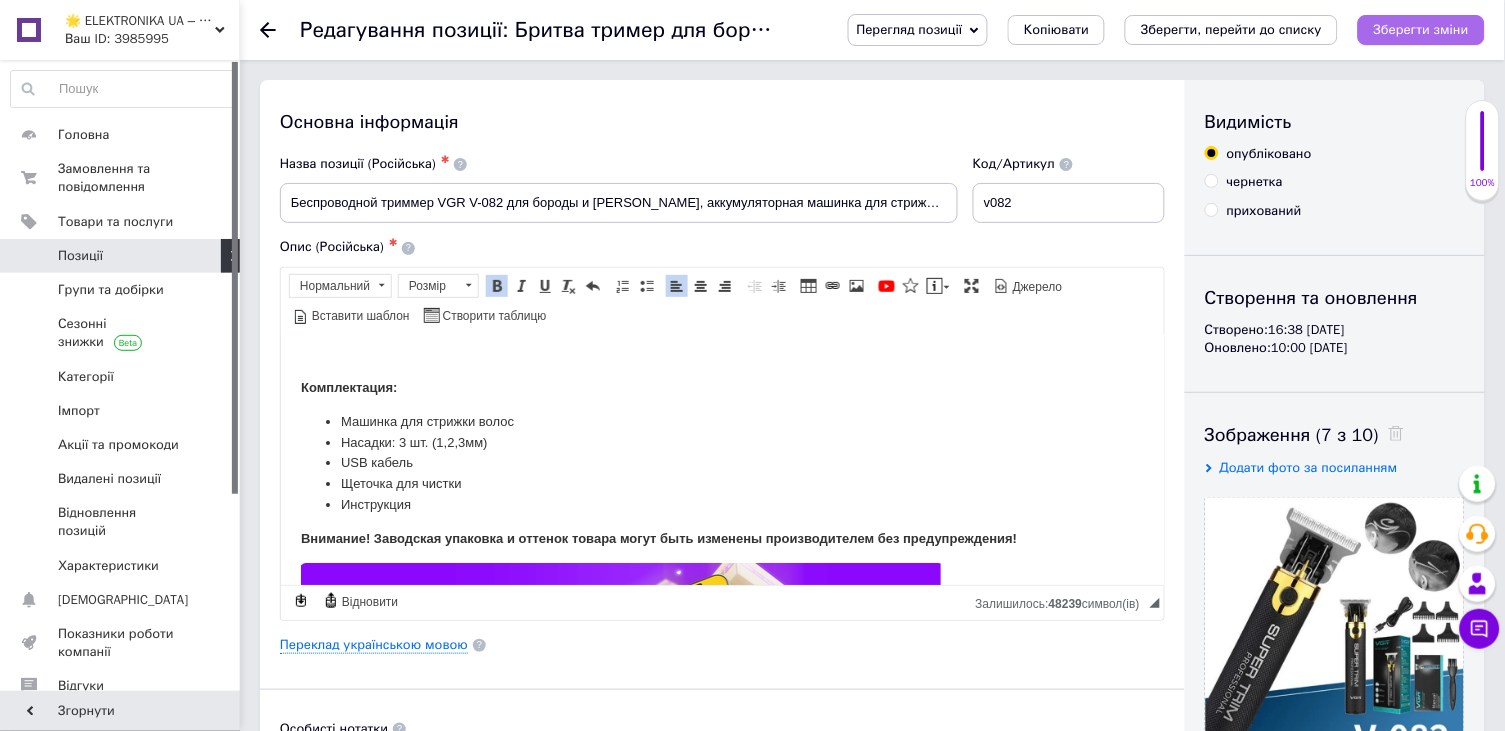 scroll, scrollTop: 3205, scrollLeft: 0, axis: vertical 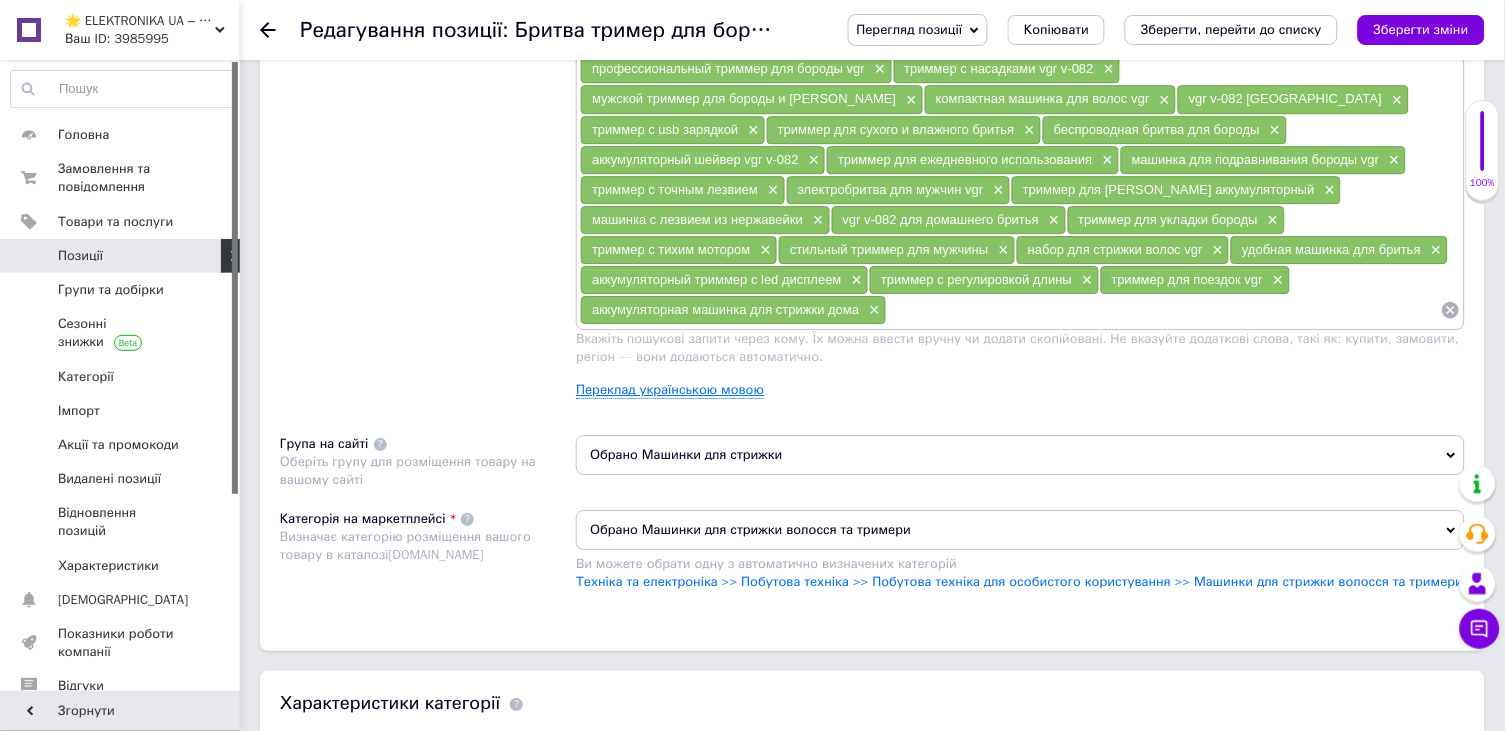 click on "Переклад українською мовою" at bounding box center [670, 390] 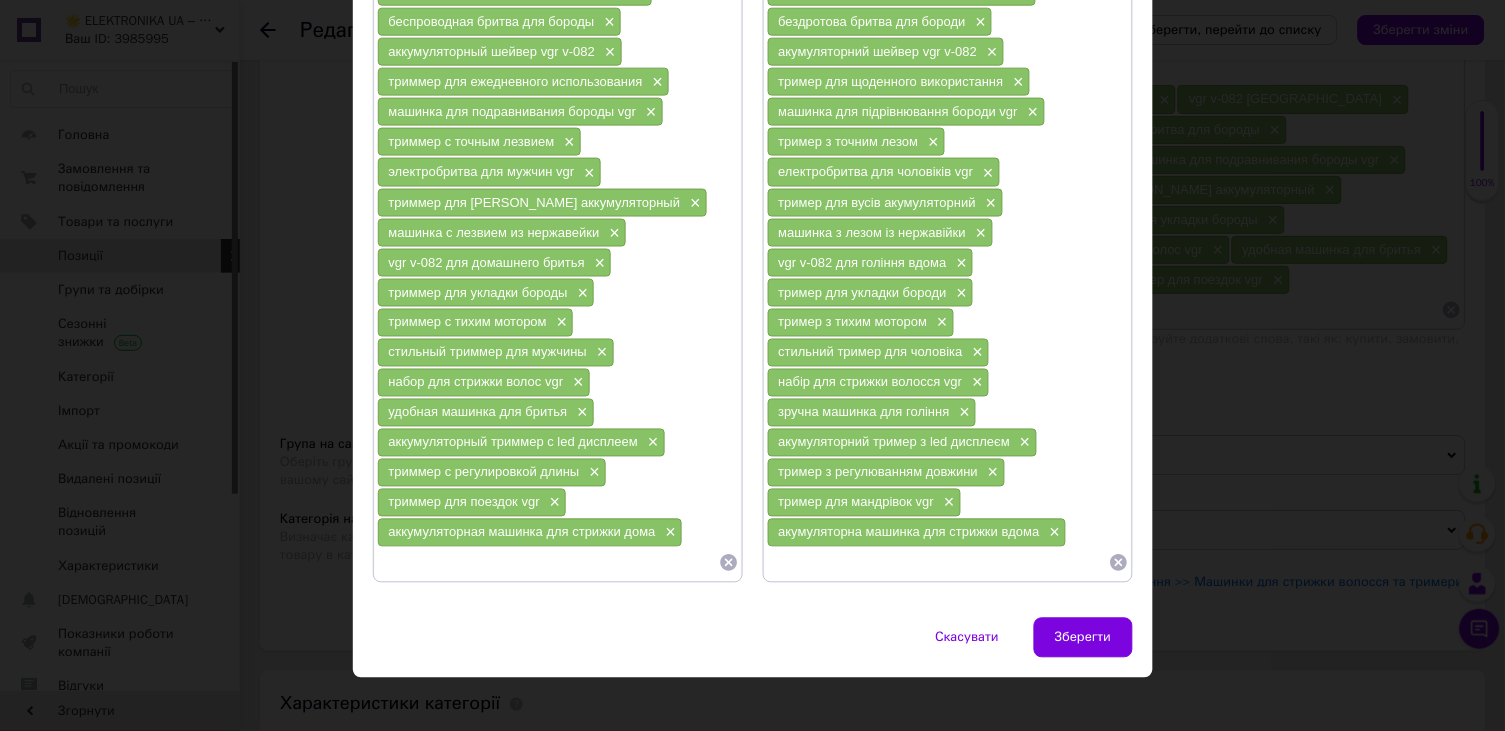 click 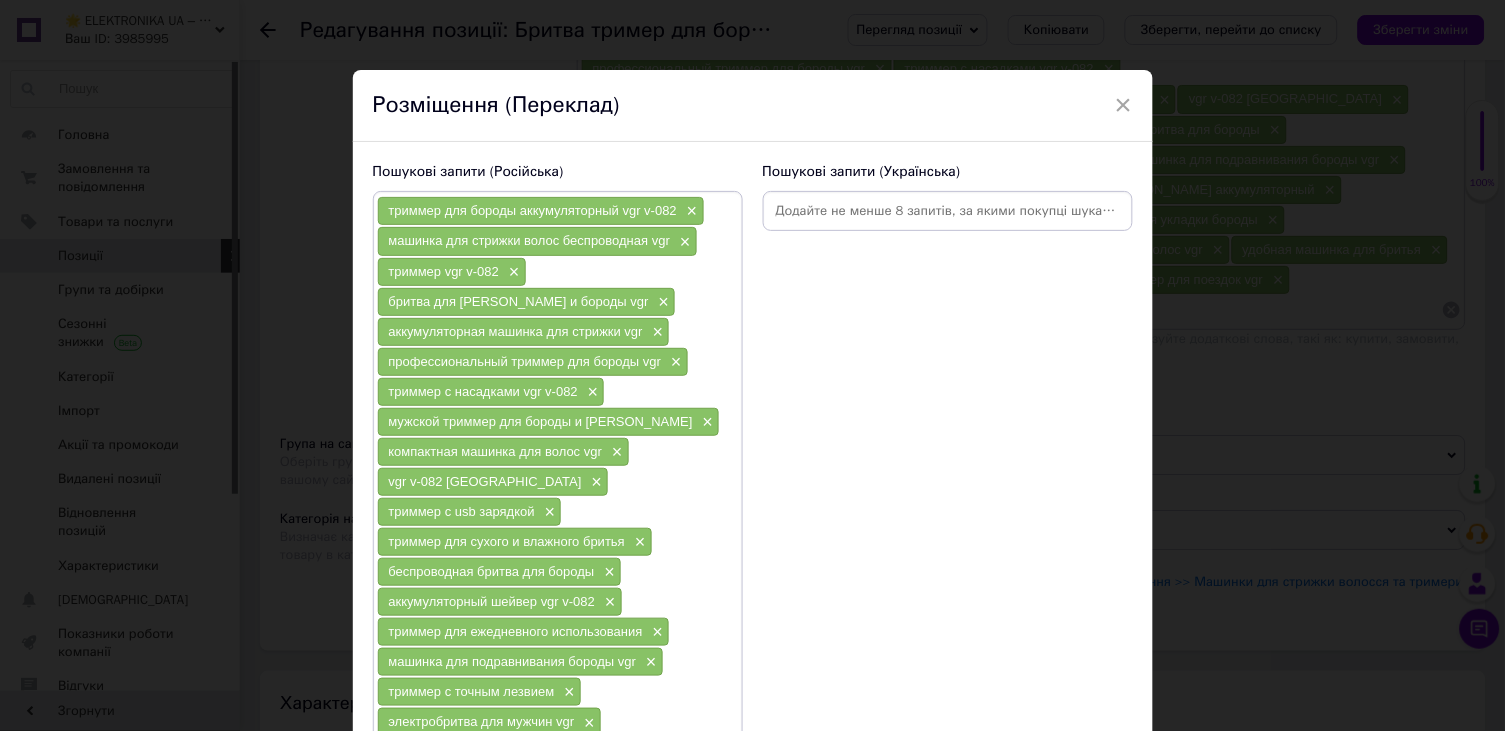 scroll, scrollTop: 0, scrollLeft: 0, axis: both 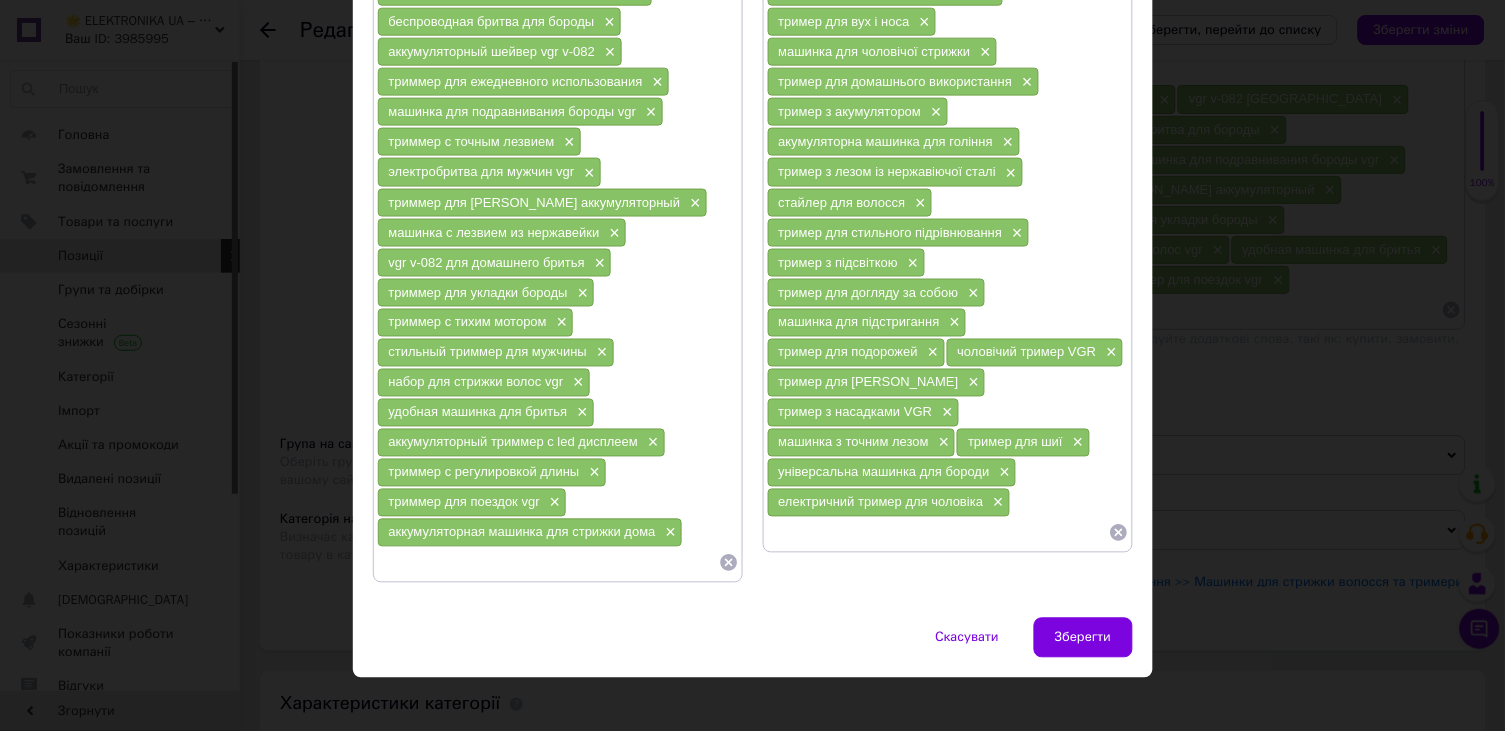 click 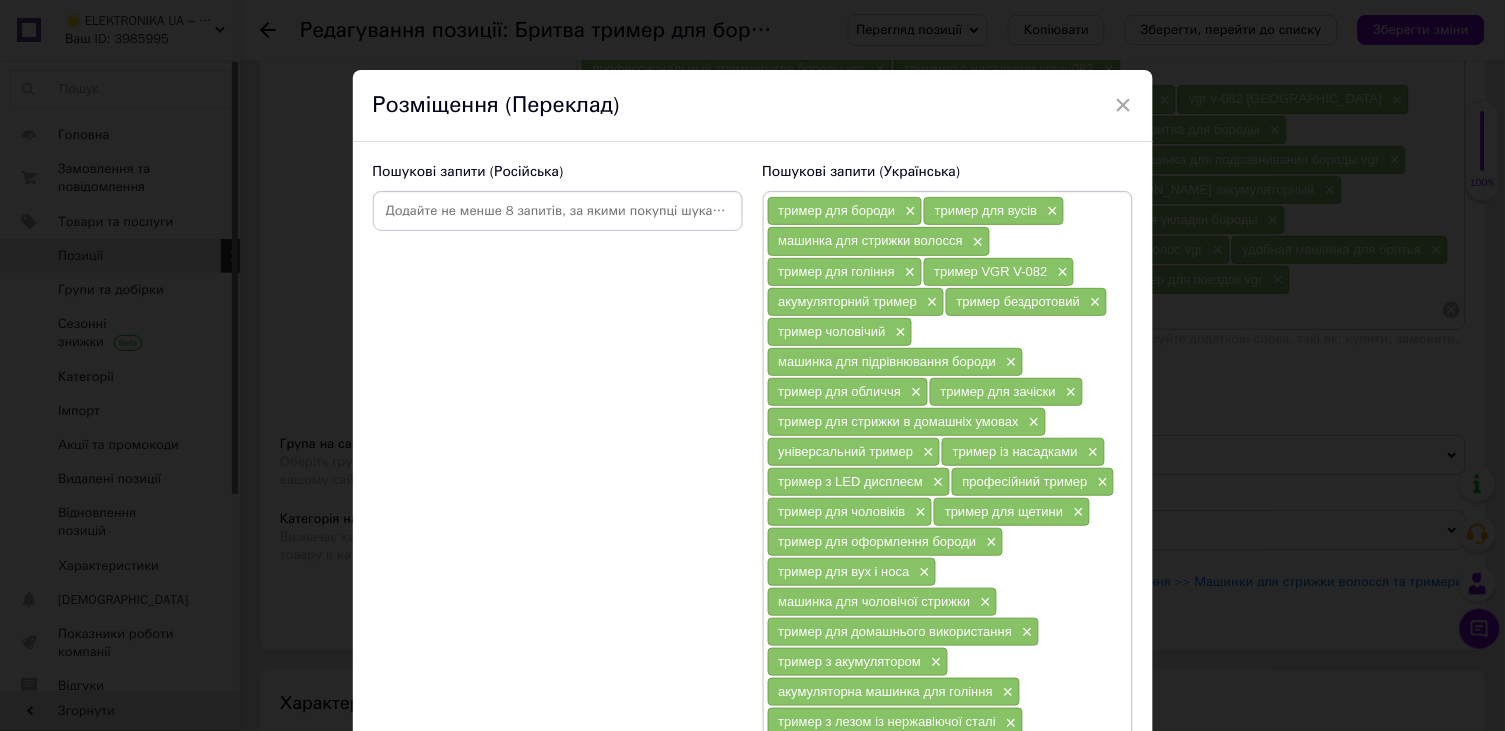 scroll, scrollTop: -1, scrollLeft: 0, axis: vertical 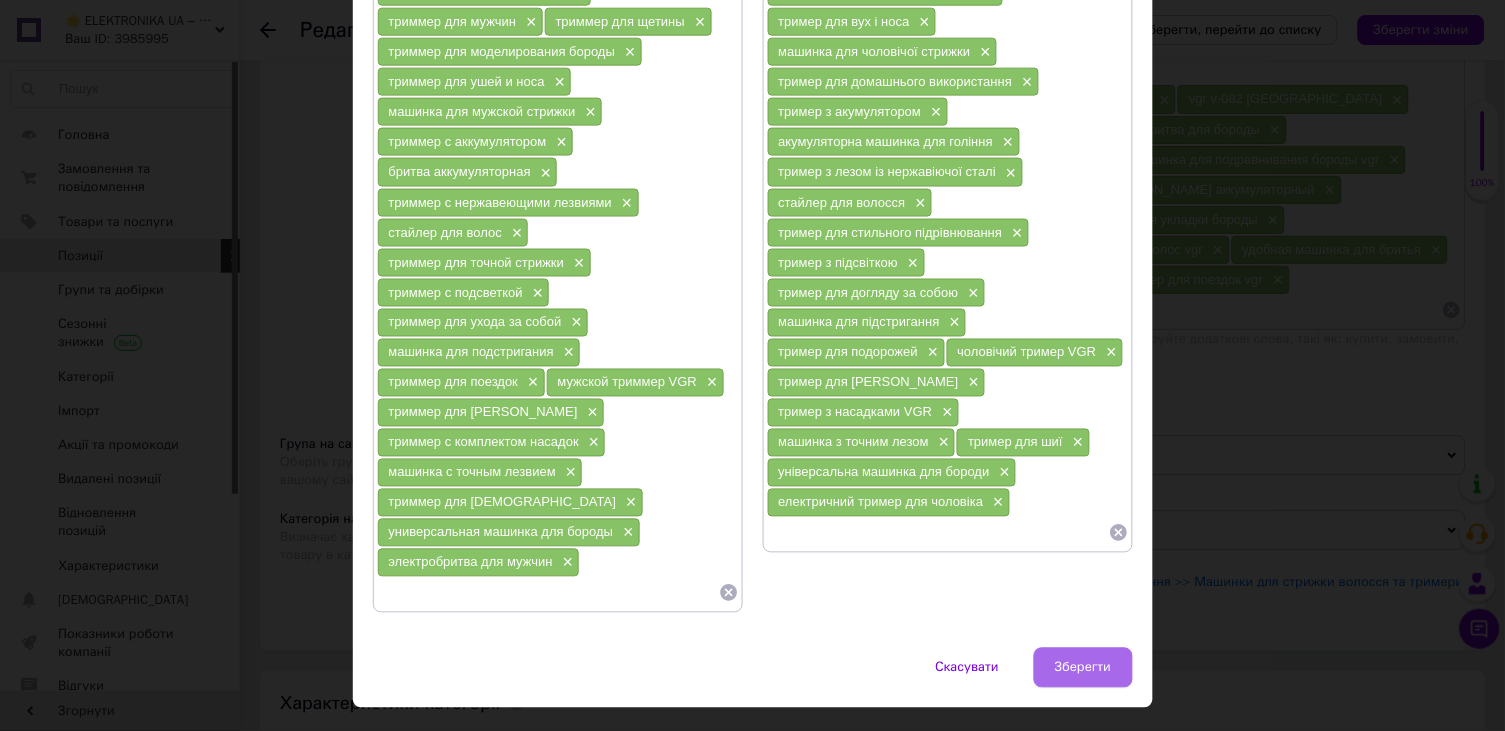 click on "Зберегти" at bounding box center [1083, 668] 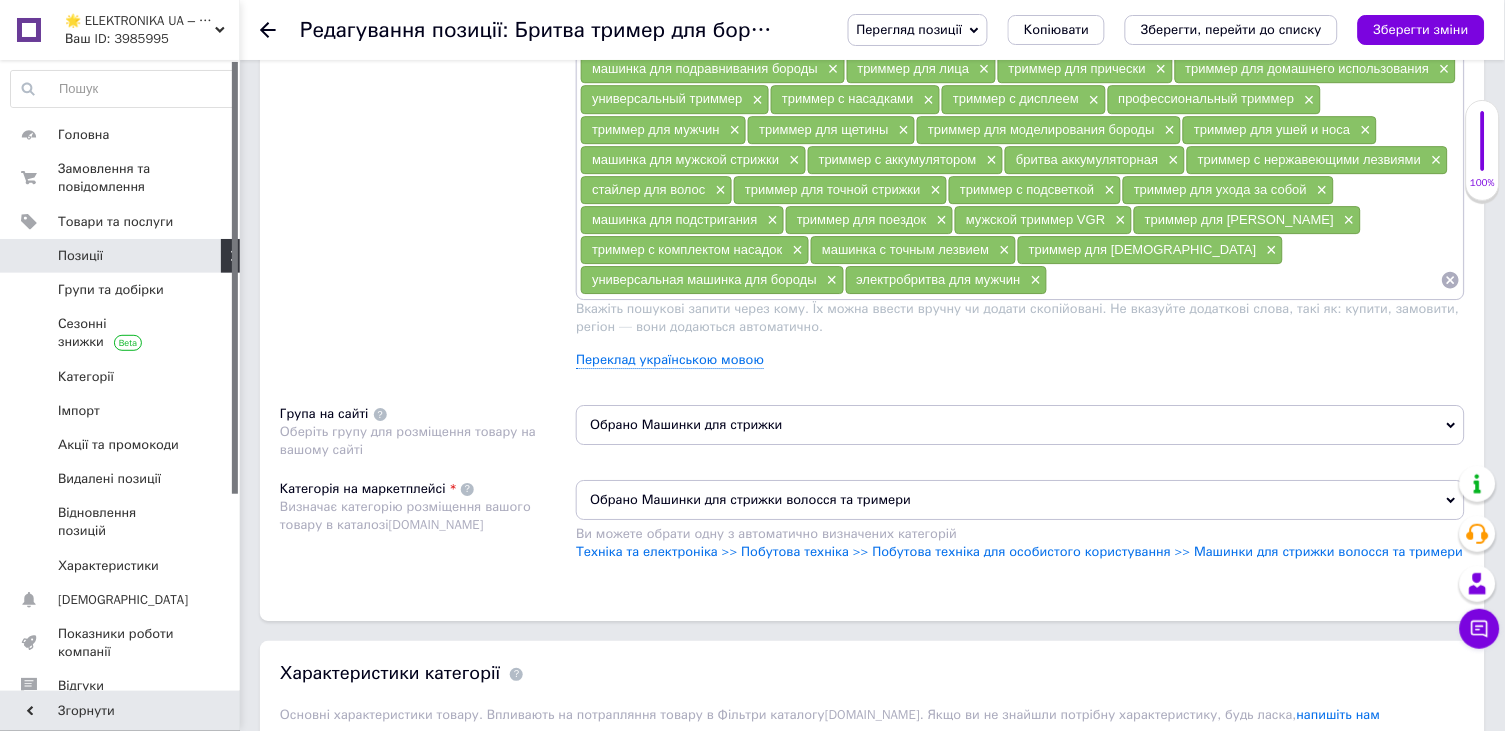 click on "Перегляд позиції Зберегти та переглянути на сайті Зберегти та переглянути на маркетплейсі [DOMAIN_NAME] Копіювати Зберегти, перейти до списку Зберегти зміни" at bounding box center (1156, 30) 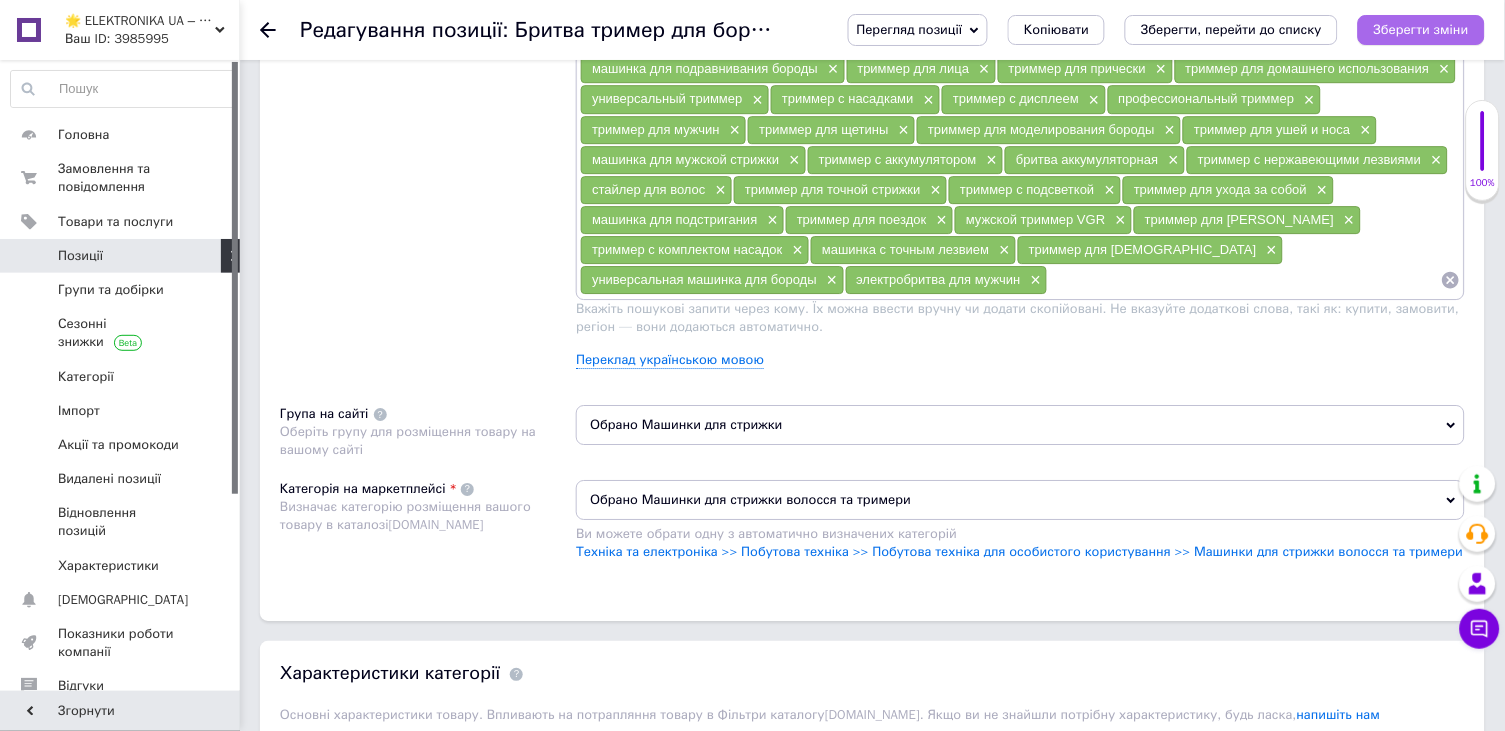 click on "Зберегти зміни" at bounding box center [1421, 29] 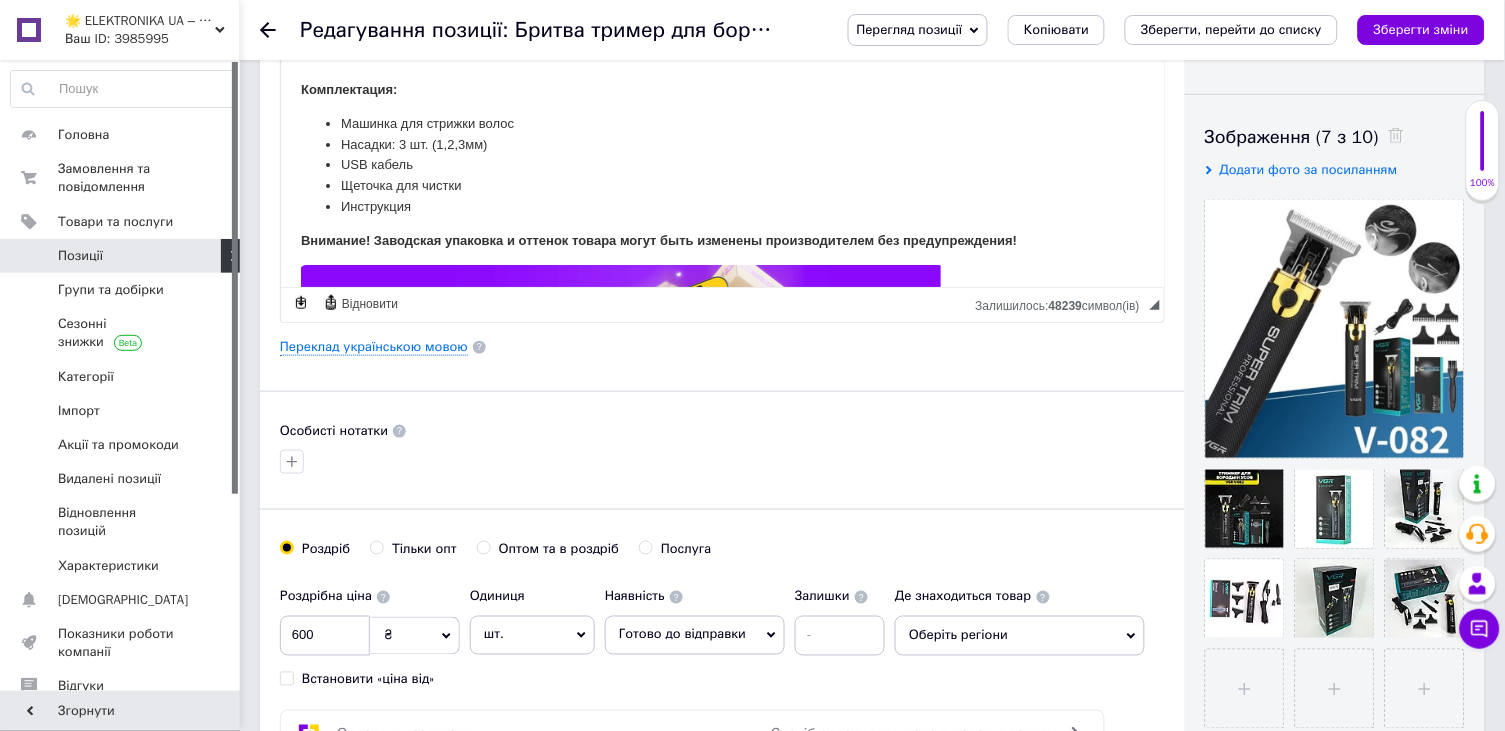 scroll, scrollTop: 302, scrollLeft: 0, axis: vertical 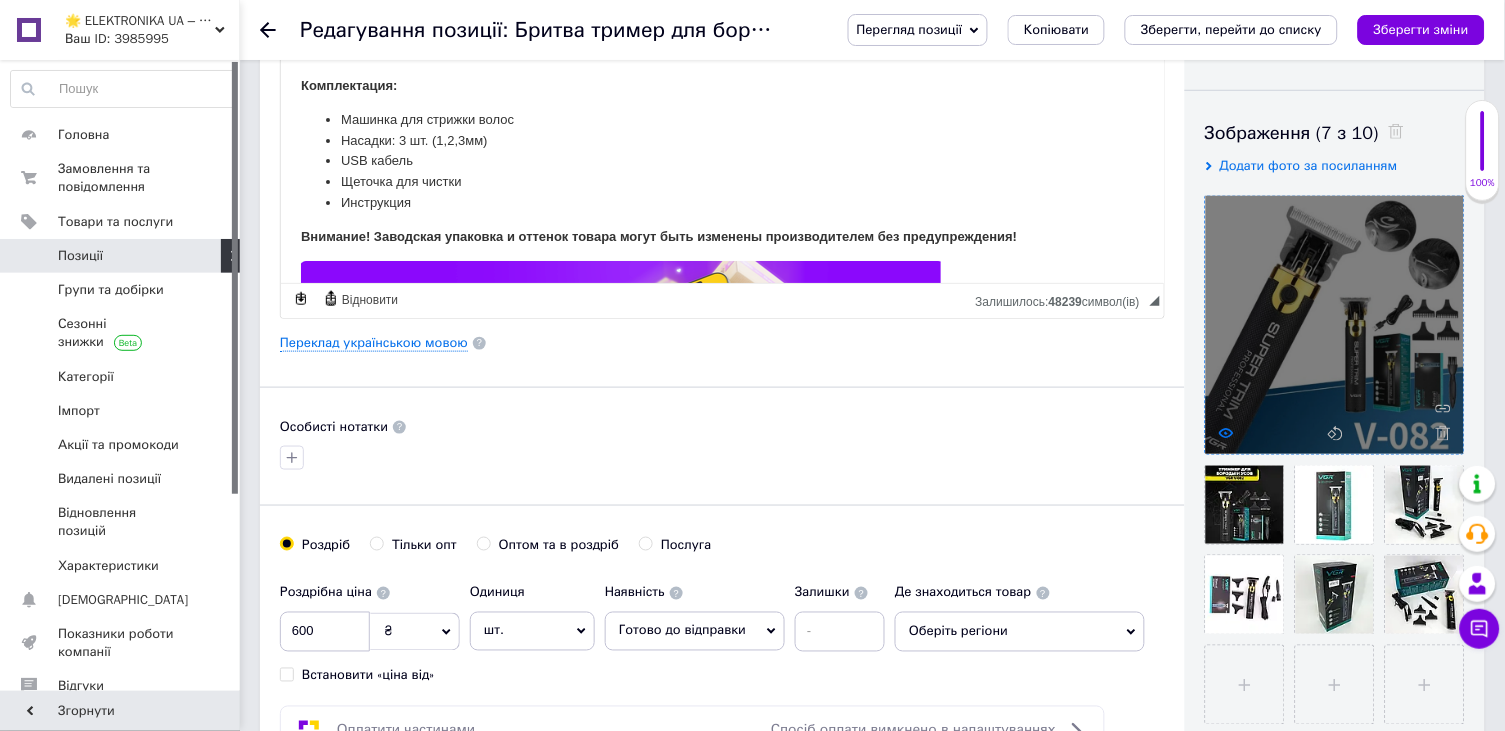 click 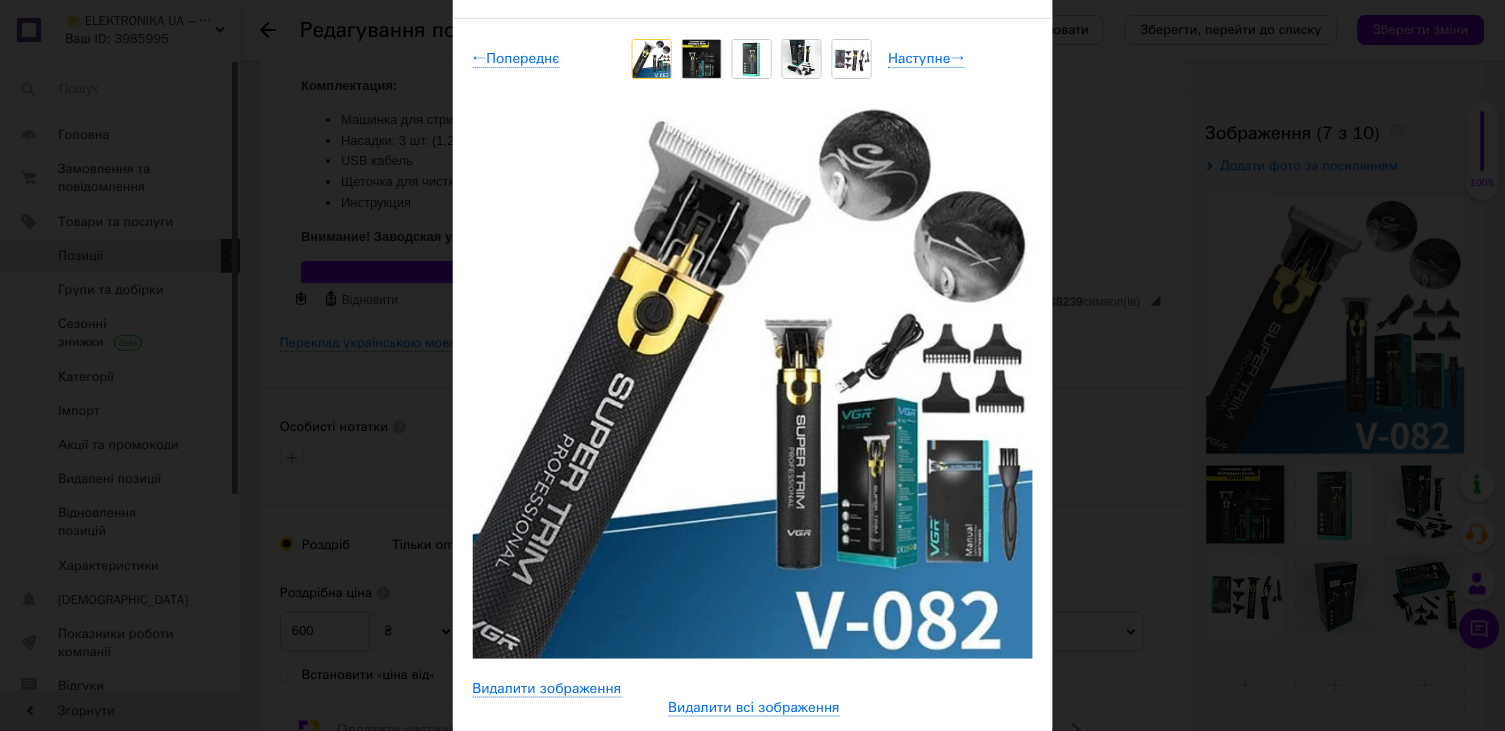 scroll, scrollTop: 124, scrollLeft: 0, axis: vertical 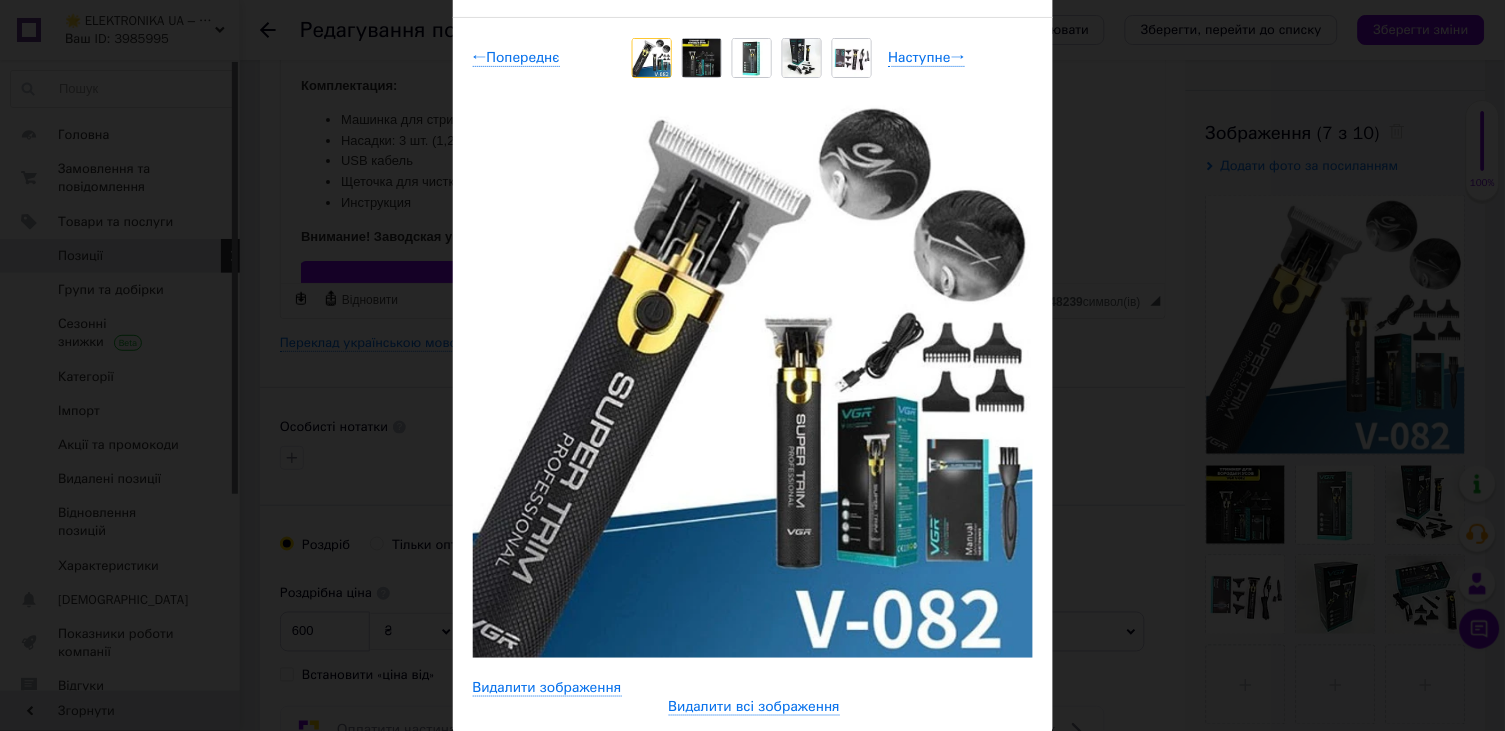 click at bounding box center (852, 58) 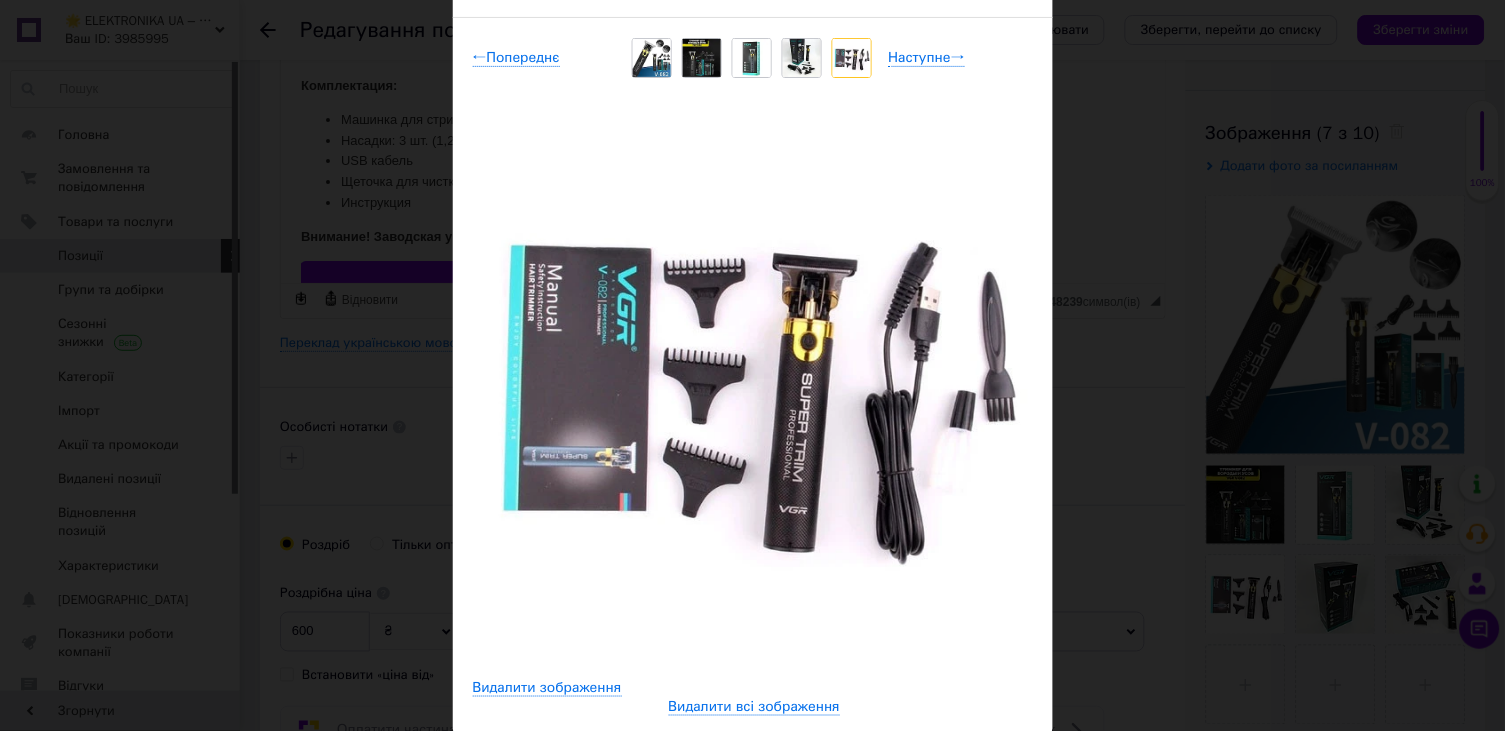 click at bounding box center [802, 58] 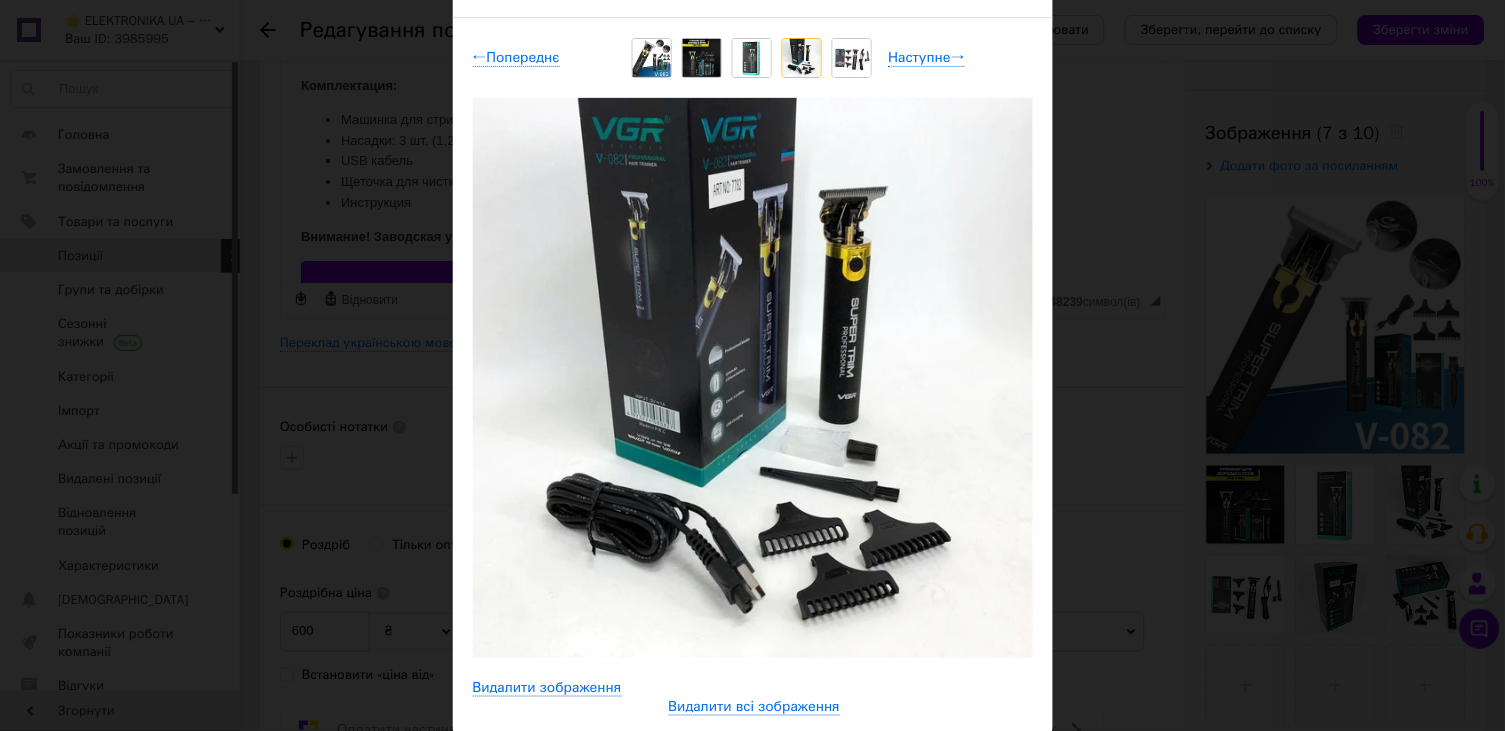 click at bounding box center [752, 58] 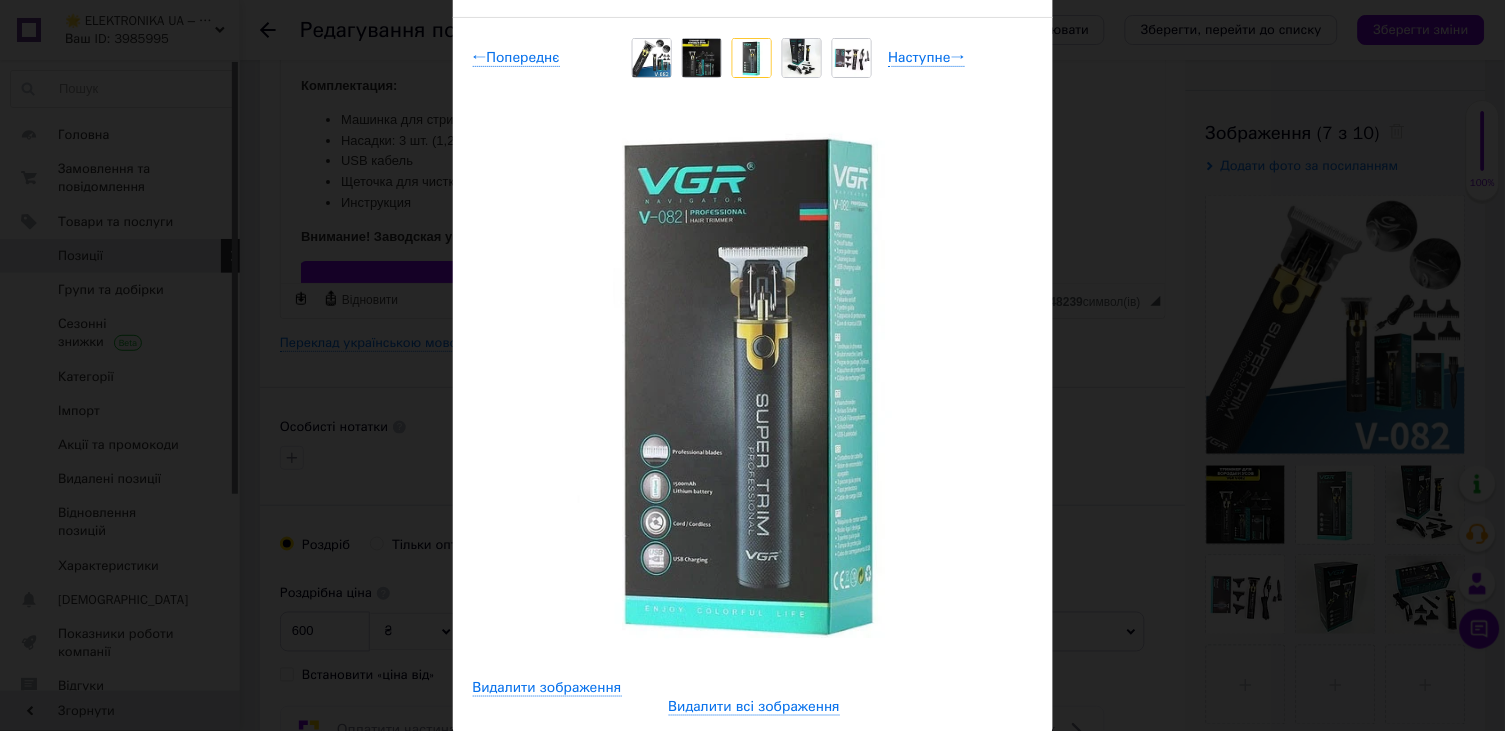 click at bounding box center [702, 58] 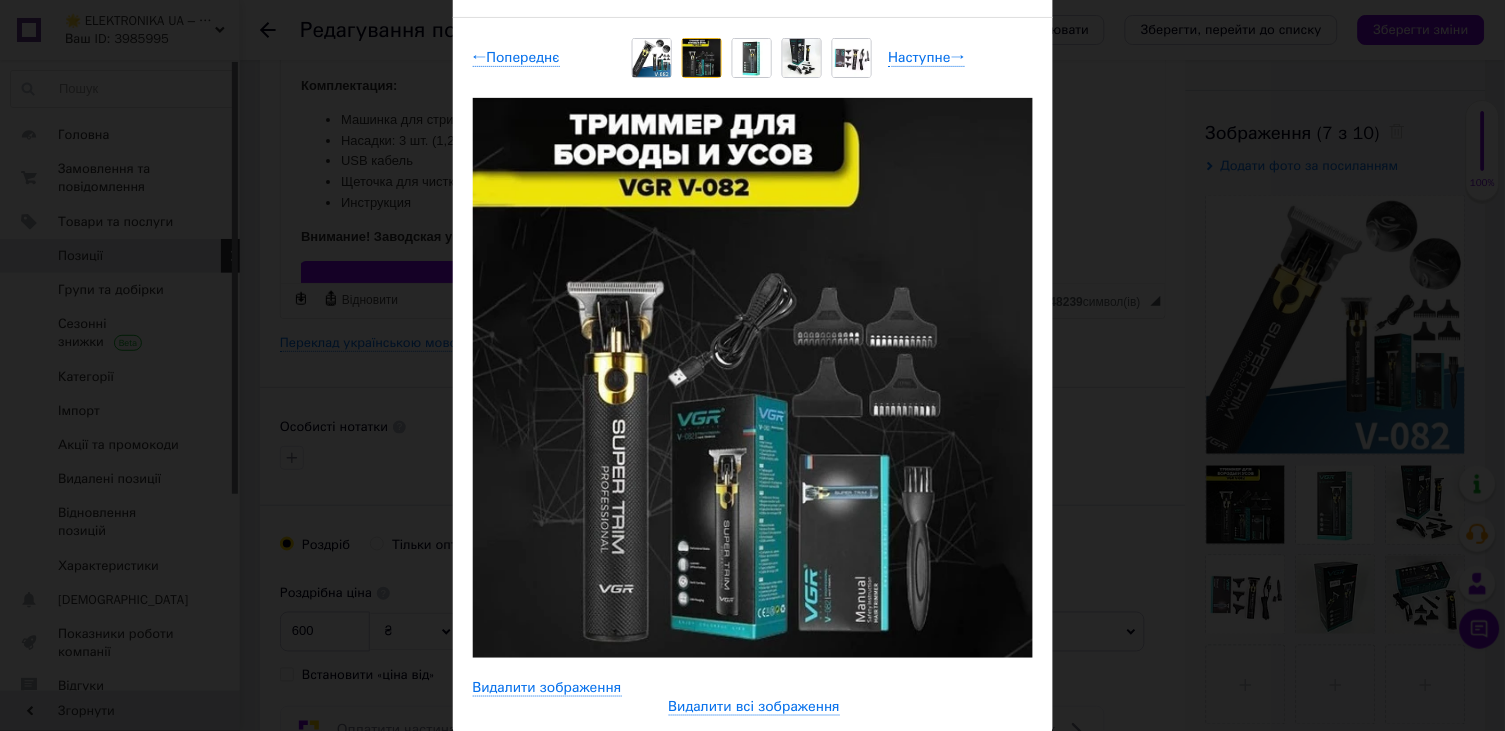 click at bounding box center (652, 58) 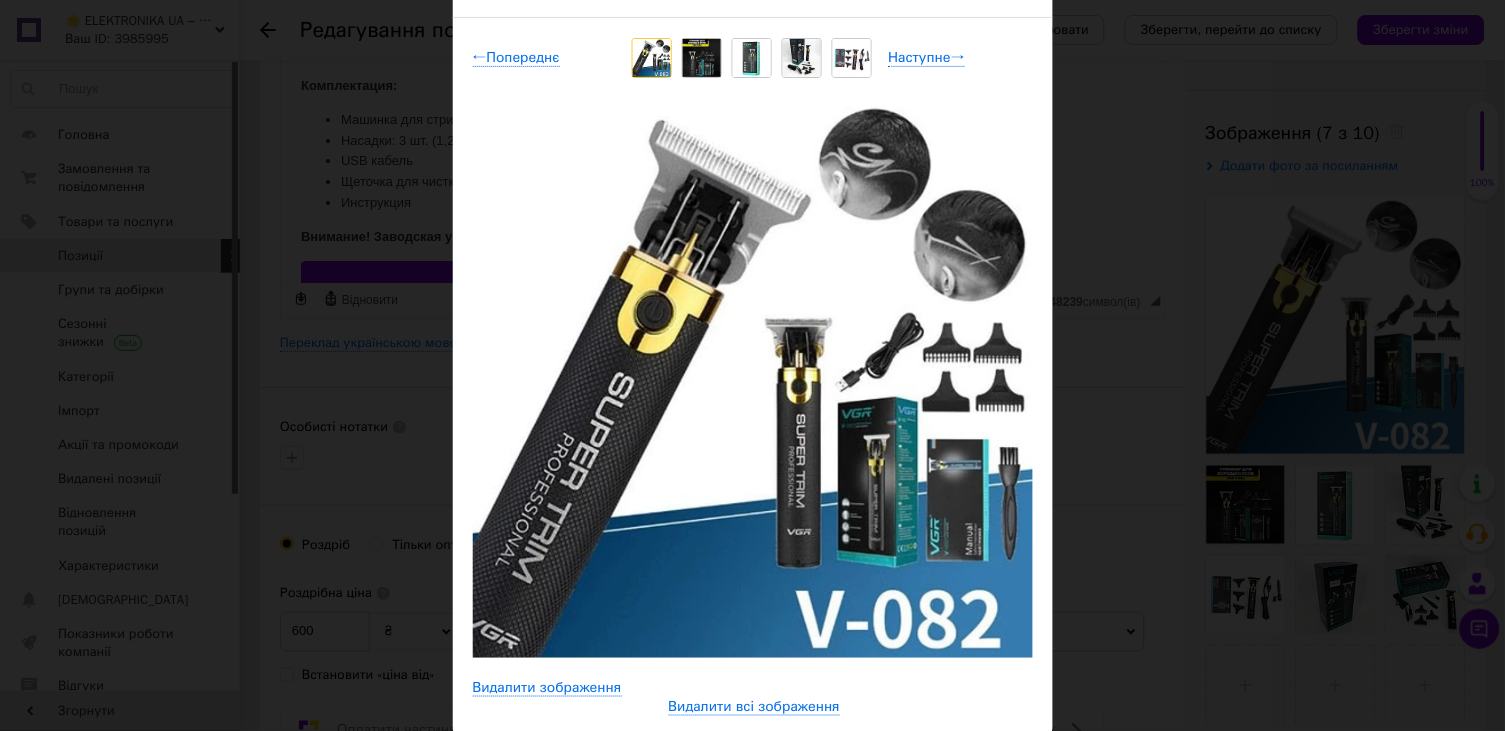 click on "← Попереднє Наступне → Видалити зображення Видалити всі зображення" at bounding box center (753, 377) 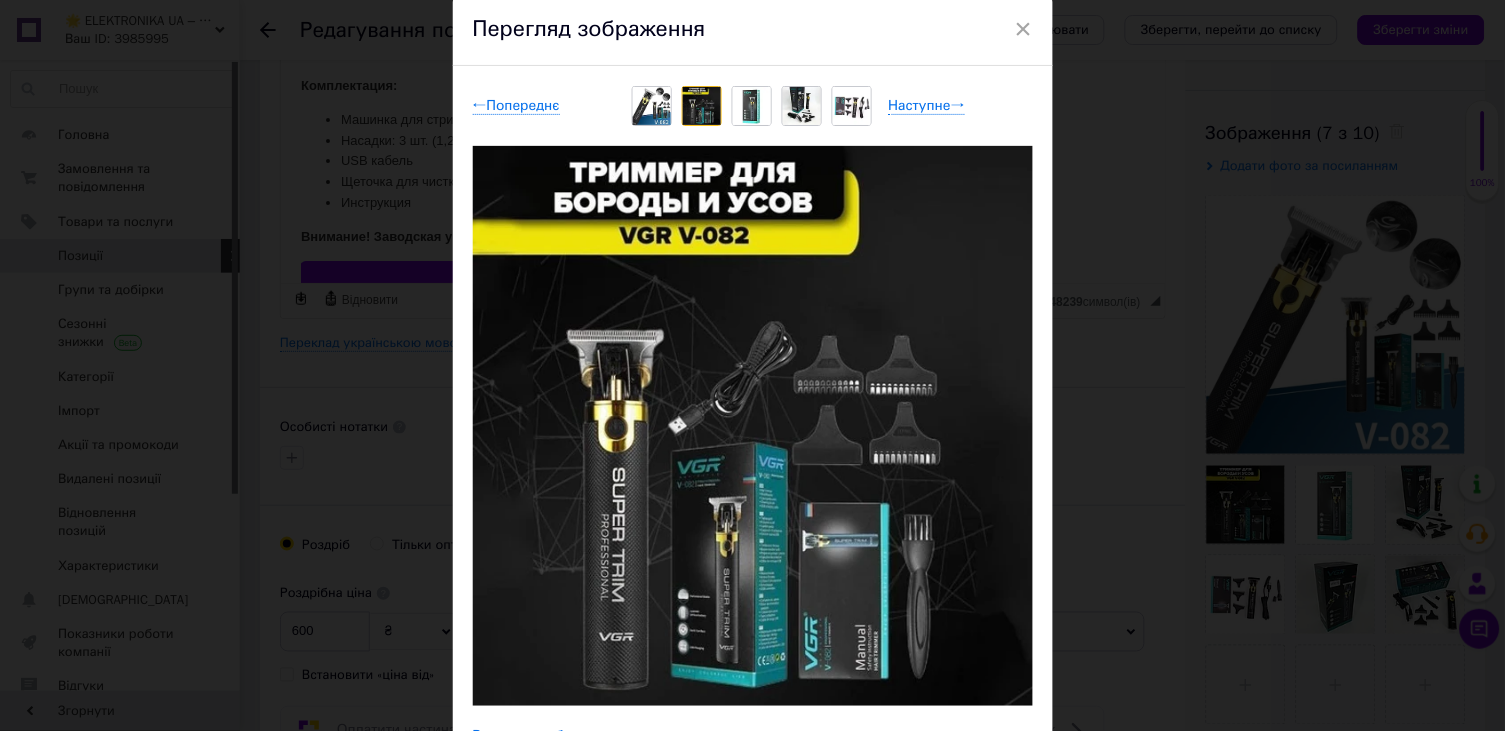 scroll, scrollTop: 71, scrollLeft: 0, axis: vertical 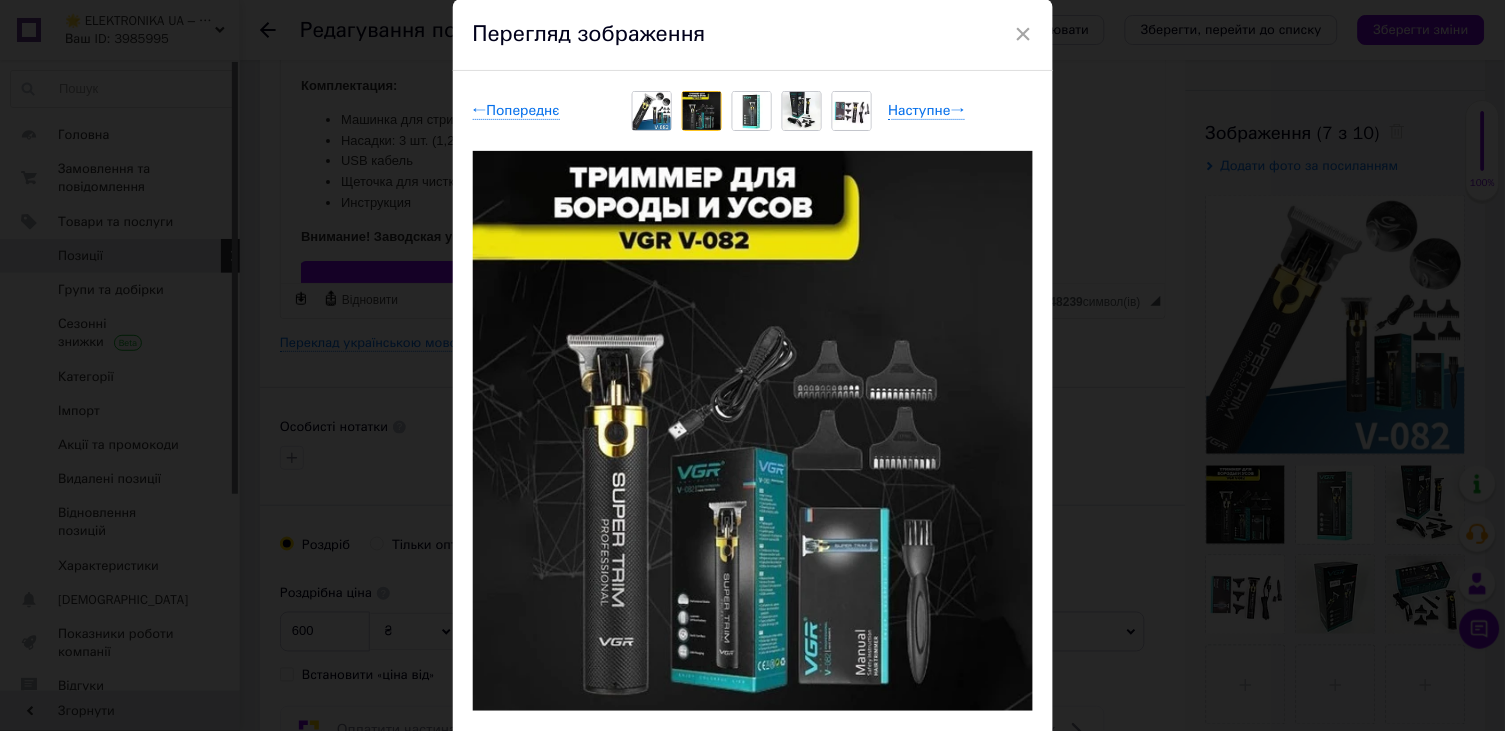 click on "Перегляд зображення" at bounding box center [753, 35] 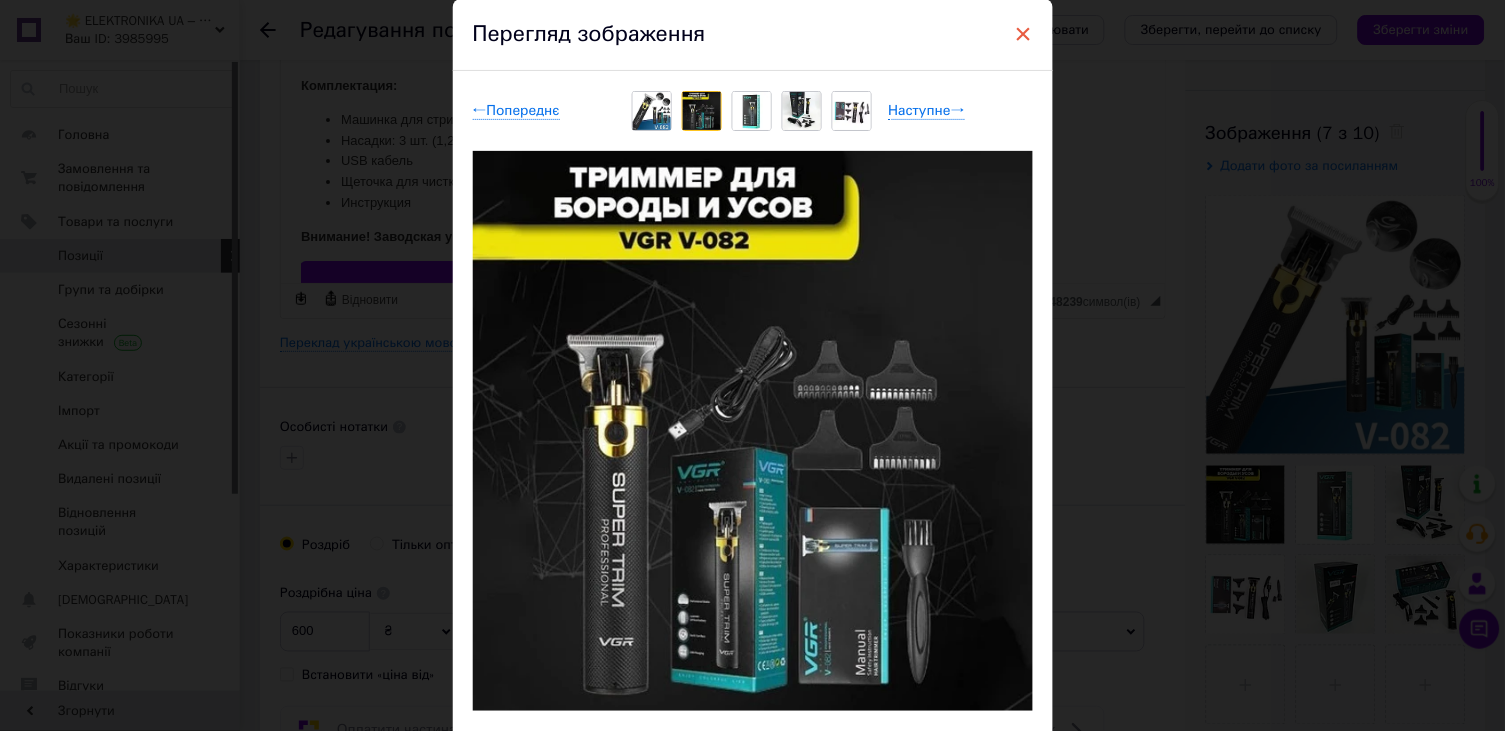 click on "×" at bounding box center [1024, 34] 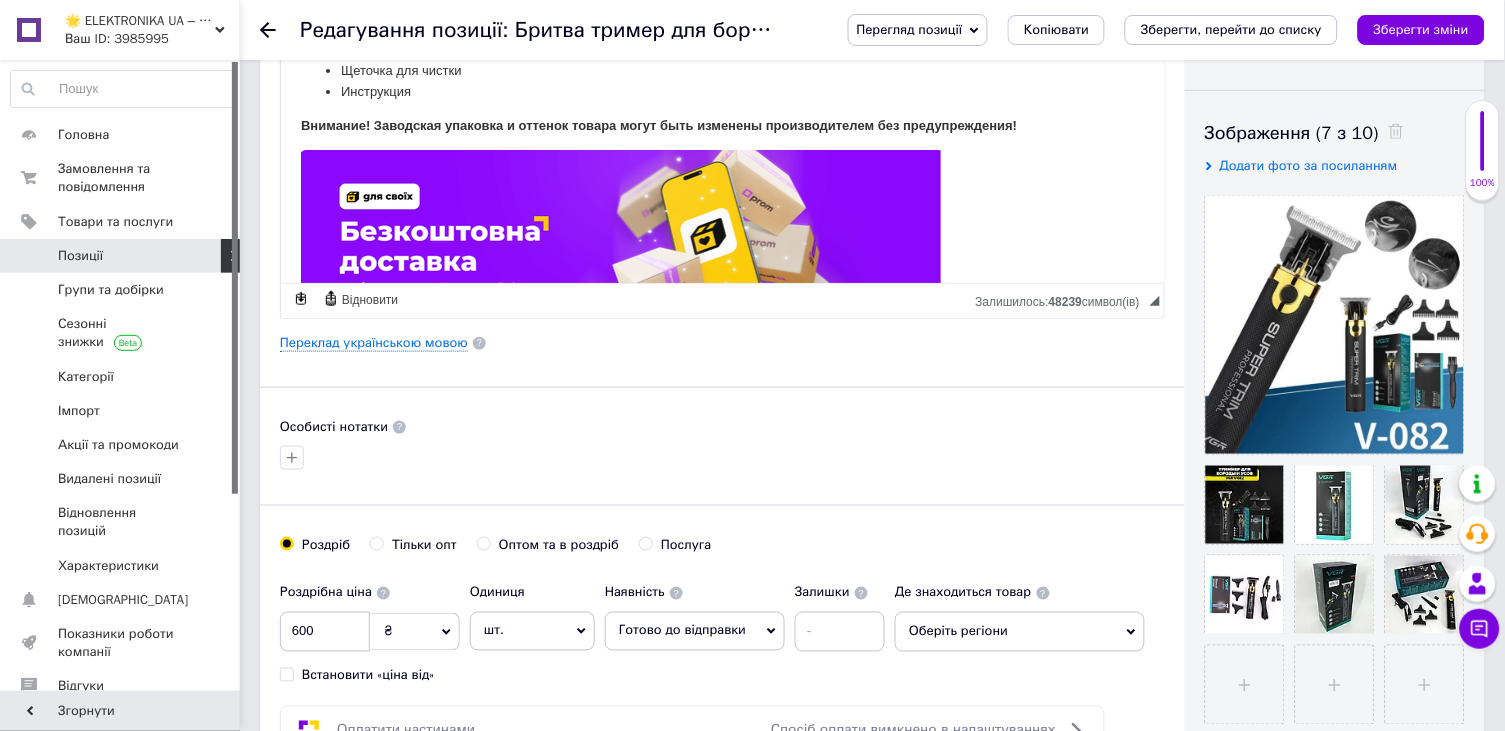 scroll, scrollTop: 3369, scrollLeft: 0, axis: vertical 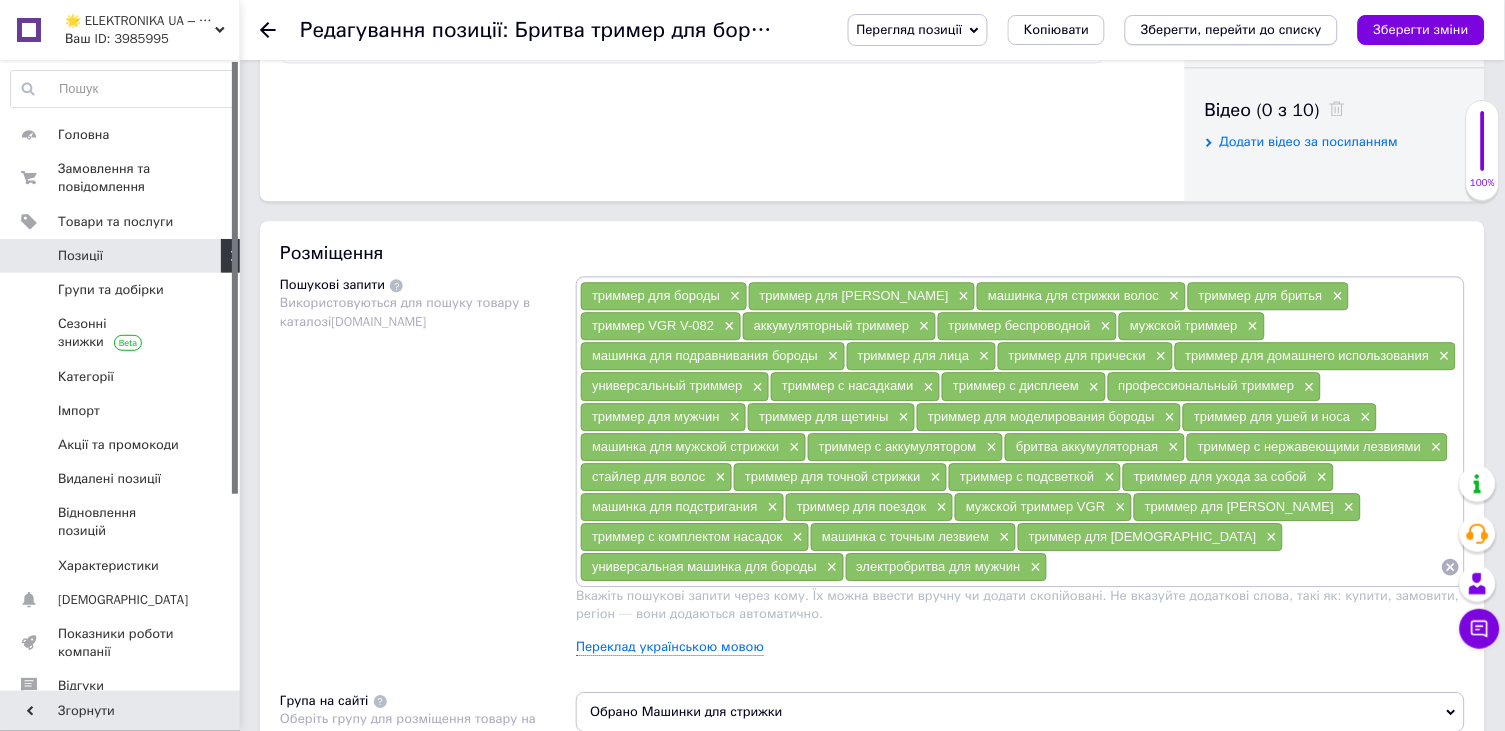 click on "Зберегти, перейти до списку" at bounding box center (1231, 29) 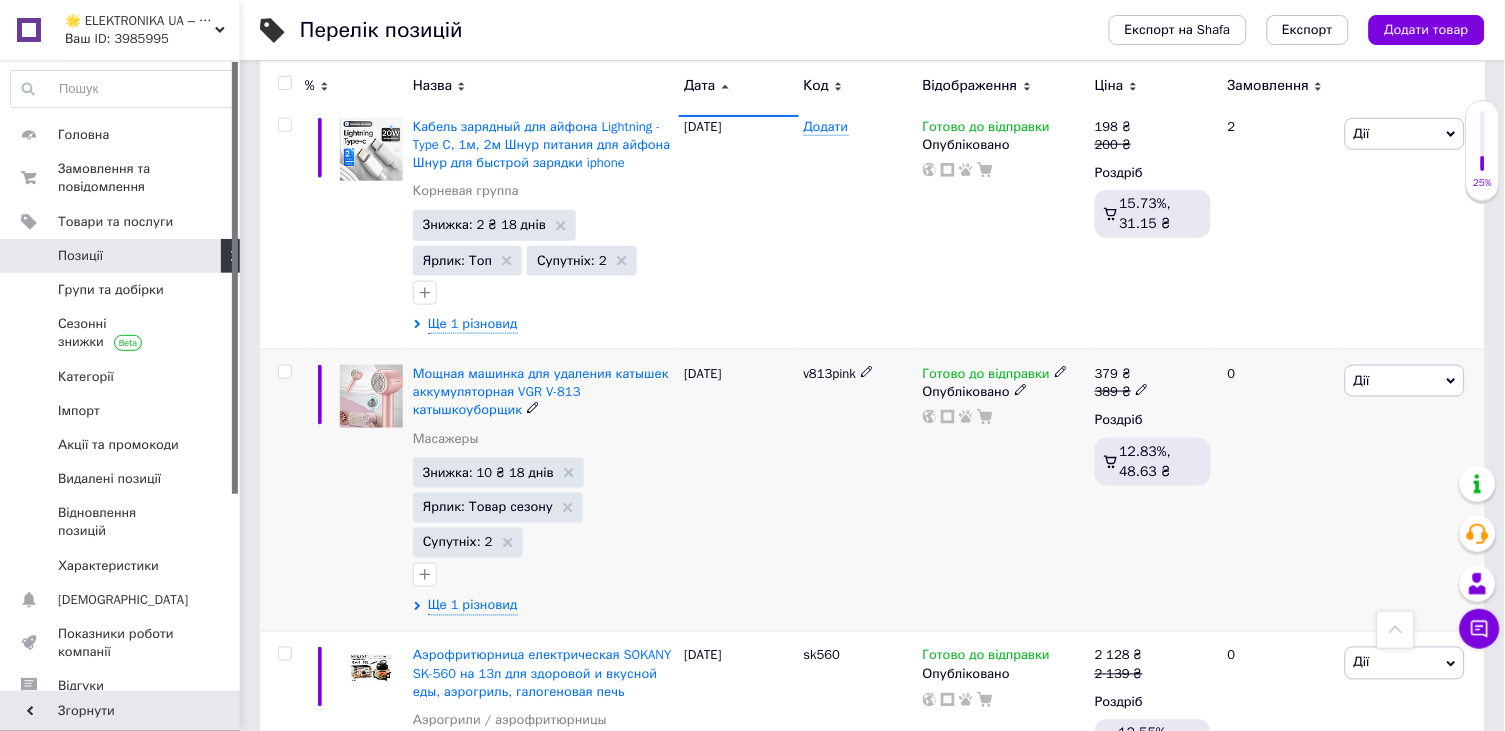 scroll, scrollTop: 2003, scrollLeft: 0, axis: vertical 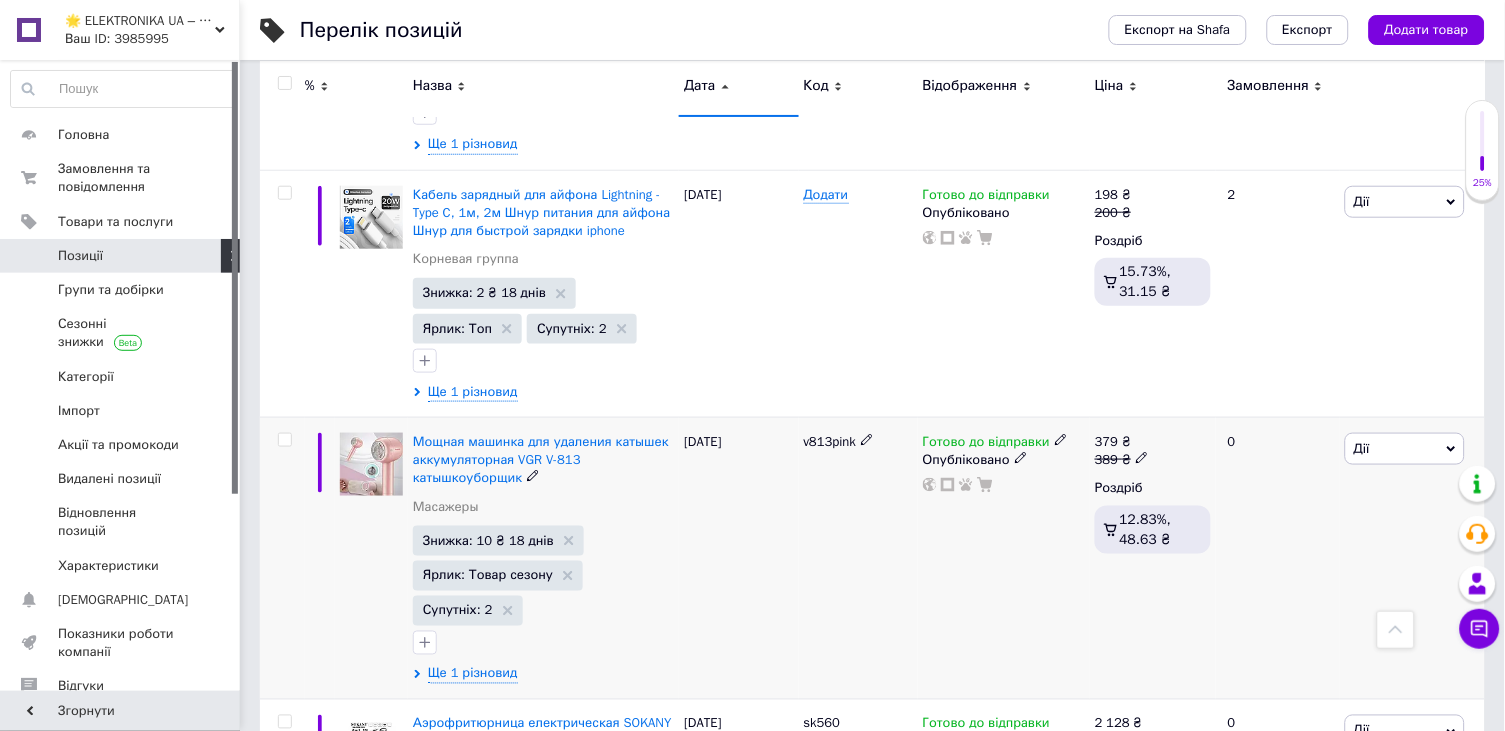 click on "v813pink" at bounding box center (830, 441) 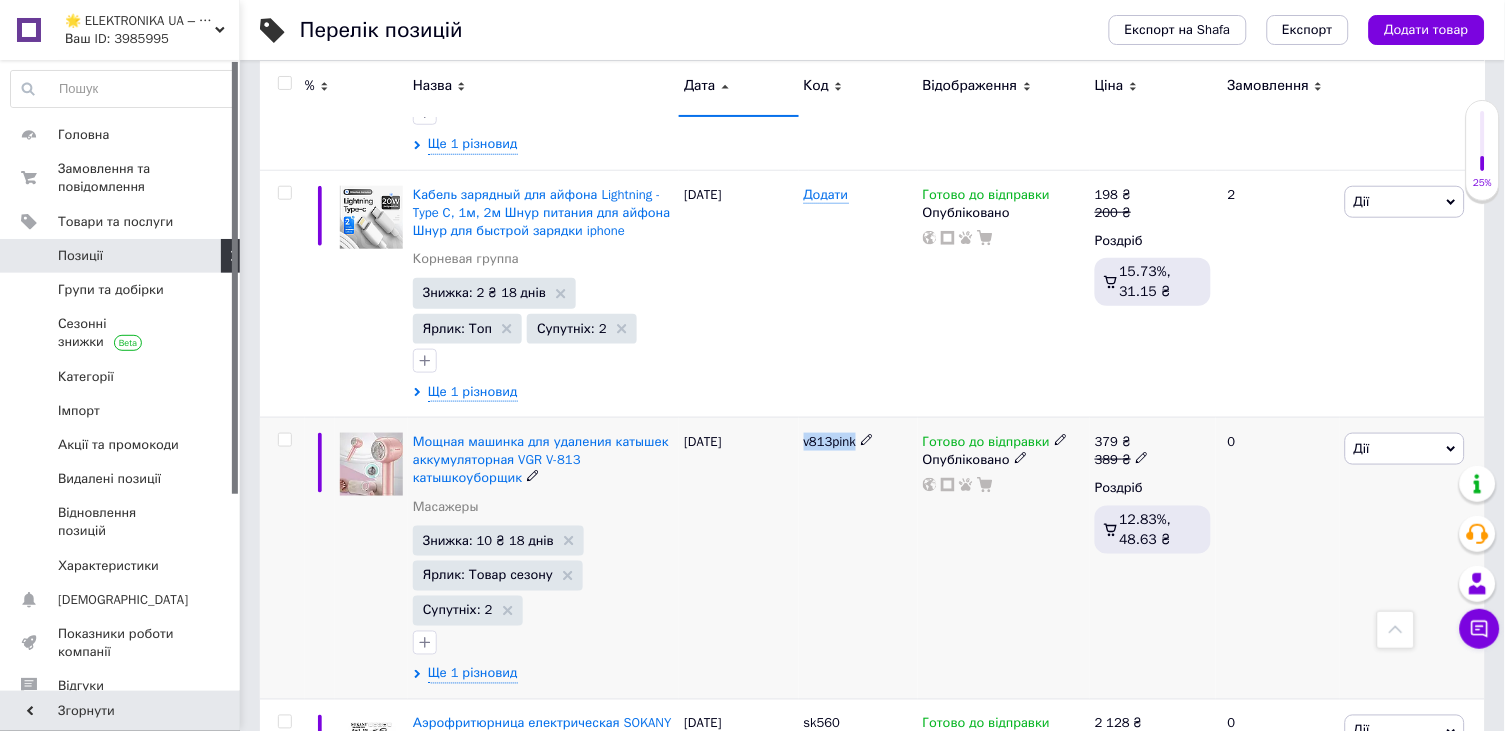 click on "v813pink" at bounding box center (830, 441) 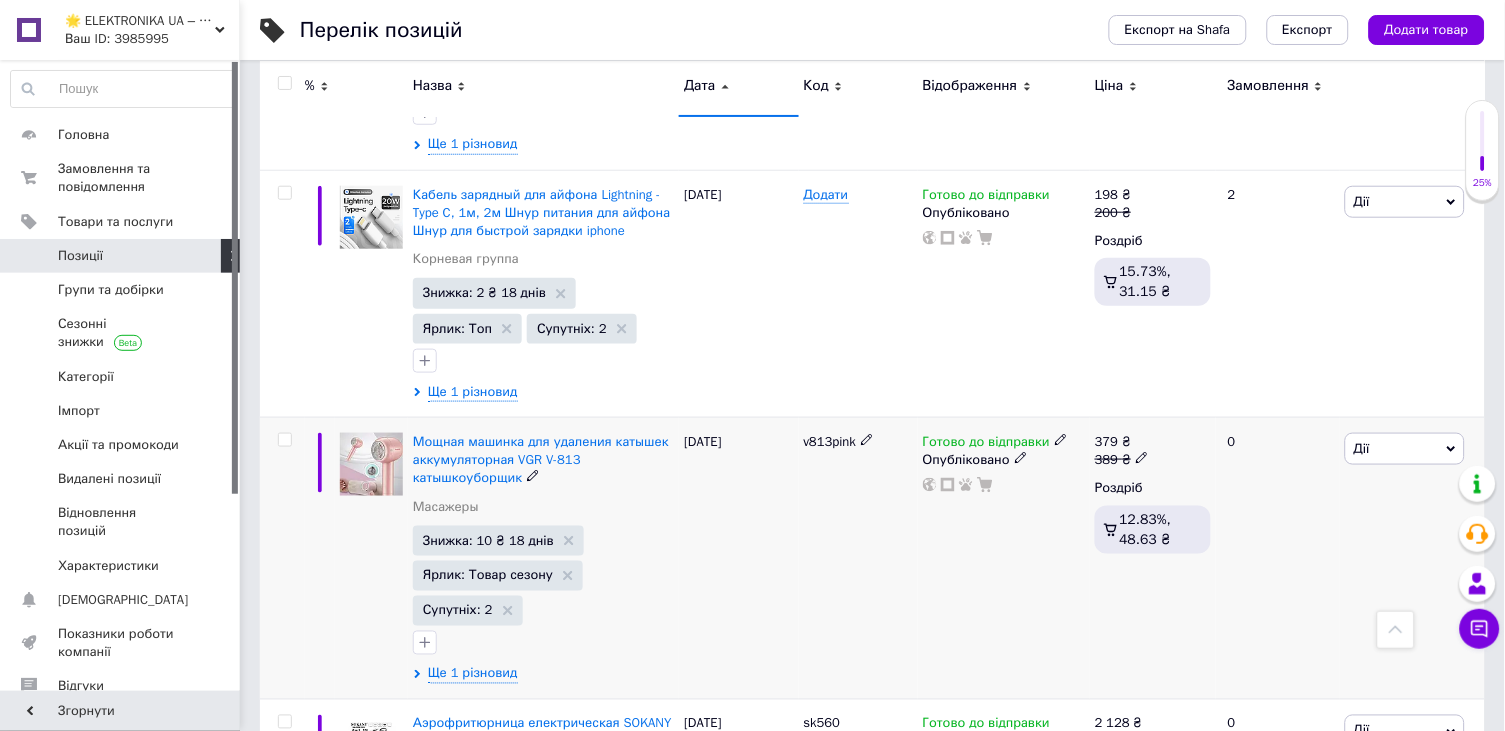 click on "Дії" at bounding box center (1405, 449) 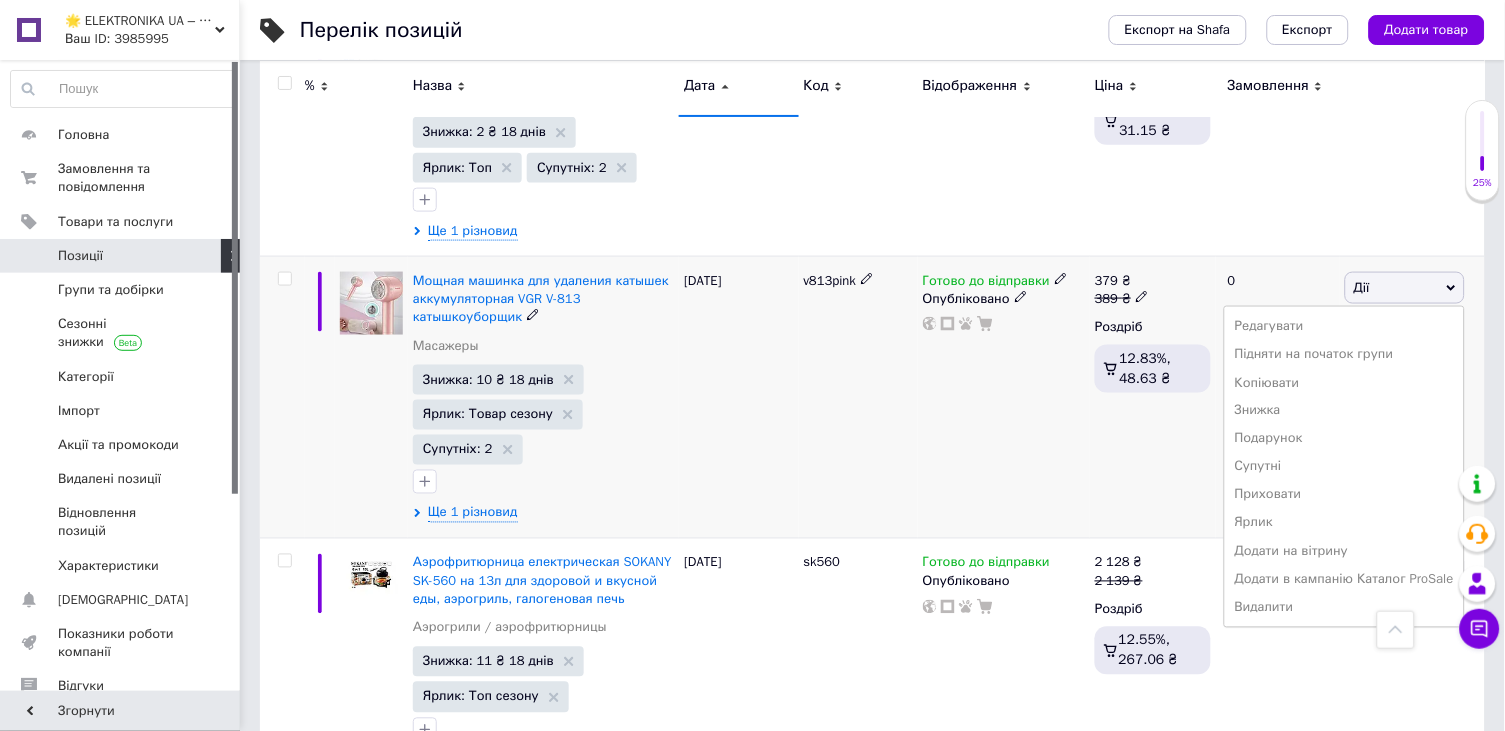 scroll, scrollTop: 2205, scrollLeft: 0, axis: vertical 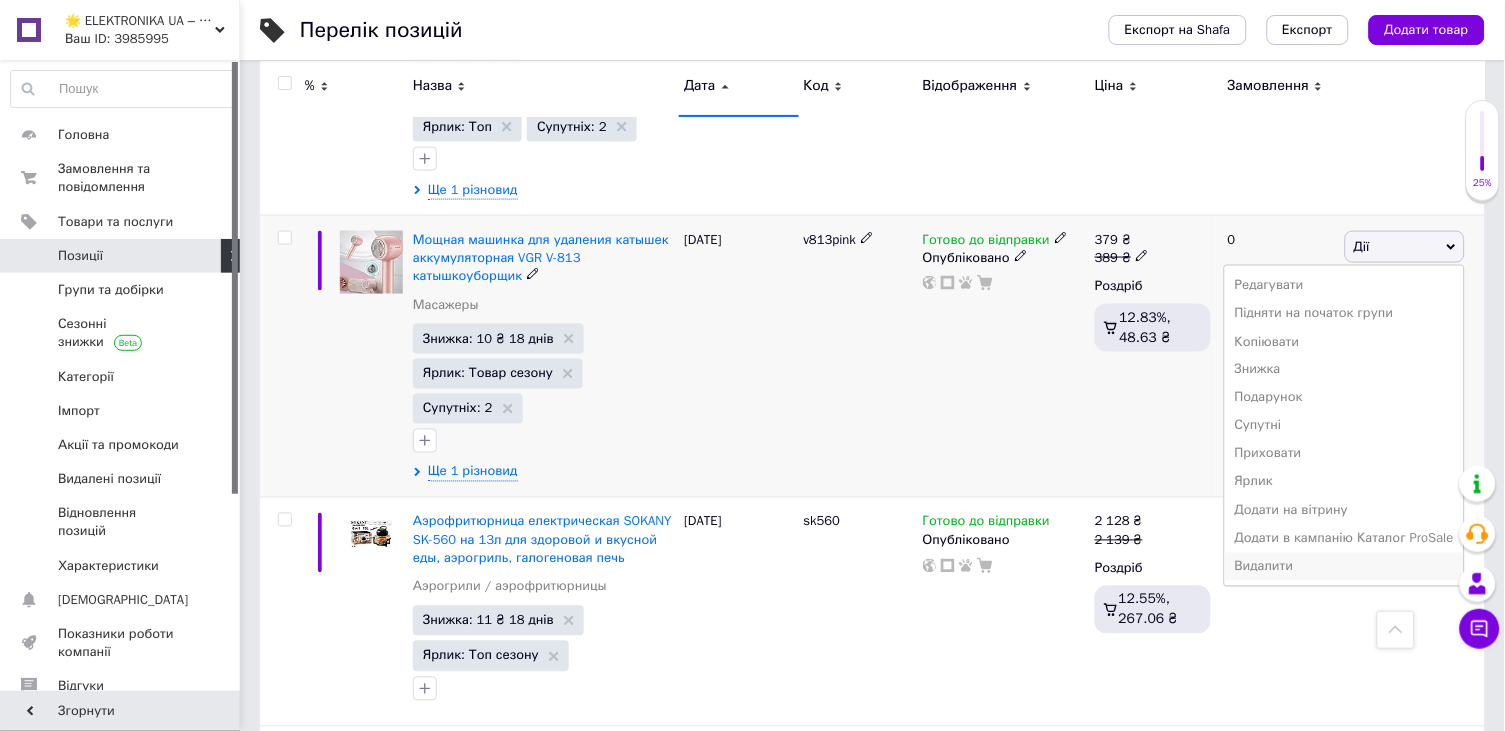 click on "Видалити" at bounding box center (1344, 567) 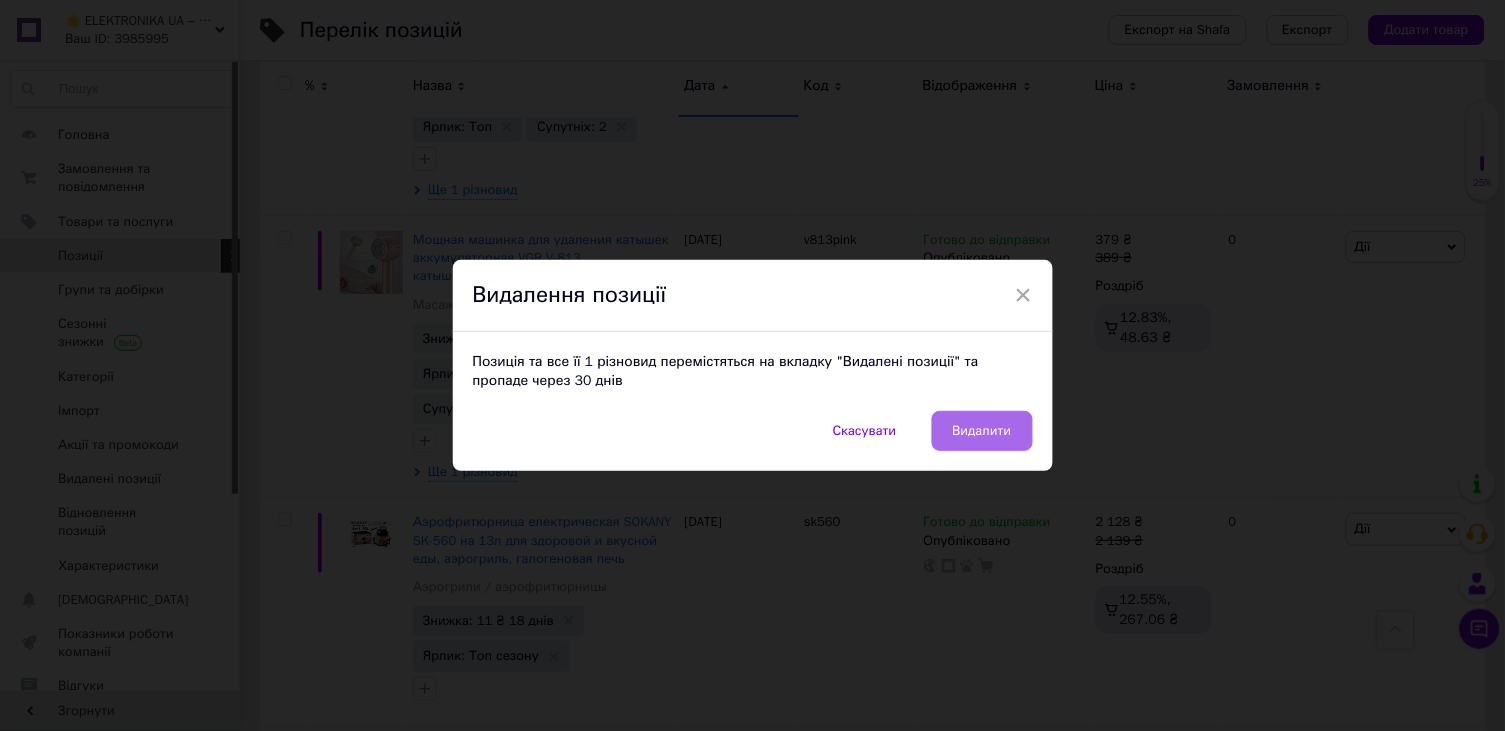 click on "Видалити" at bounding box center (982, 431) 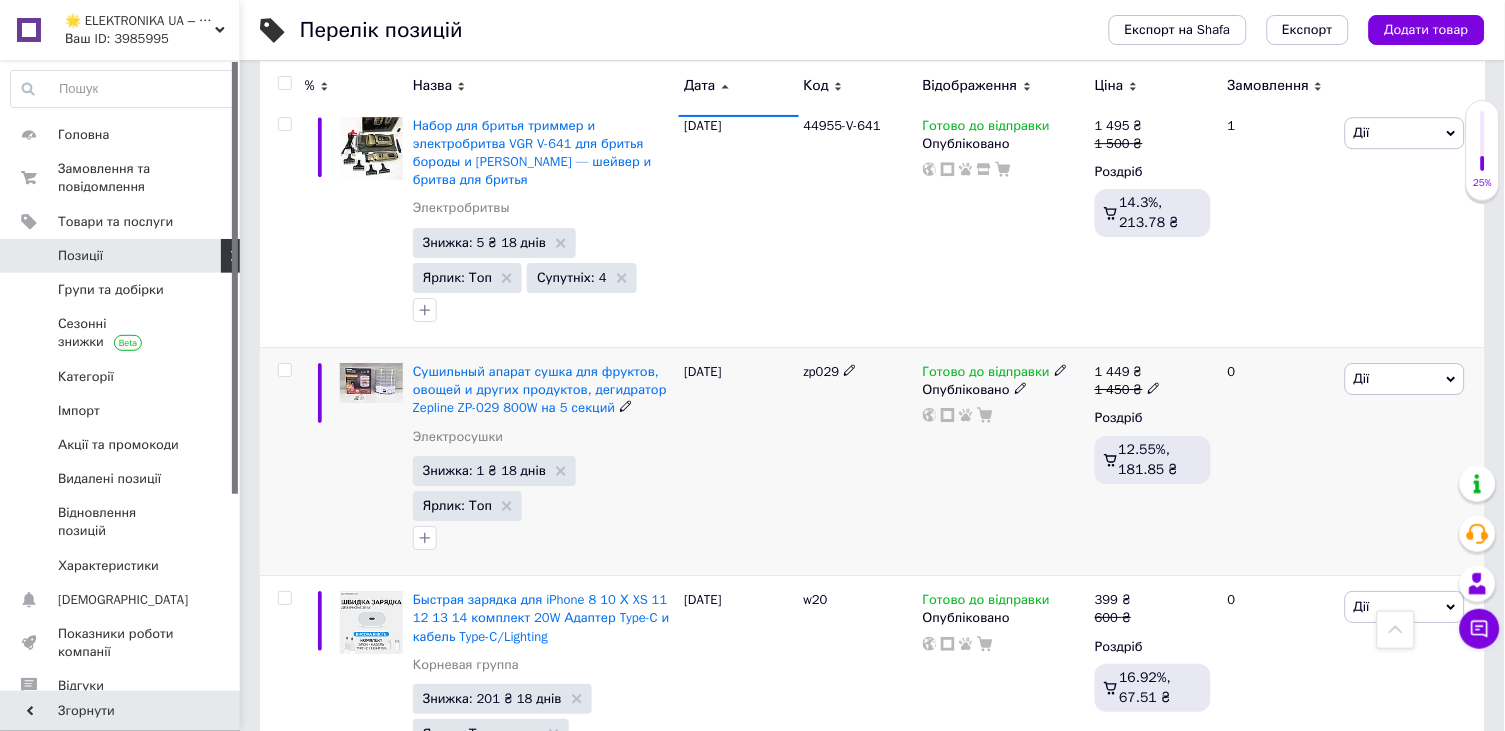 scroll, scrollTop: 1330, scrollLeft: 0, axis: vertical 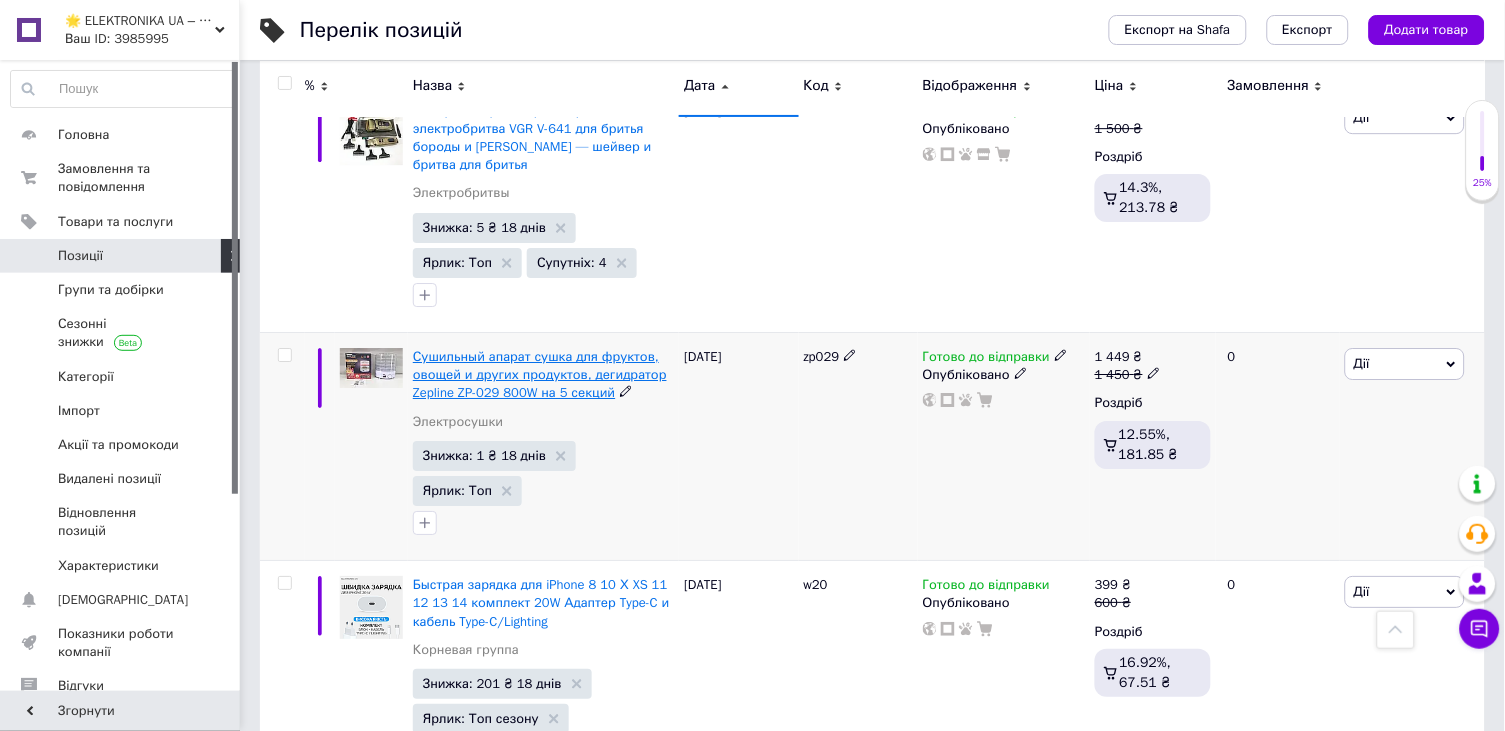 click on "Сушильный апарат сушка для фруктов, овощей и других продуктов, дегидратор Zepline ZP-029 800W на 5 секций" at bounding box center (540, 374) 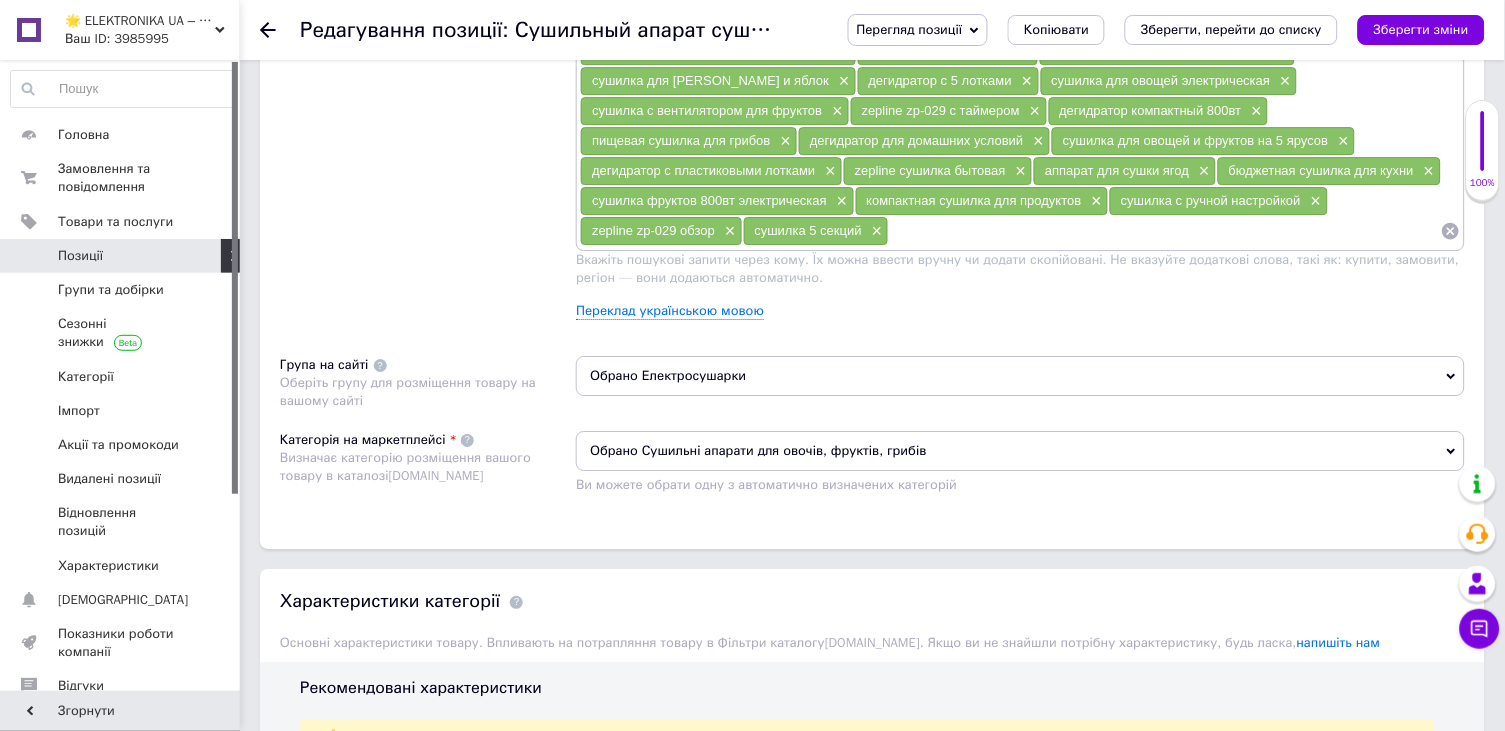 scroll, scrollTop: 1332, scrollLeft: 0, axis: vertical 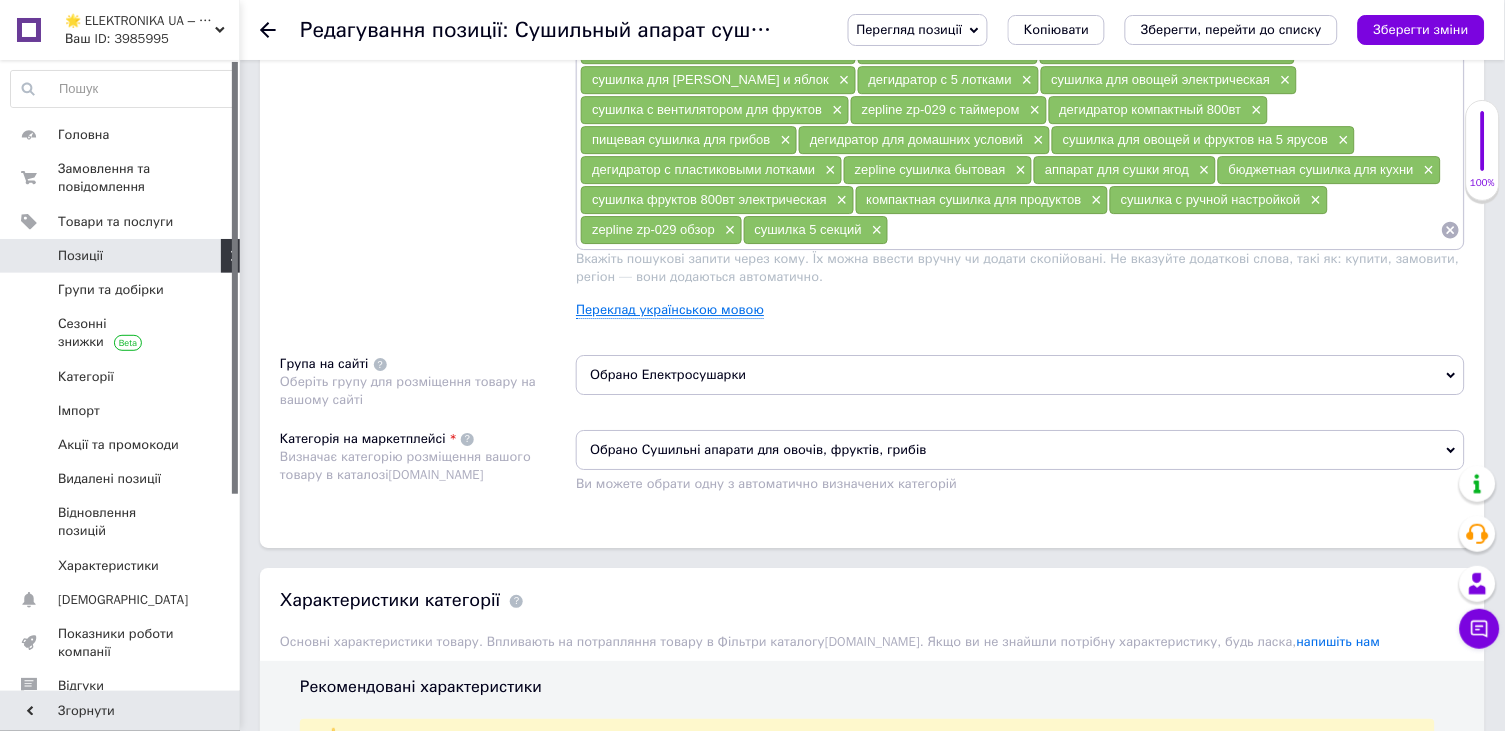 click on "Переклад українською мовою" at bounding box center [670, 310] 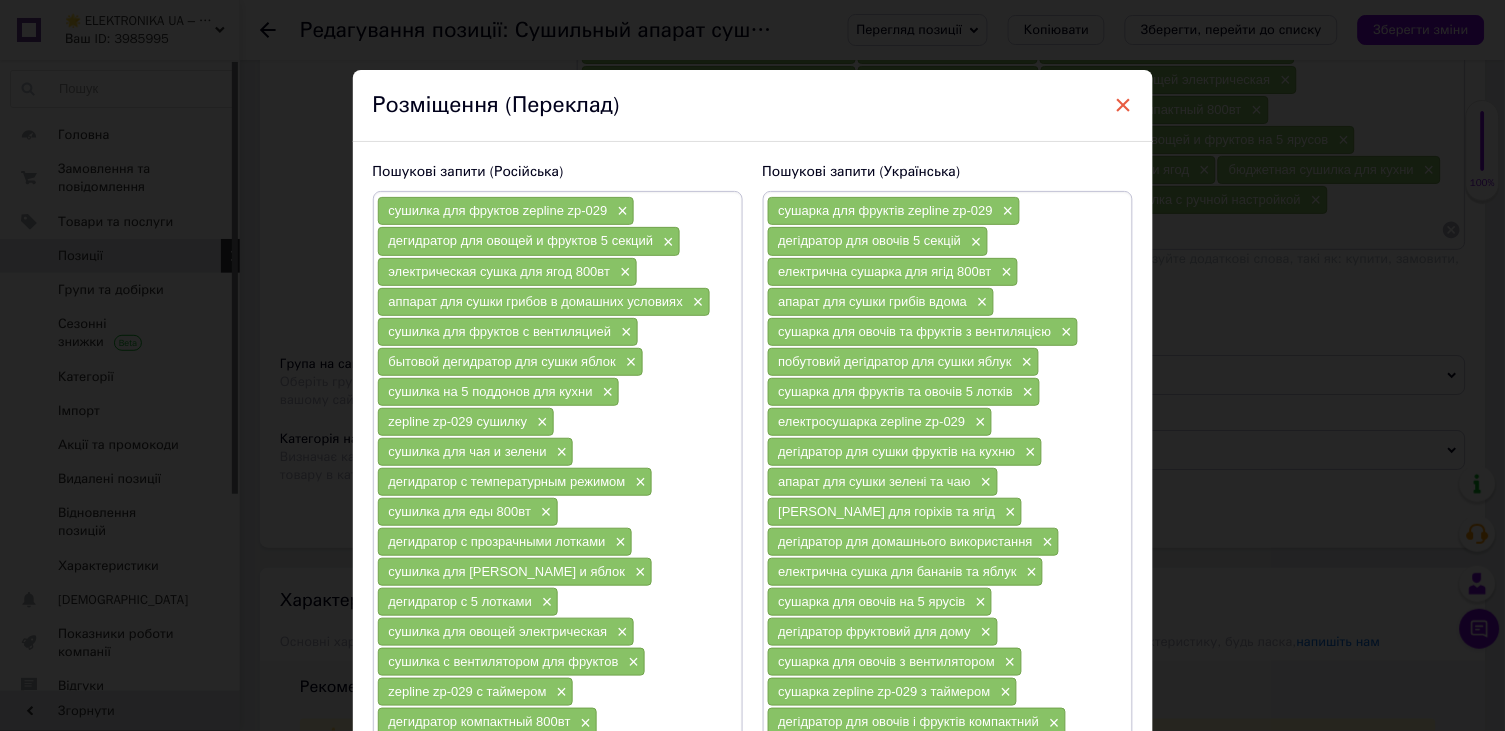 click on "×" at bounding box center (1124, 105) 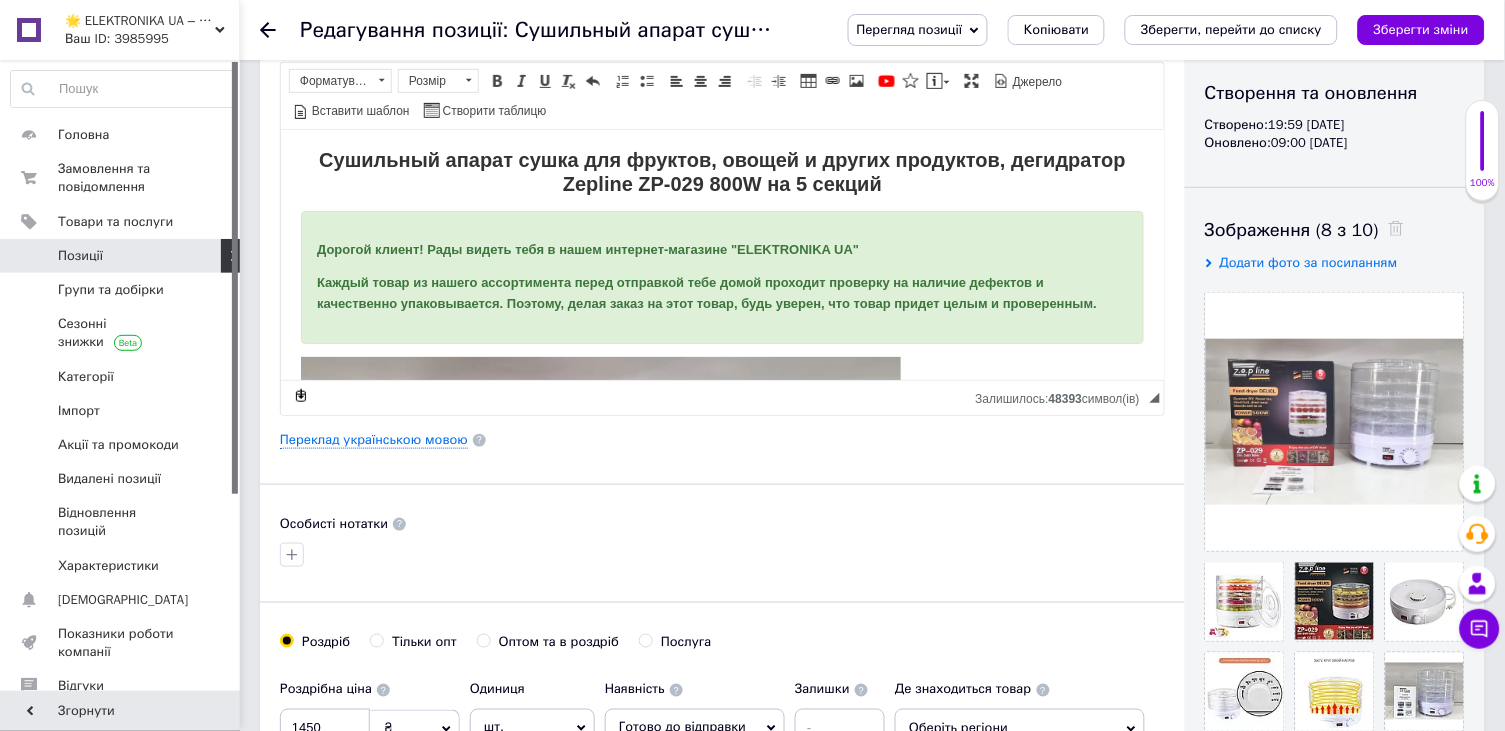 scroll, scrollTop: 188, scrollLeft: 0, axis: vertical 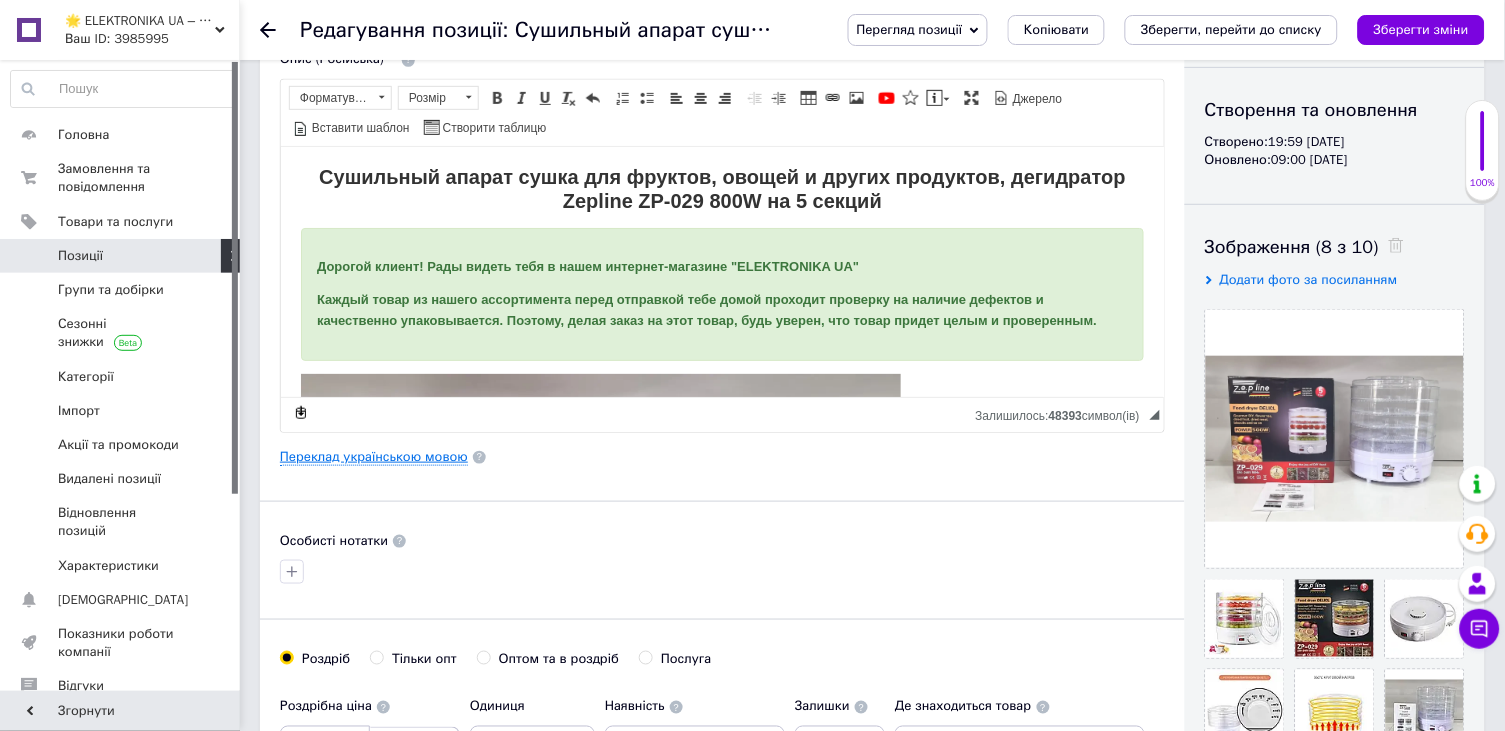 click on "Переклад українською мовою" at bounding box center (374, 457) 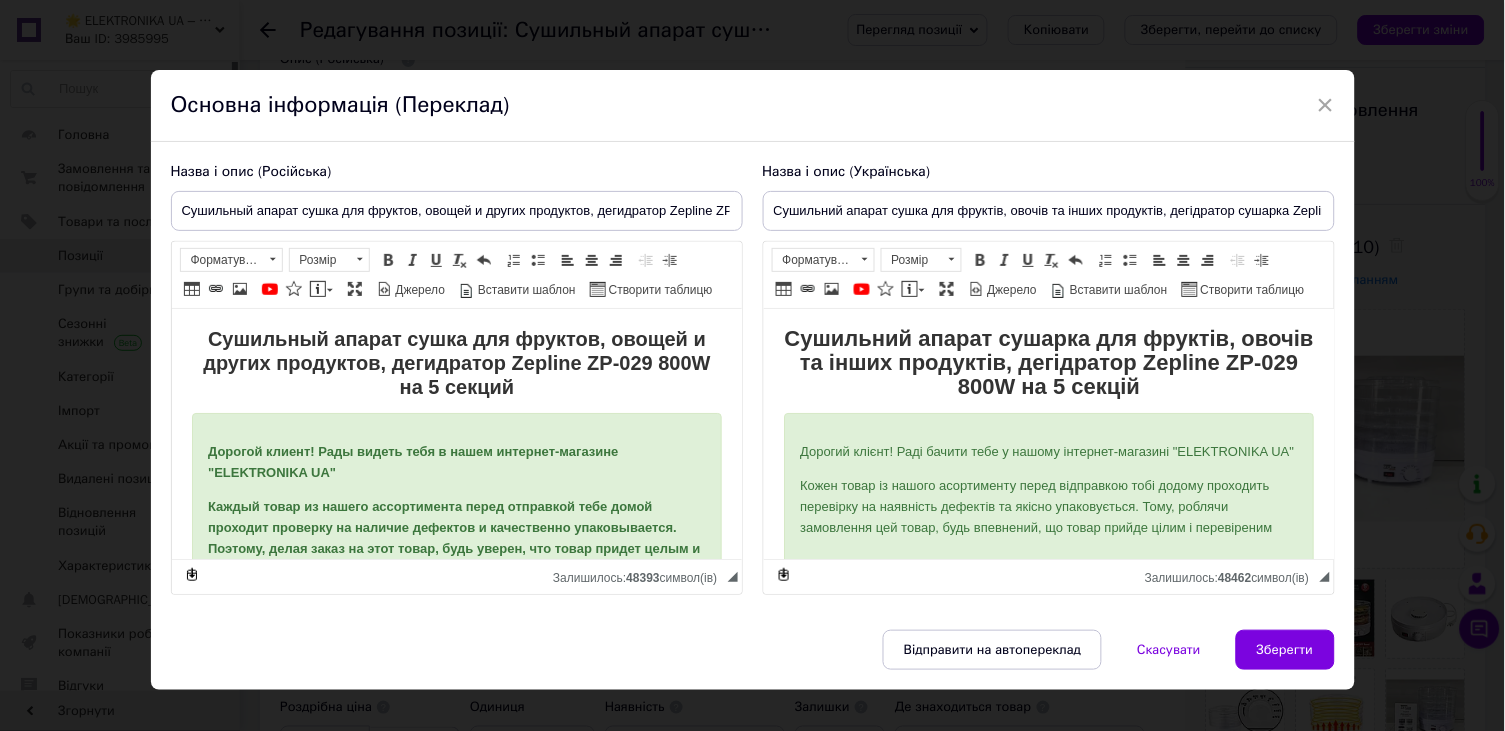 scroll, scrollTop: 0, scrollLeft: 0, axis: both 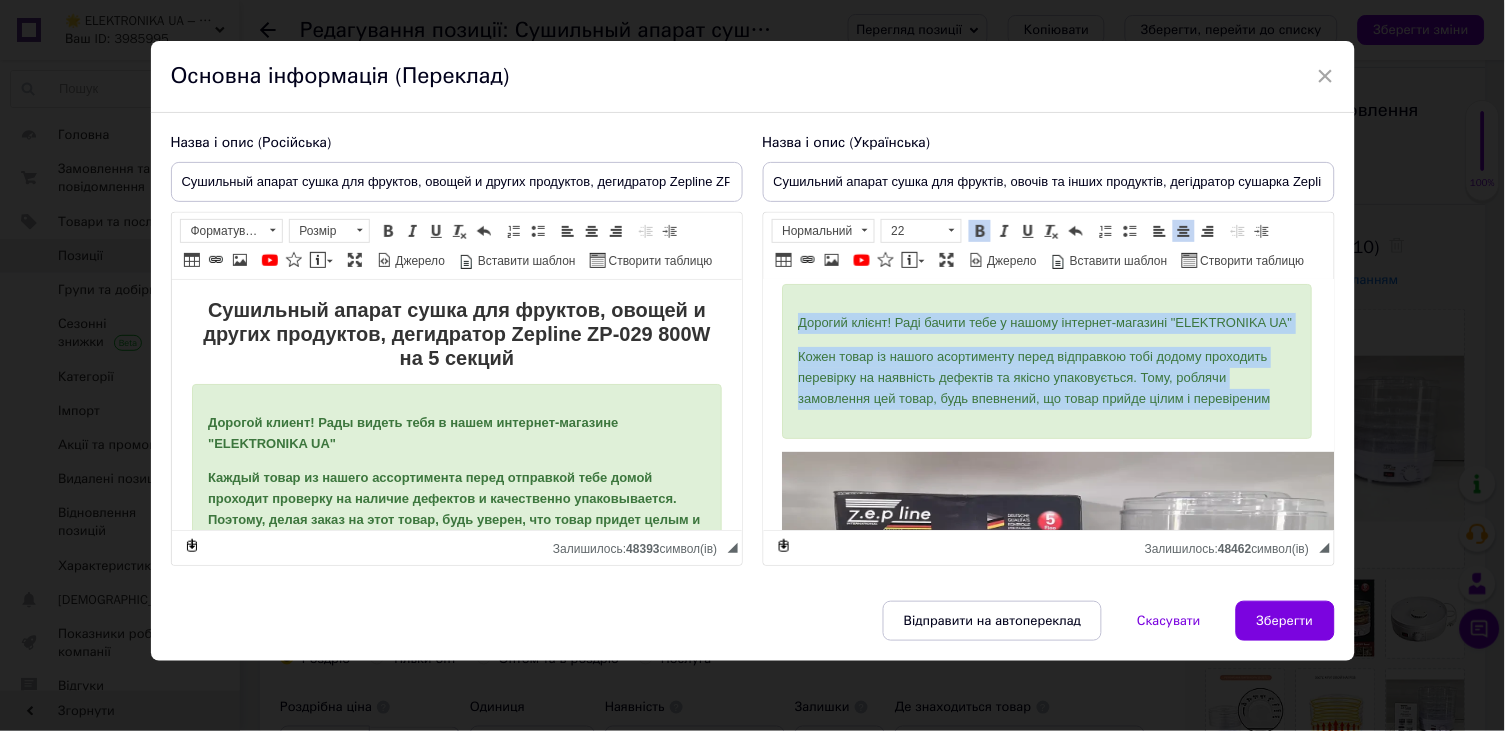 drag, startPoint x: 793, startPoint y: 317, endPoint x: 1286, endPoint y: 415, distance: 502.646 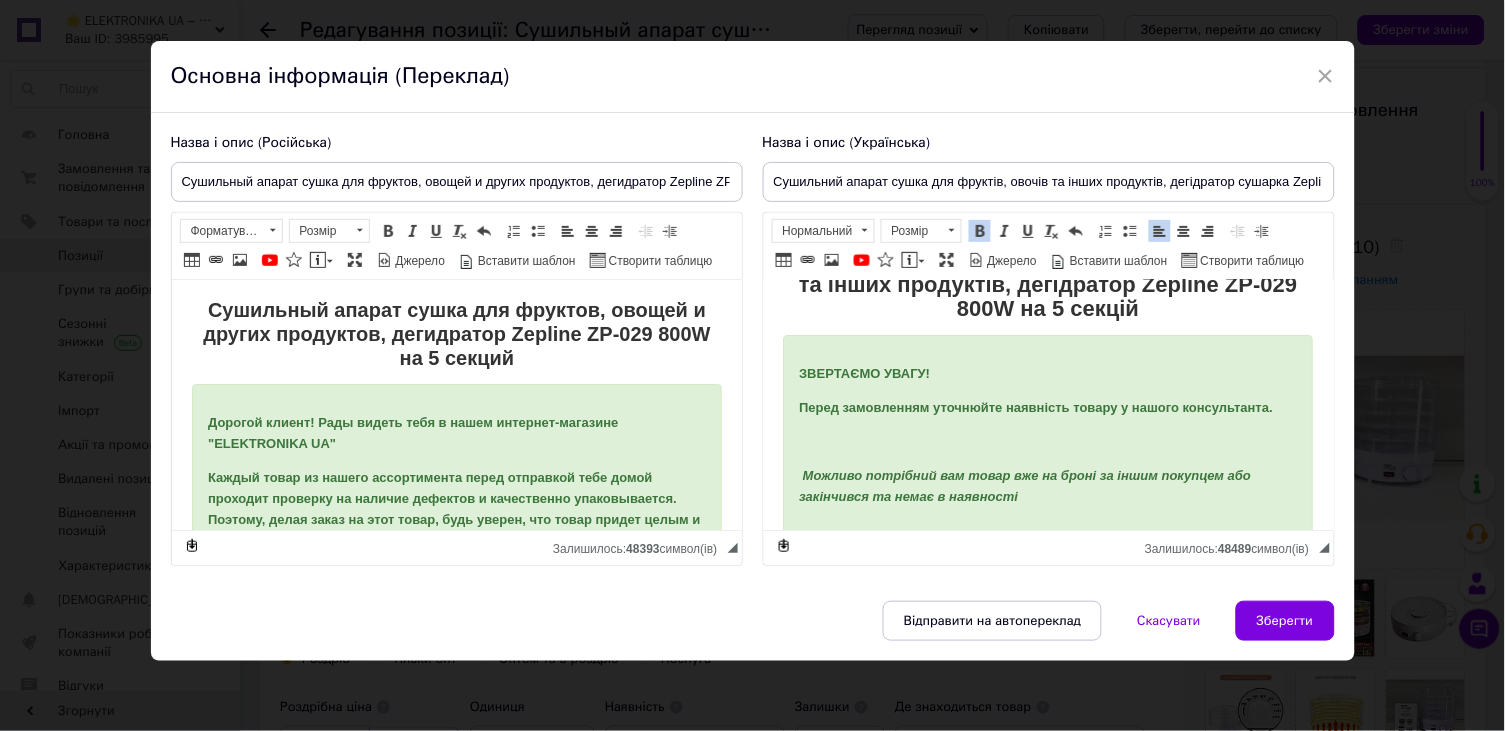 scroll, scrollTop: 0, scrollLeft: 1, axis: horizontal 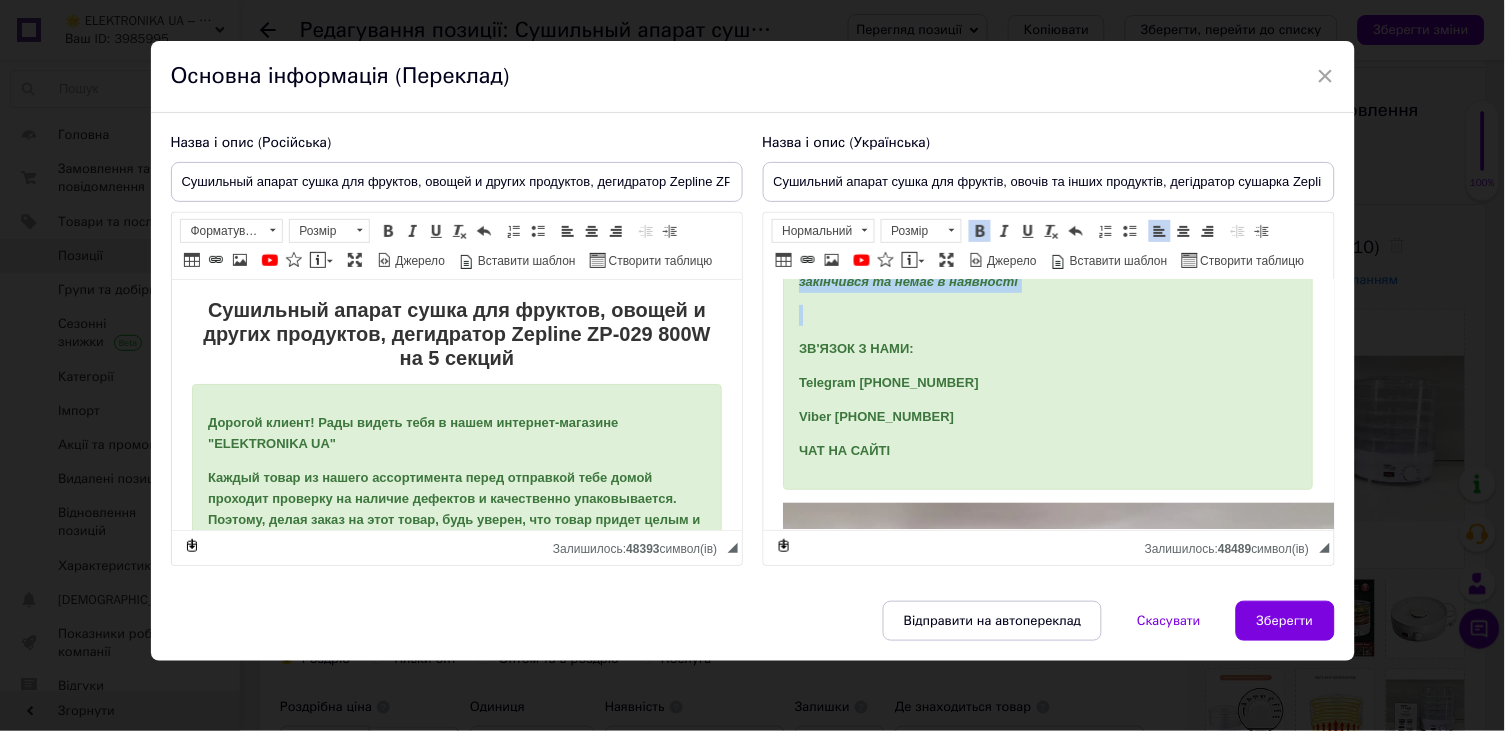 drag, startPoint x: 798, startPoint y: 418, endPoint x: 921, endPoint y: 448, distance: 126.60569 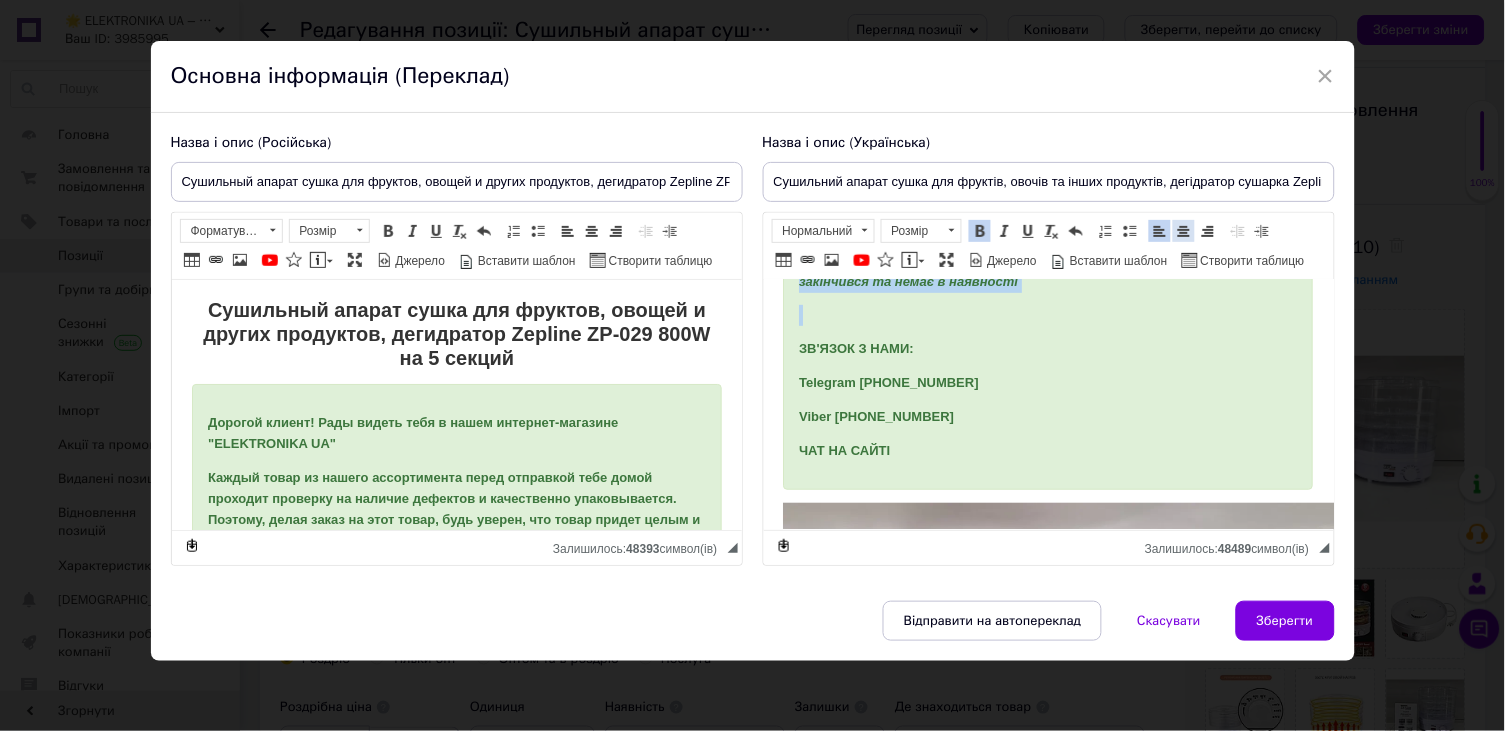 click at bounding box center [1184, 231] 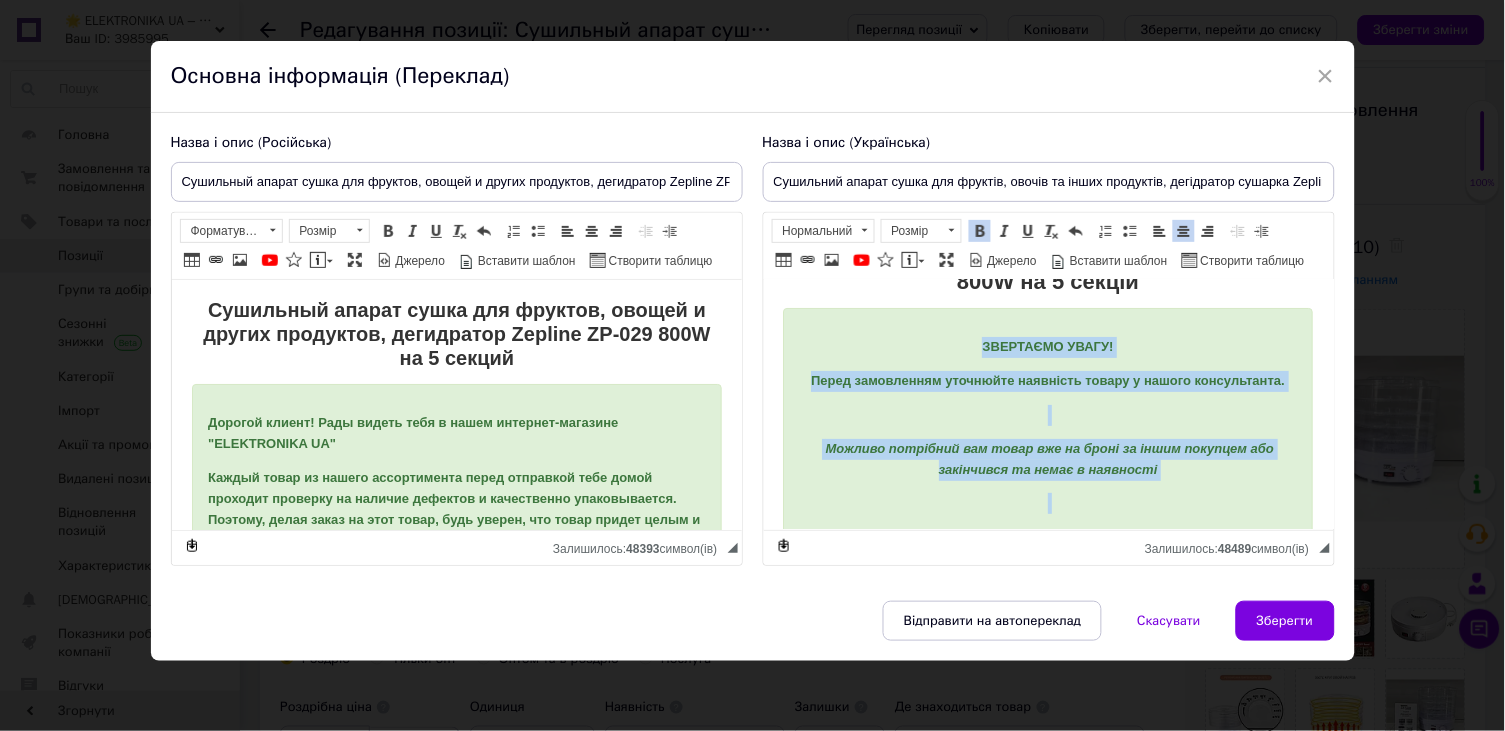 scroll, scrollTop: 0, scrollLeft: 1, axis: horizontal 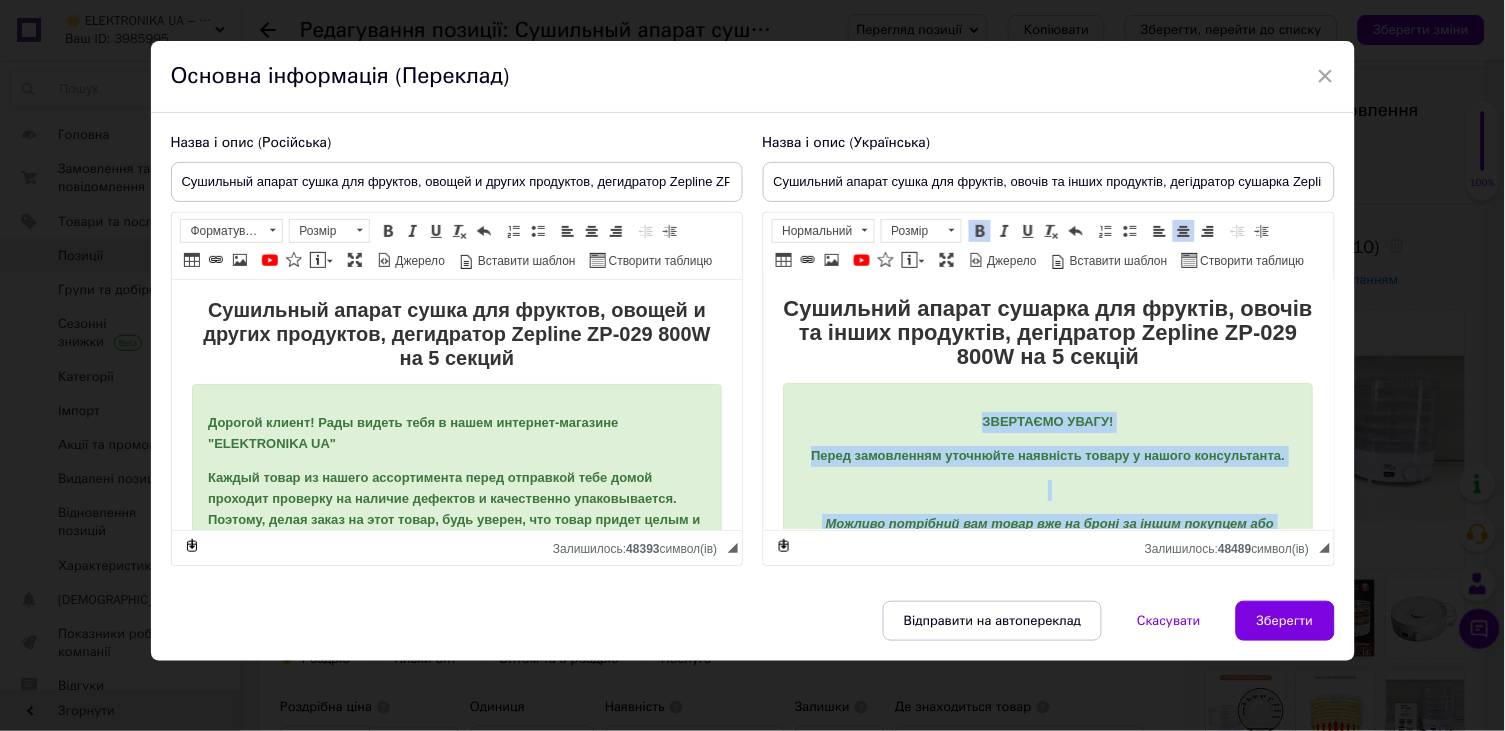 click on "ЗВЕРТАЄМО УВАГУ!" at bounding box center [1047, 422] 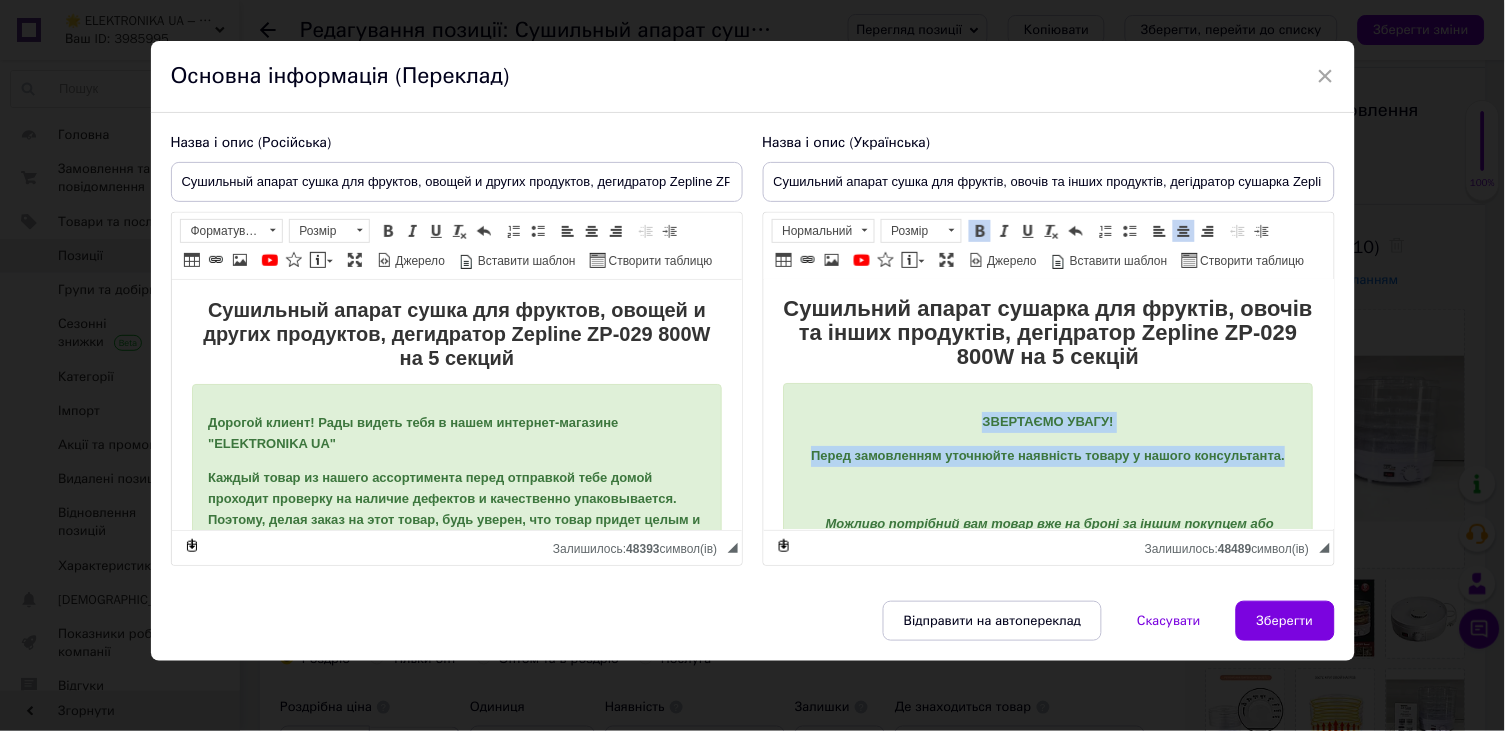 drag, startPoint x: 968, startPoint y: 418, endPoint x: 1304, endPoint y: 463, distance: 339 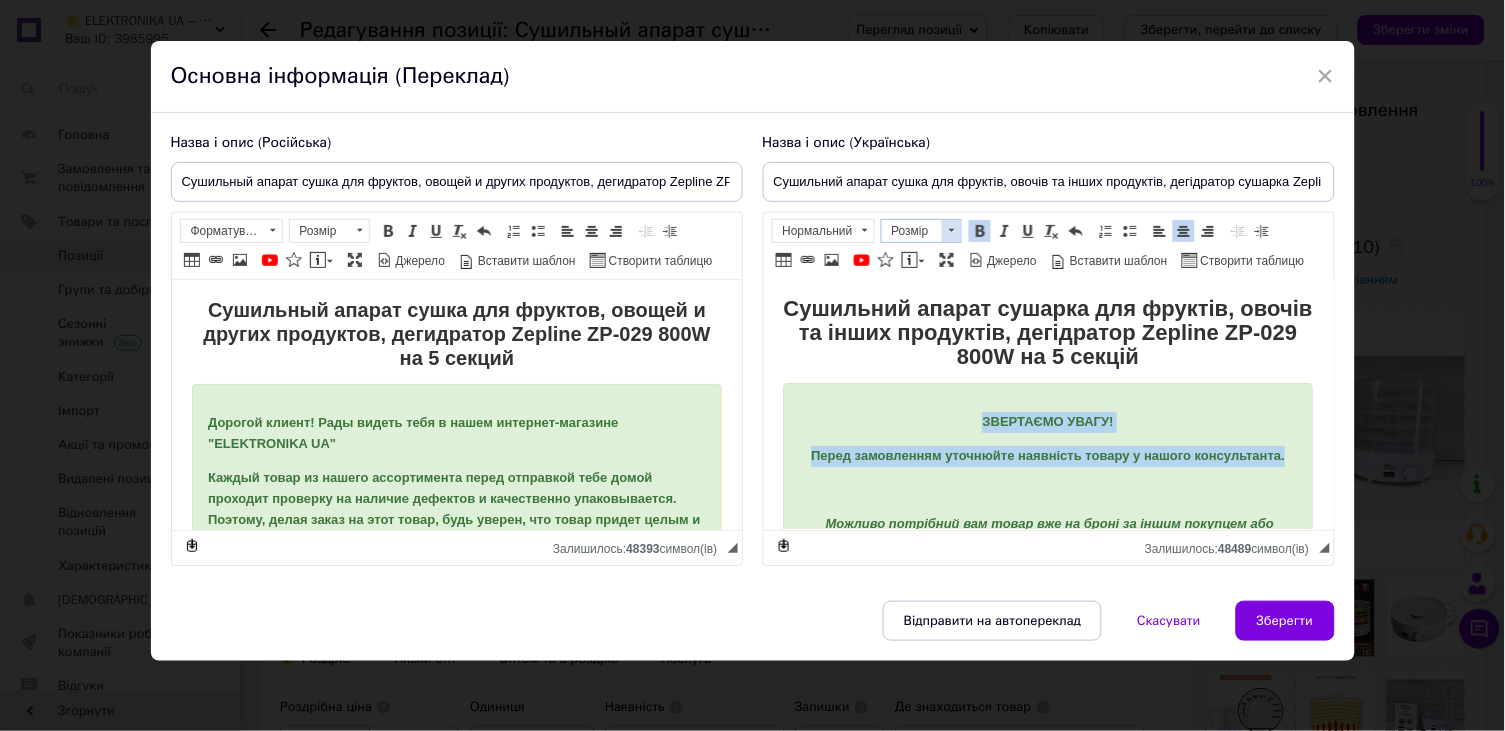 click at bounding box center (951, 231) 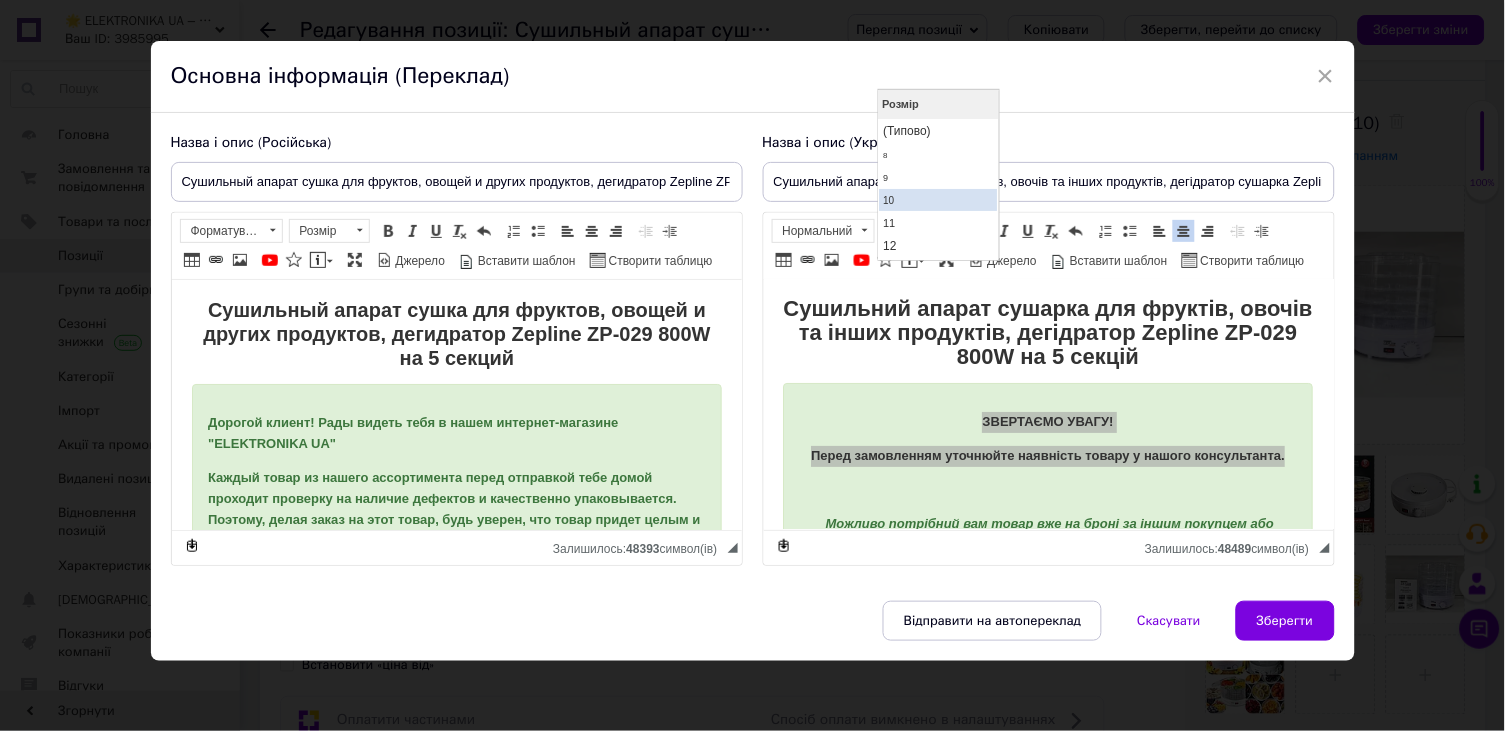 scroll, scrollTop: 140, scrollLeft: 0, axis: vertical 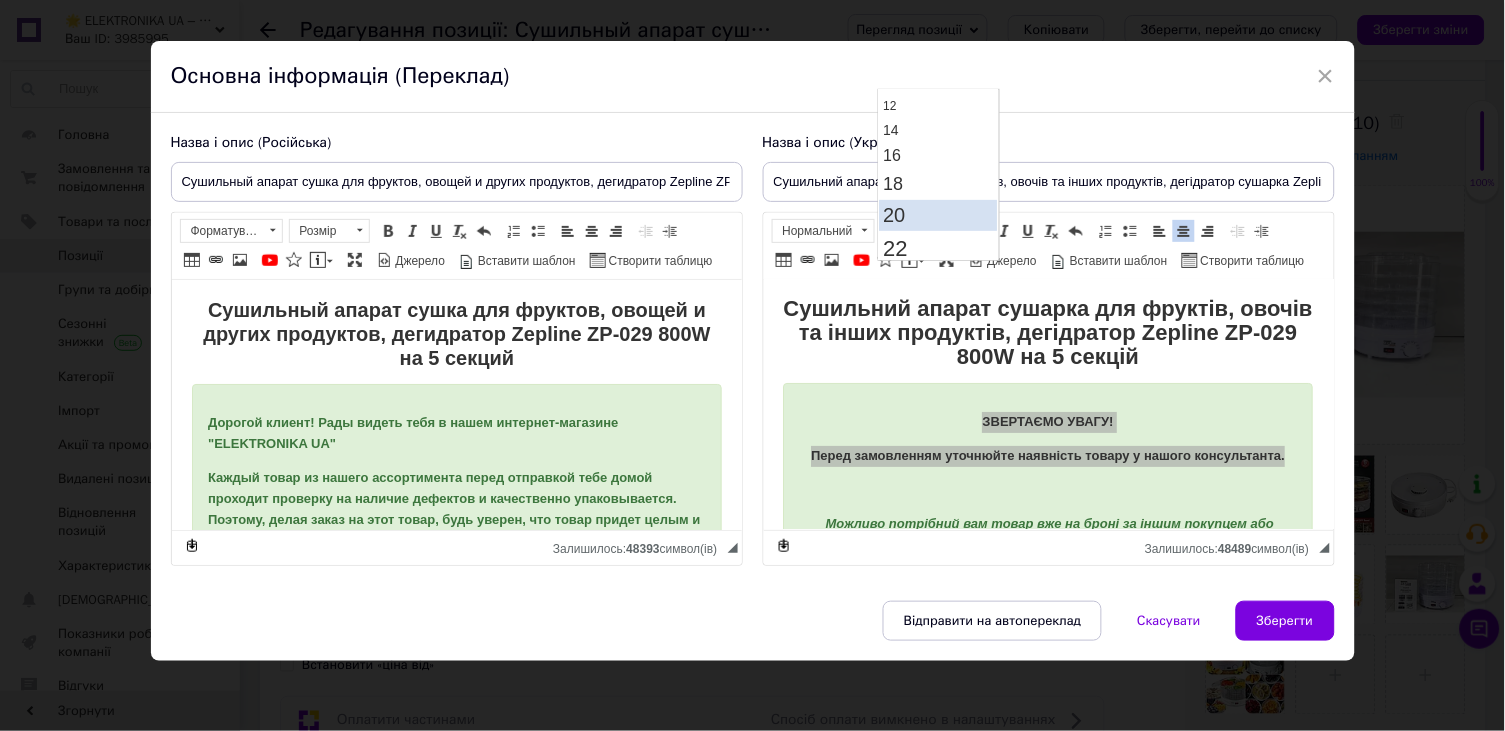 click on "20" at bounding box center [938, 214] 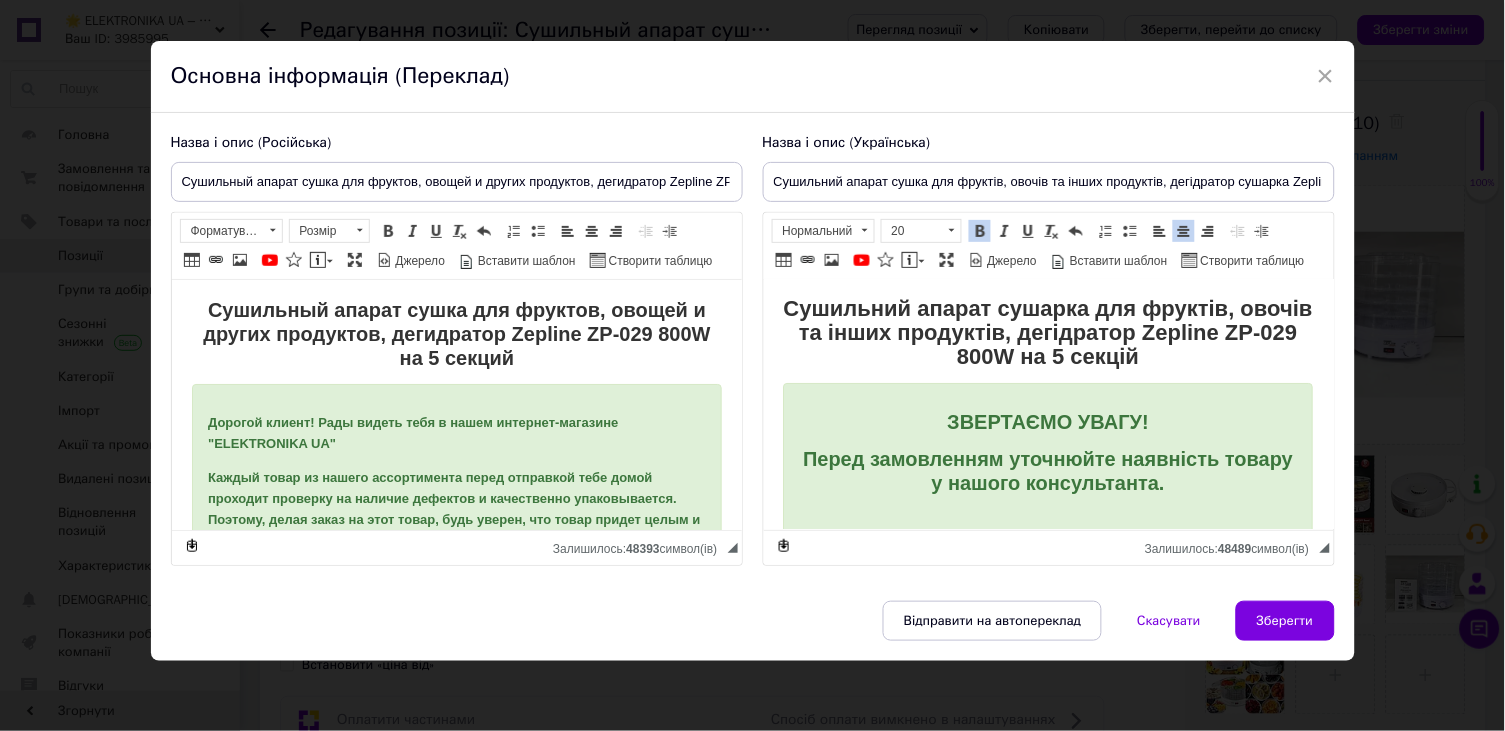 click on "Перед замовленням уточнюйте наявність товару у нашого консультанта." at bounding box center (1047, 471) 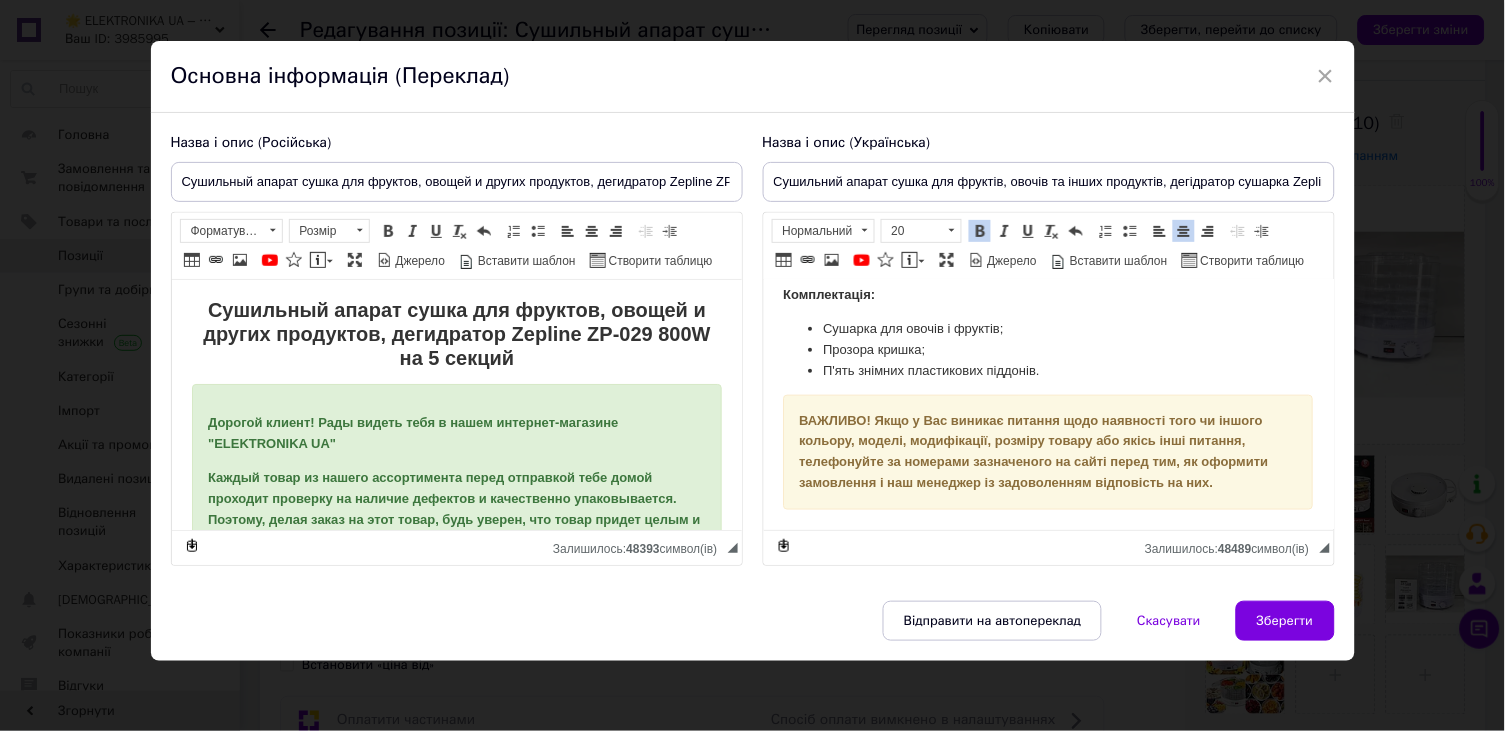 scroll, scrollTop: 2218, scrollLeft: 1, axis: both 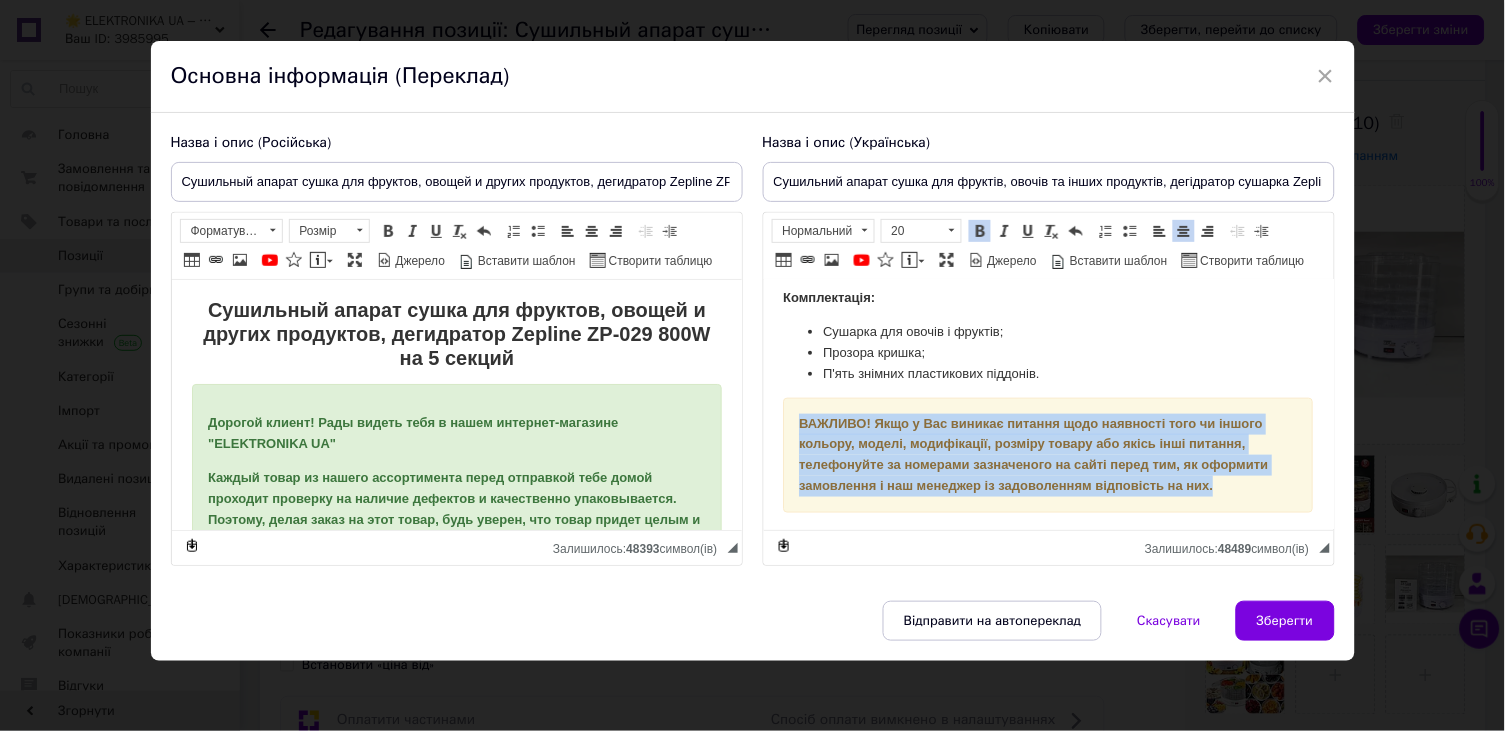 drag, startPoint x: 792, startPoint y: 387, endPoint x: 1265, endPoint y: 449, distance: 477.0461 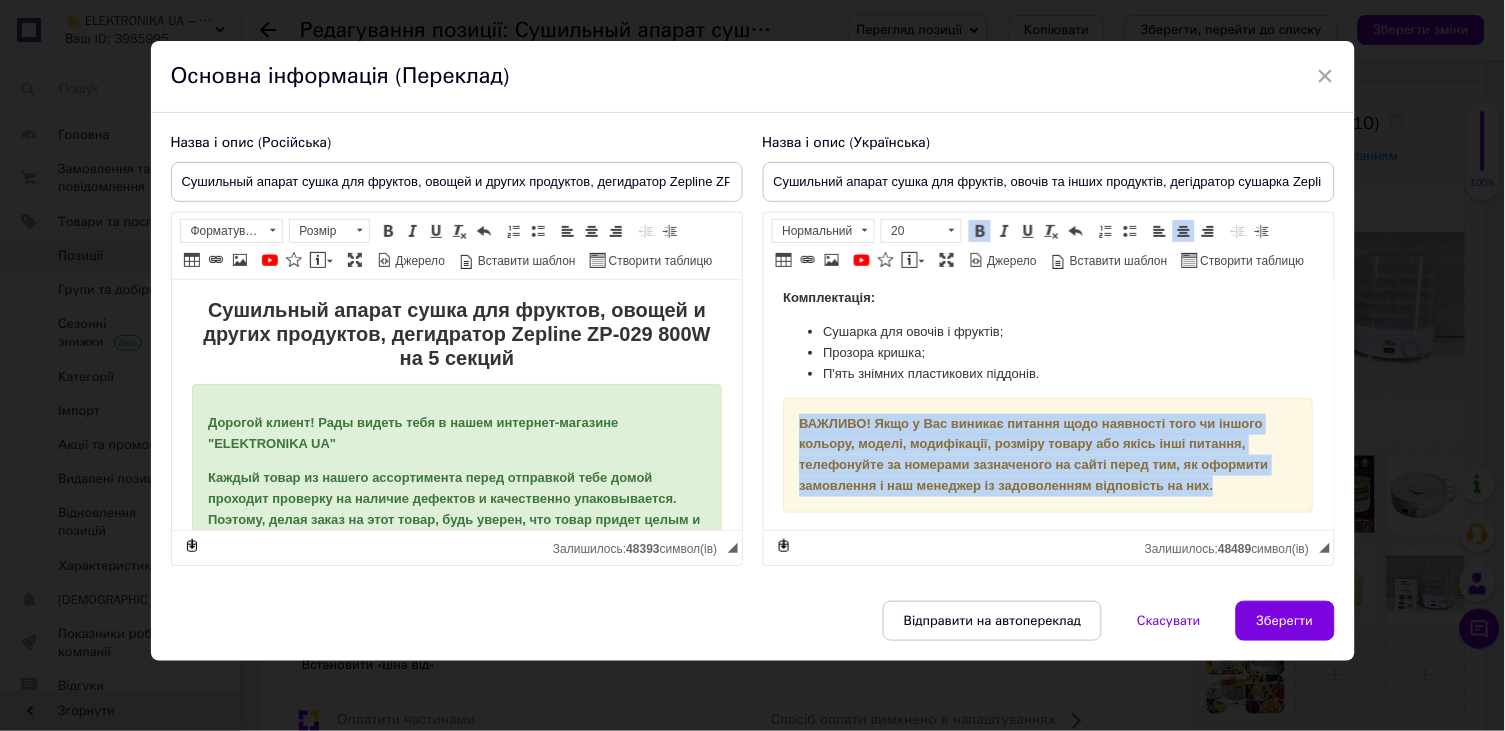 click on "ВАЖЛИВО! Якщо у Вас виникає питання щодо наявності того чи іншого кольору, моделі, модифікації, розміру товару або якісь інші питання, телефонуйте за номерами зазначеного на сайті перед тим, як оформити замовлення і наш менеджер із задоволенням відповість на них." at bounding box center [1047, 455] 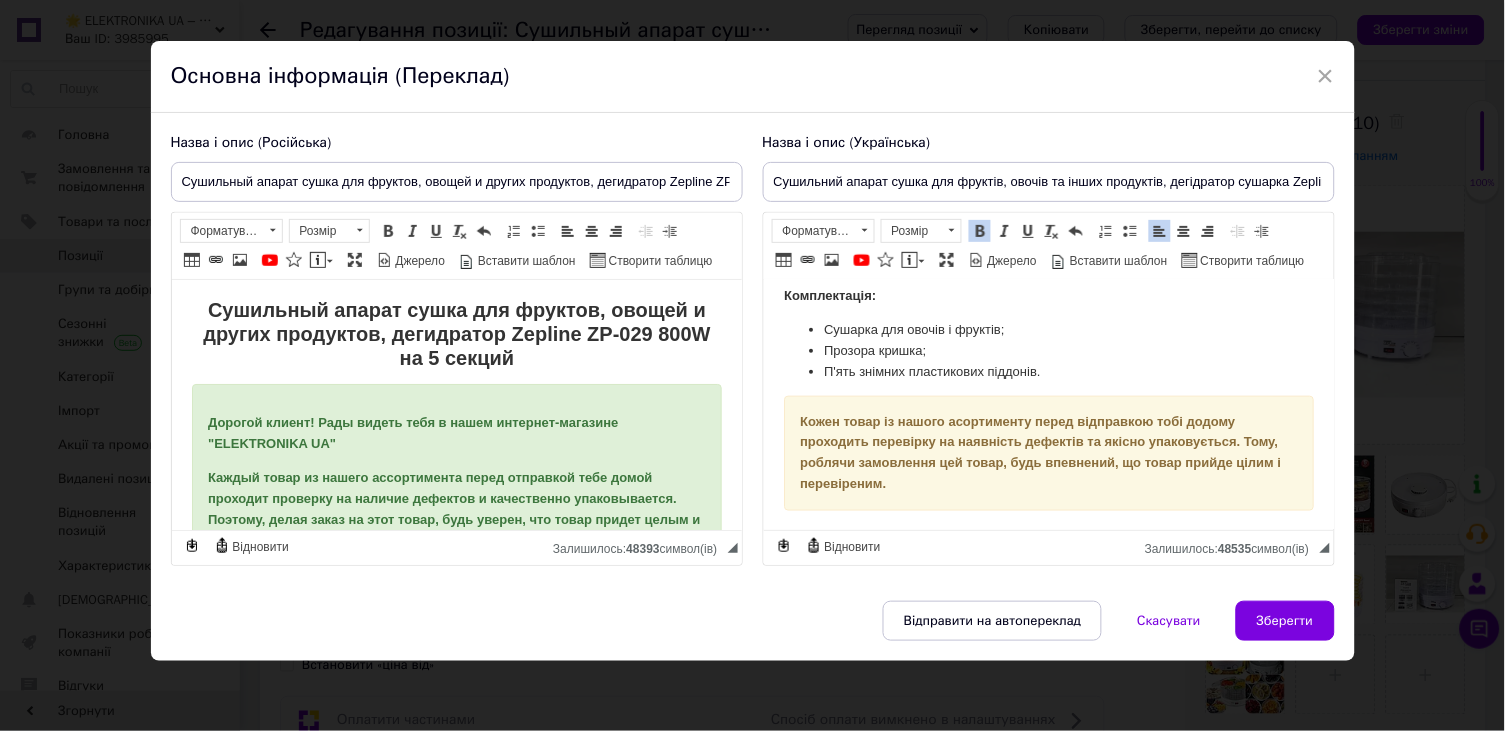 scroll, scrollTop: 2218, scrollLeft: 0, axis: vertical 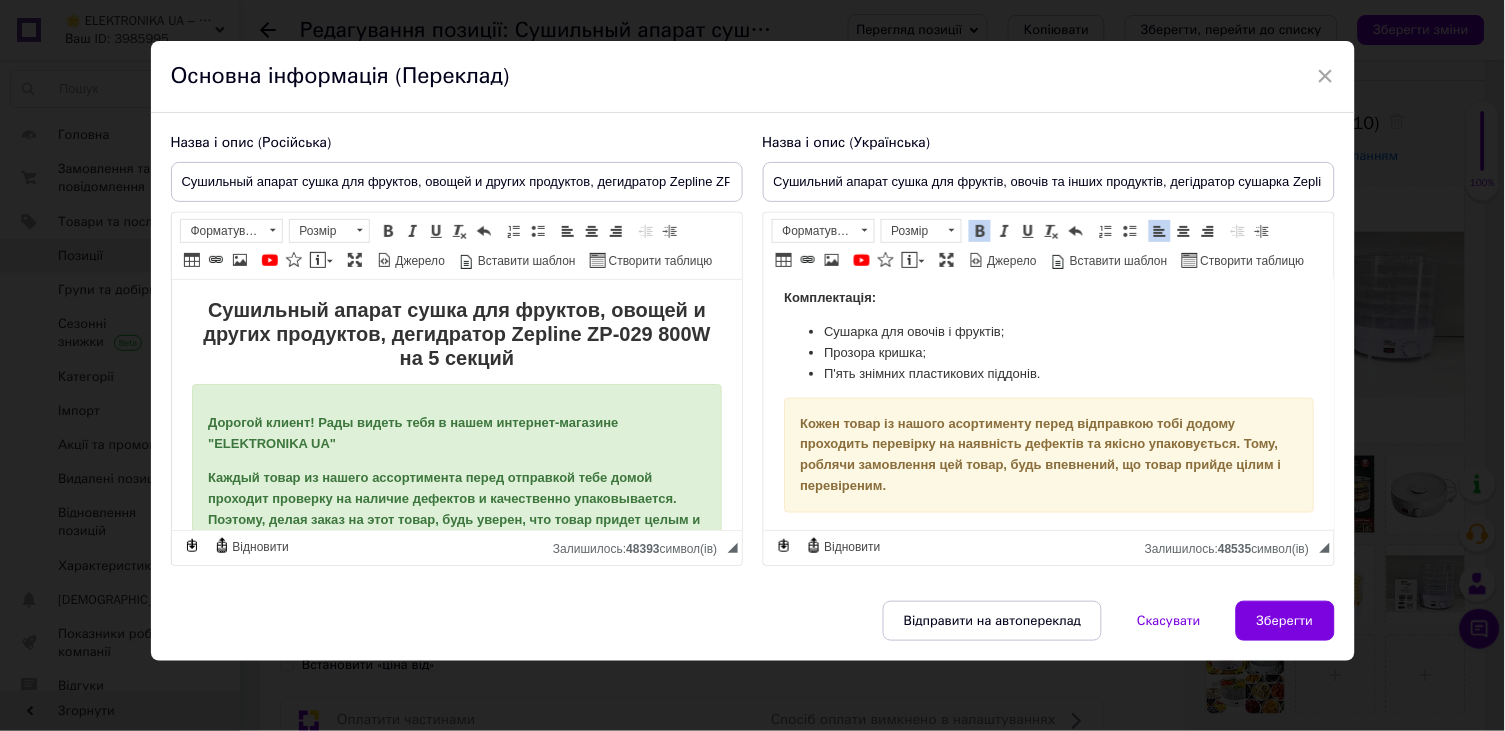 click on "П'ять знімних пластикових піддонів." at bounding box center (1048, 374) 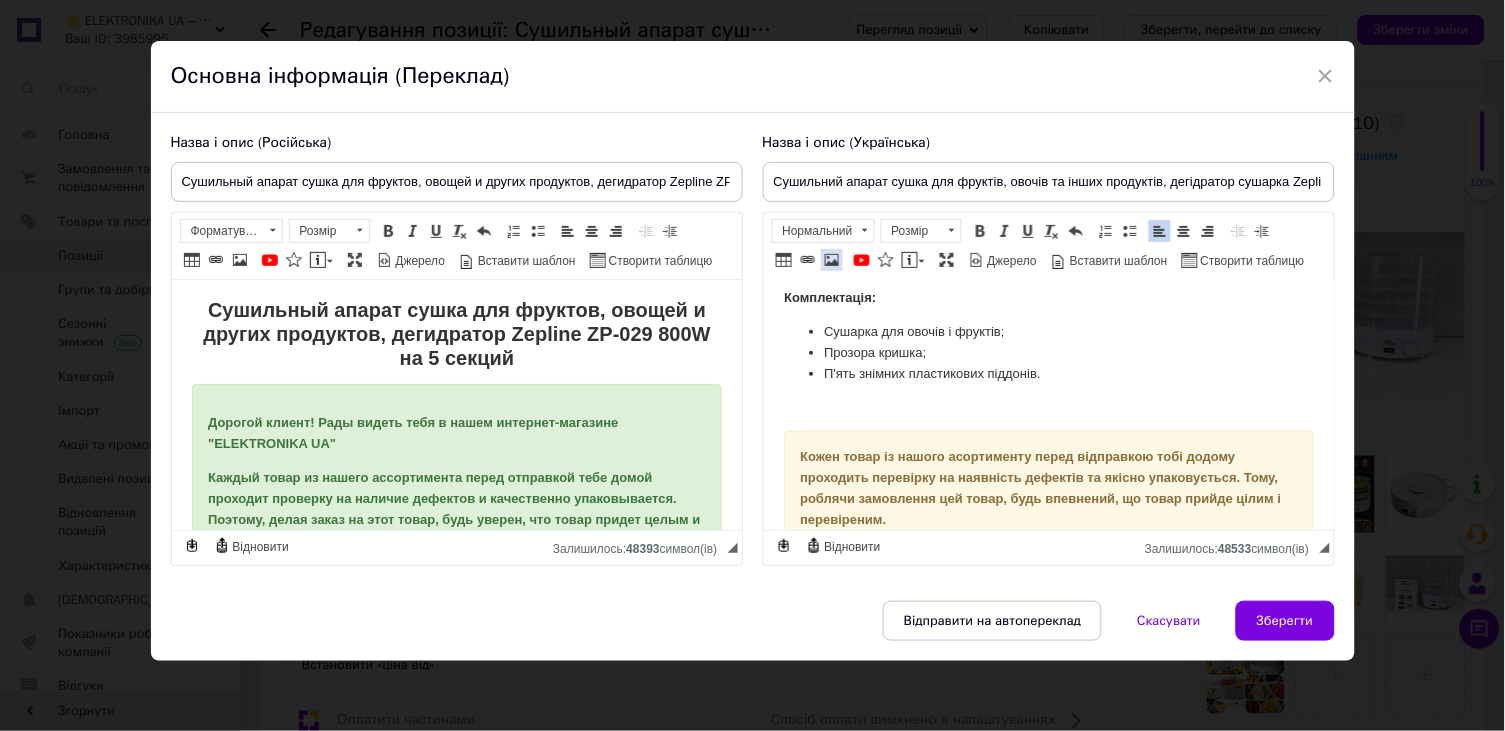 click at bounding box center [832, 260] 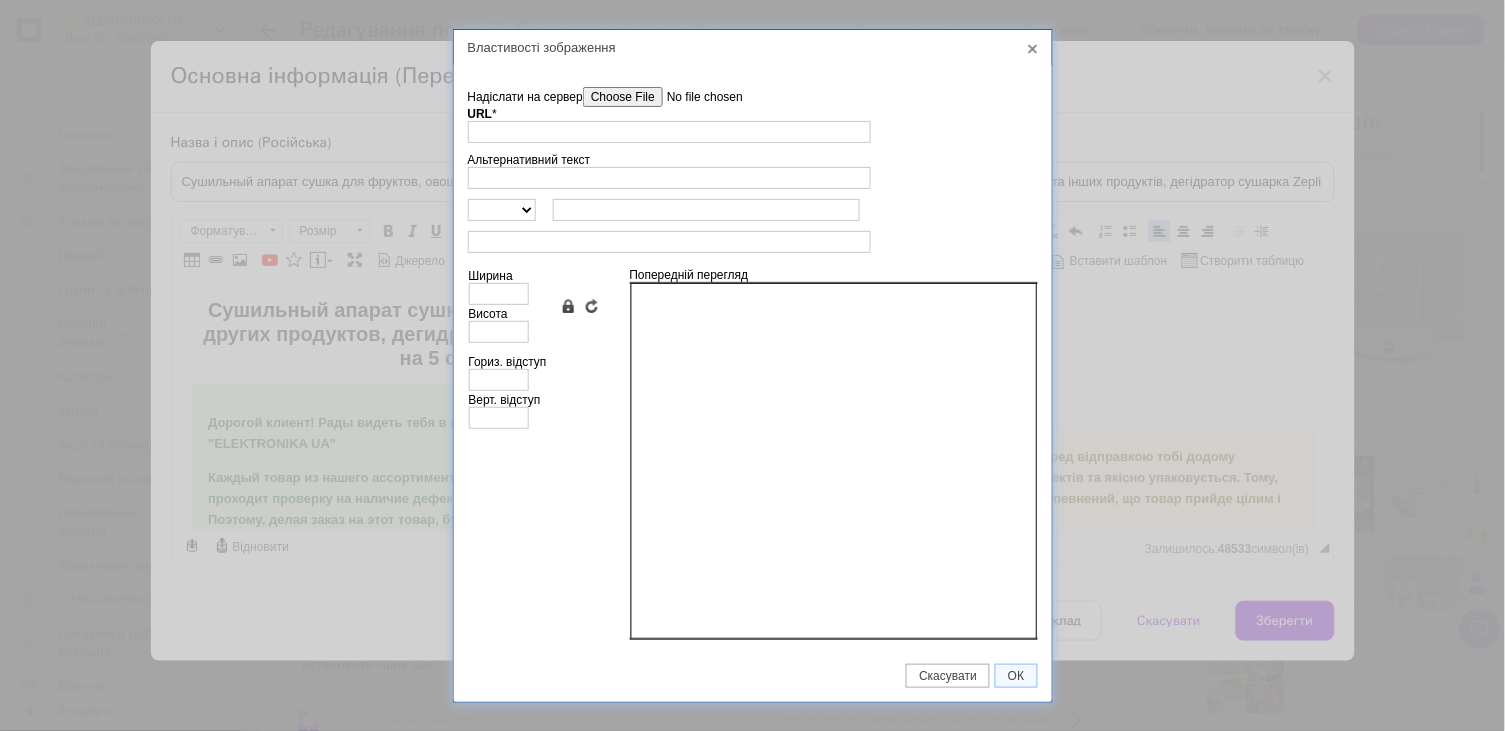 click on "Надіслати на сервер" at bounding box center [696, 97] 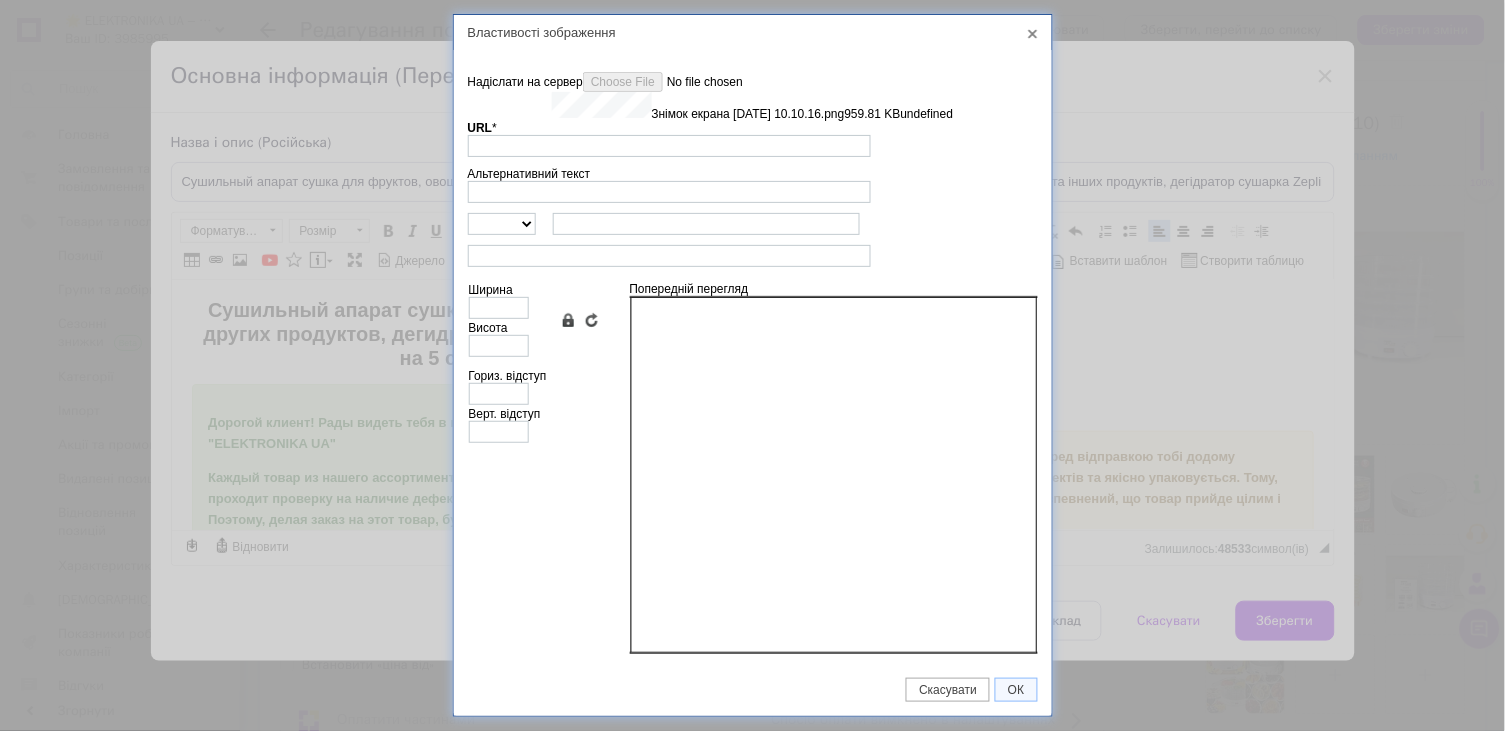 type on "[URL][DOMAIN_NAME][DATE]" 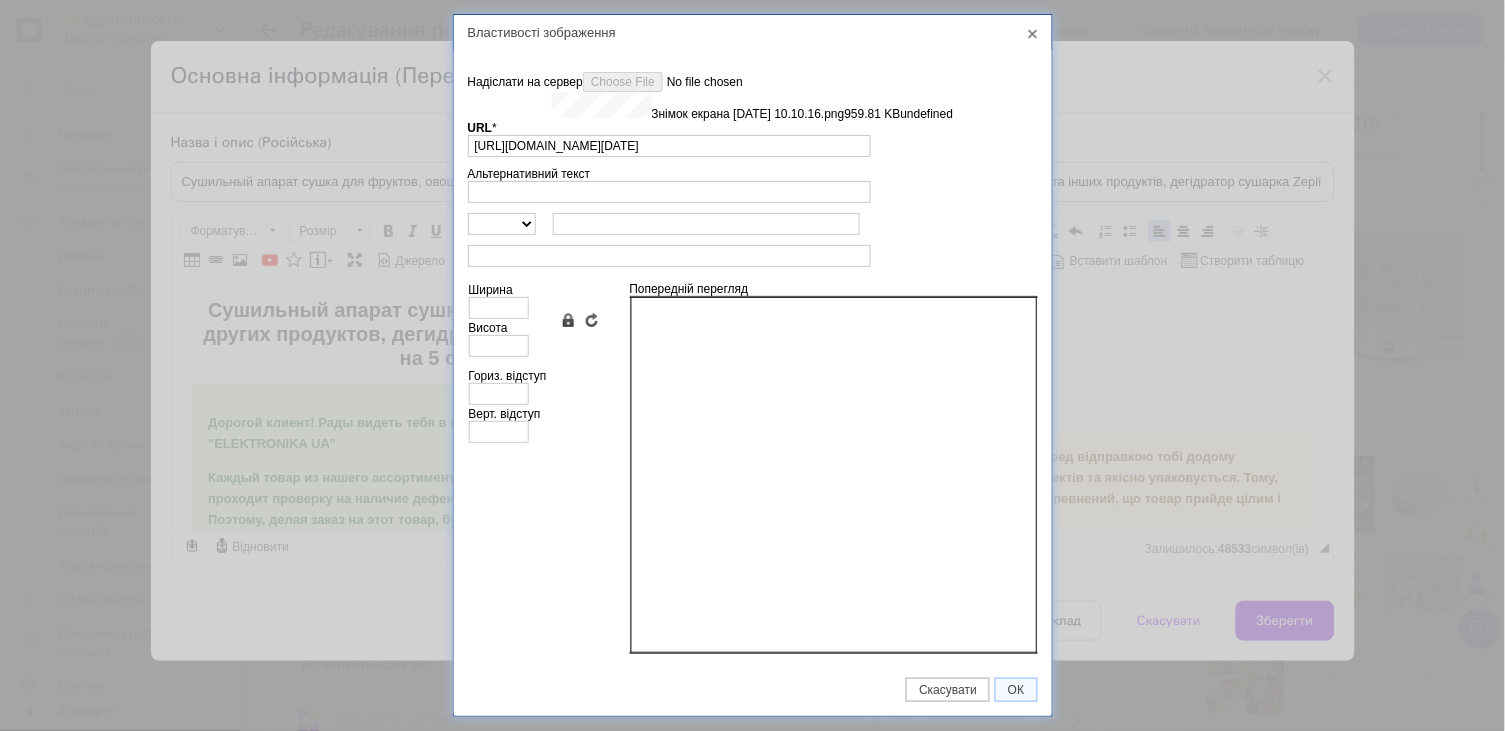 type on "640" 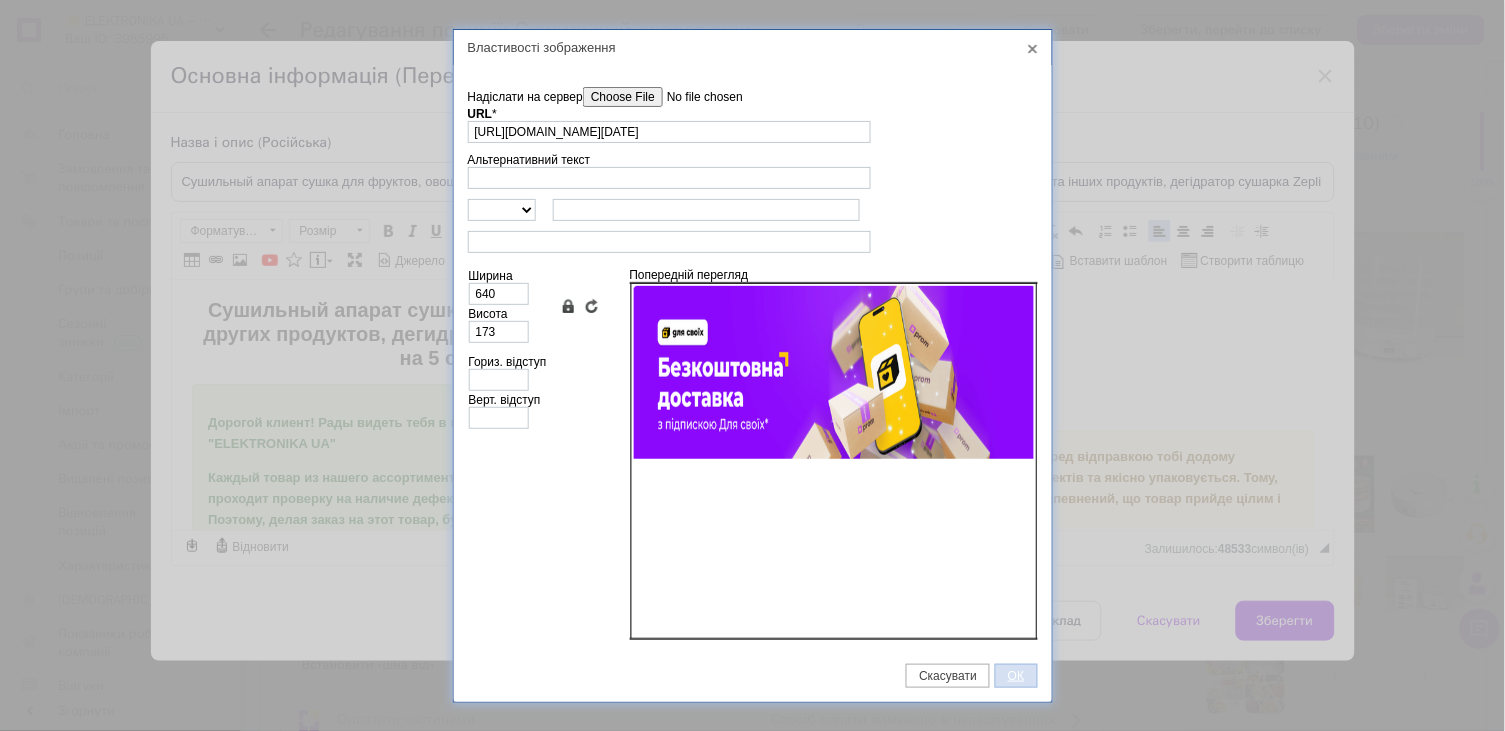 click on "ОК" at bounding box center (1016, 676) 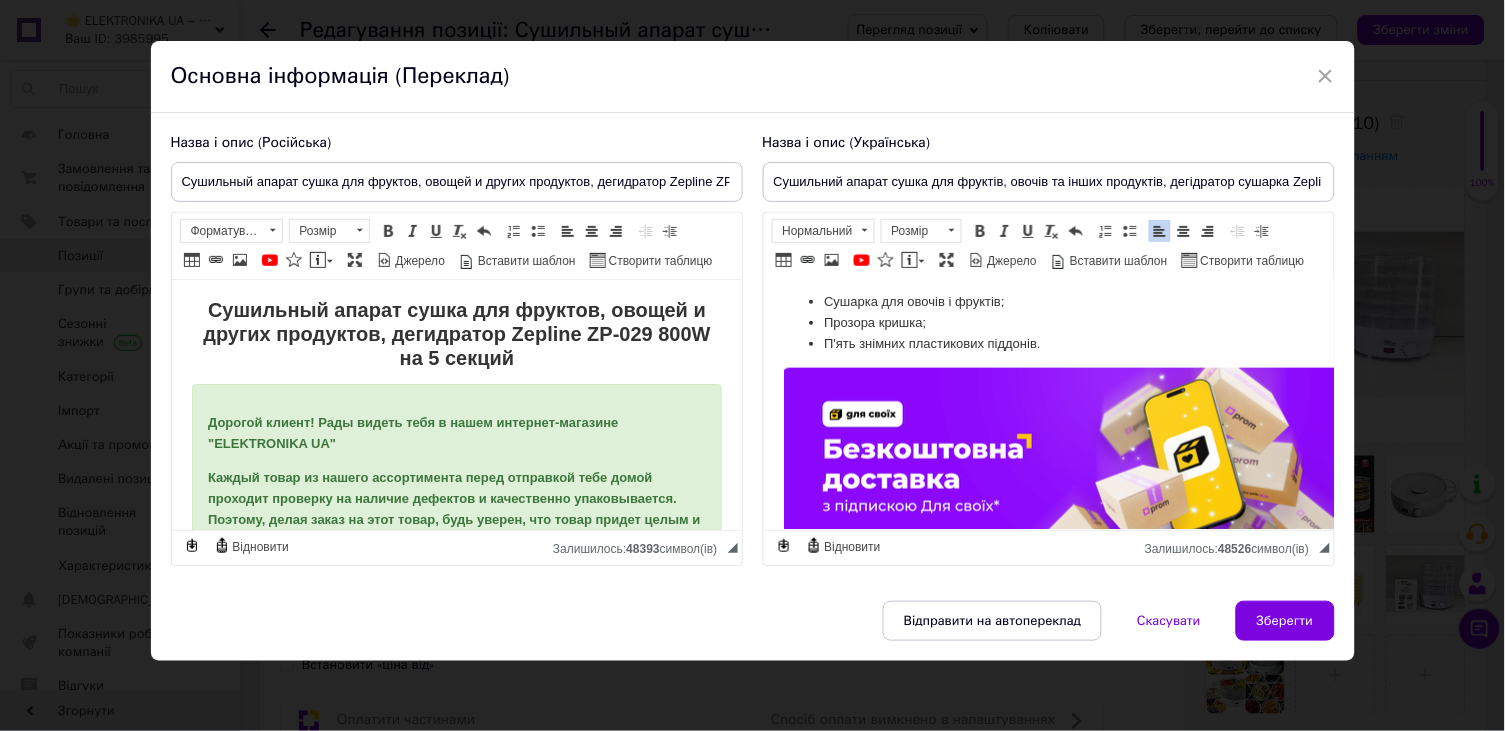 scroll, scrollTop: 43, scrollLeft: 0, axis: vertical 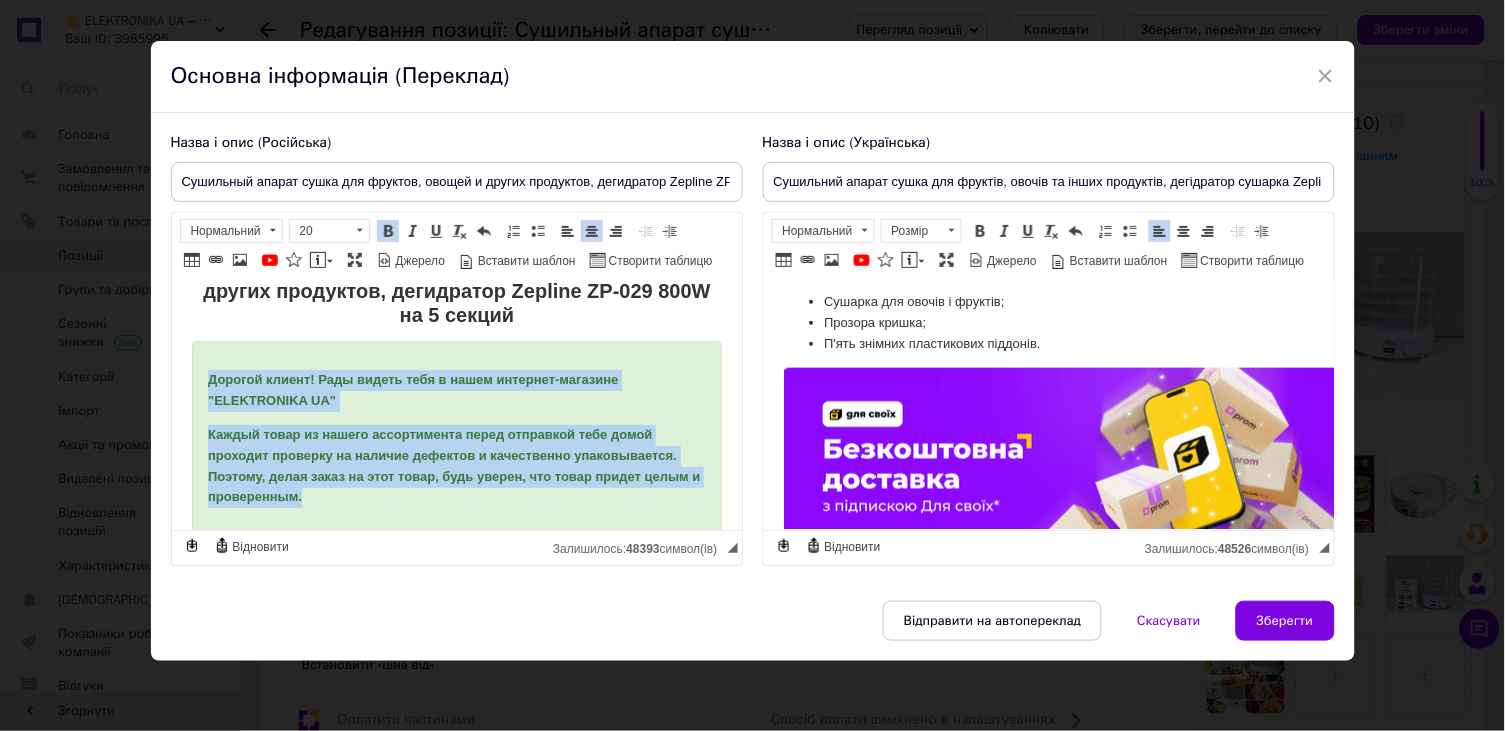 drag, startPoint x: 198, startPoint y: 370, endPoint x: 332, endPoint y: 495, distance: 183.25119 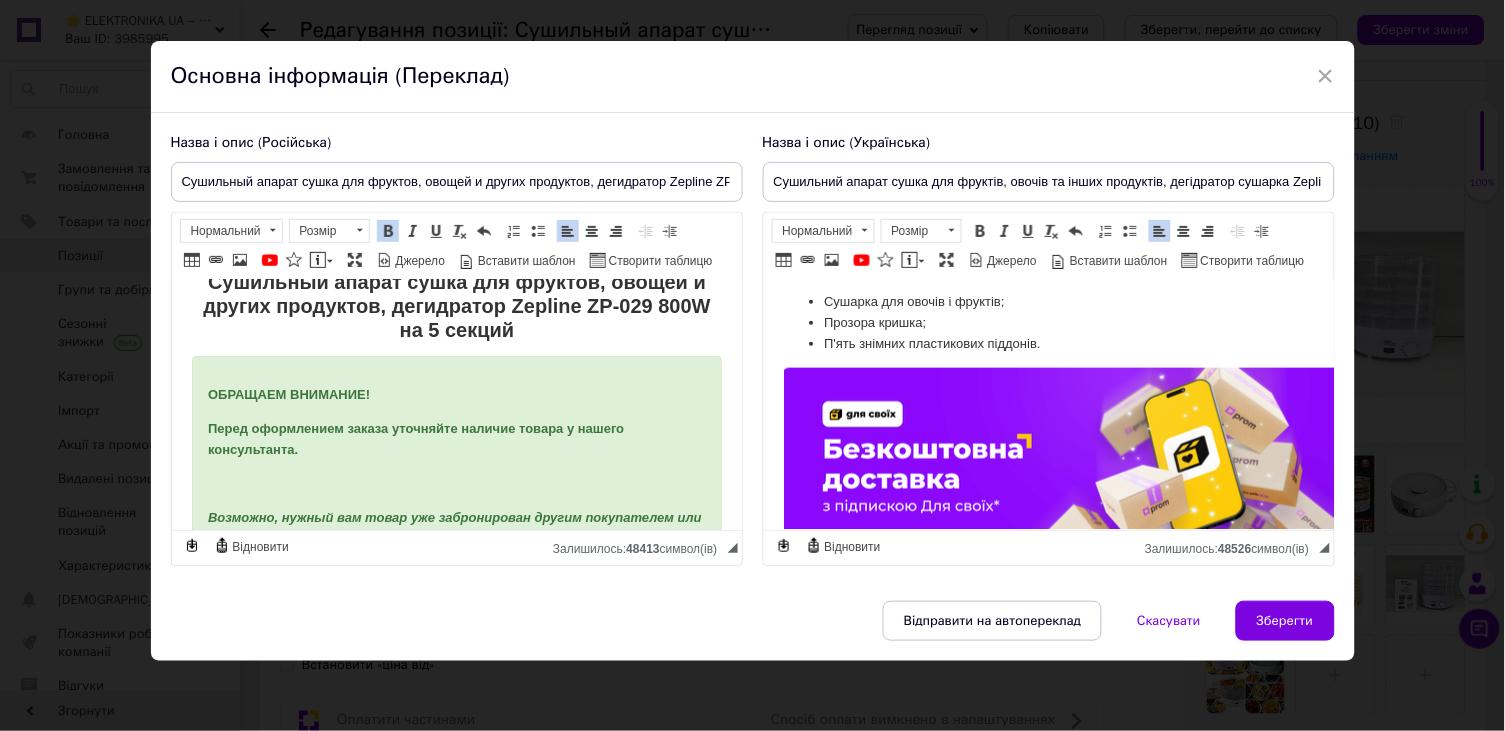 scroll, scrollTop: 12, scrollLeft: 1, axis: both 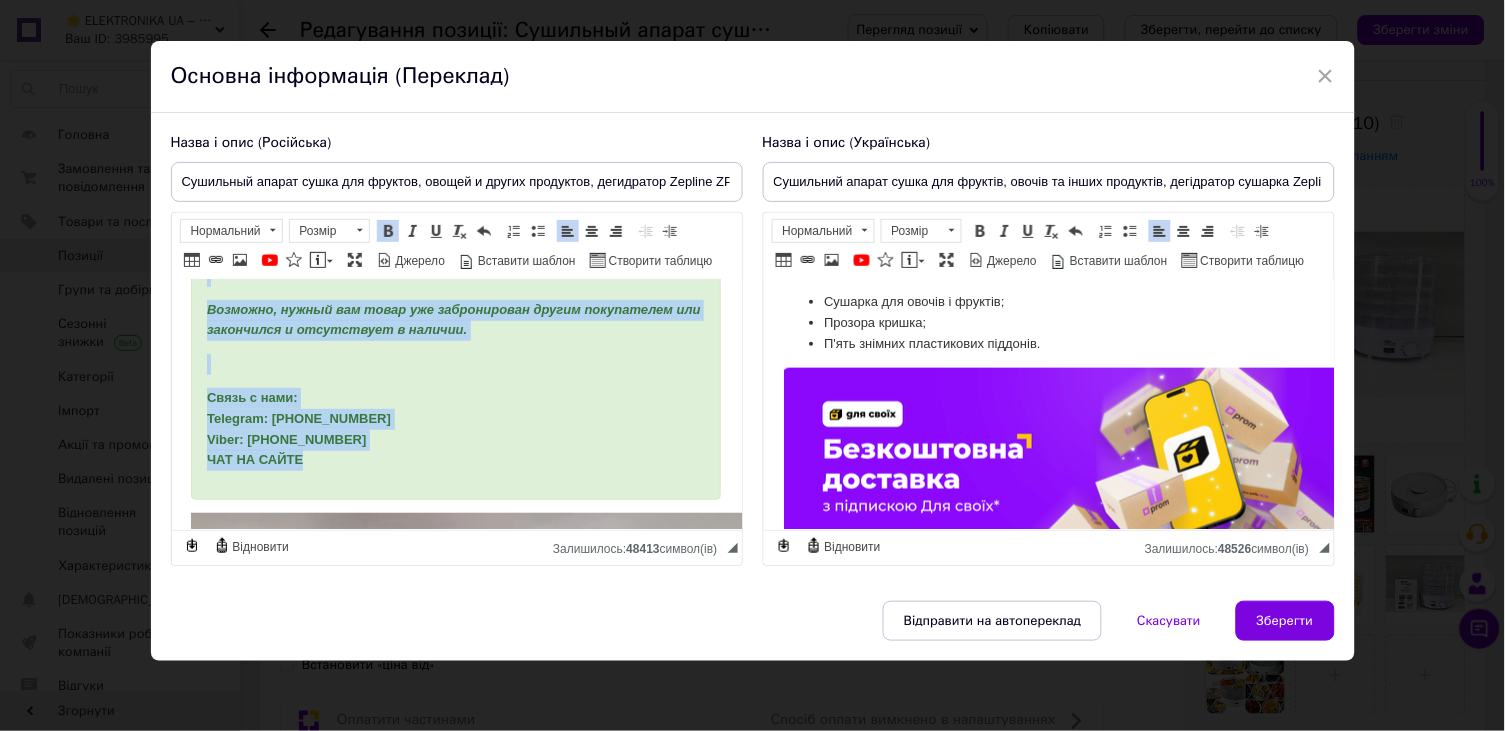 drag, startPoint x: 203, startPoint y: 394, endPoint x: 339, endPoint y: 457, distance: 149.88329 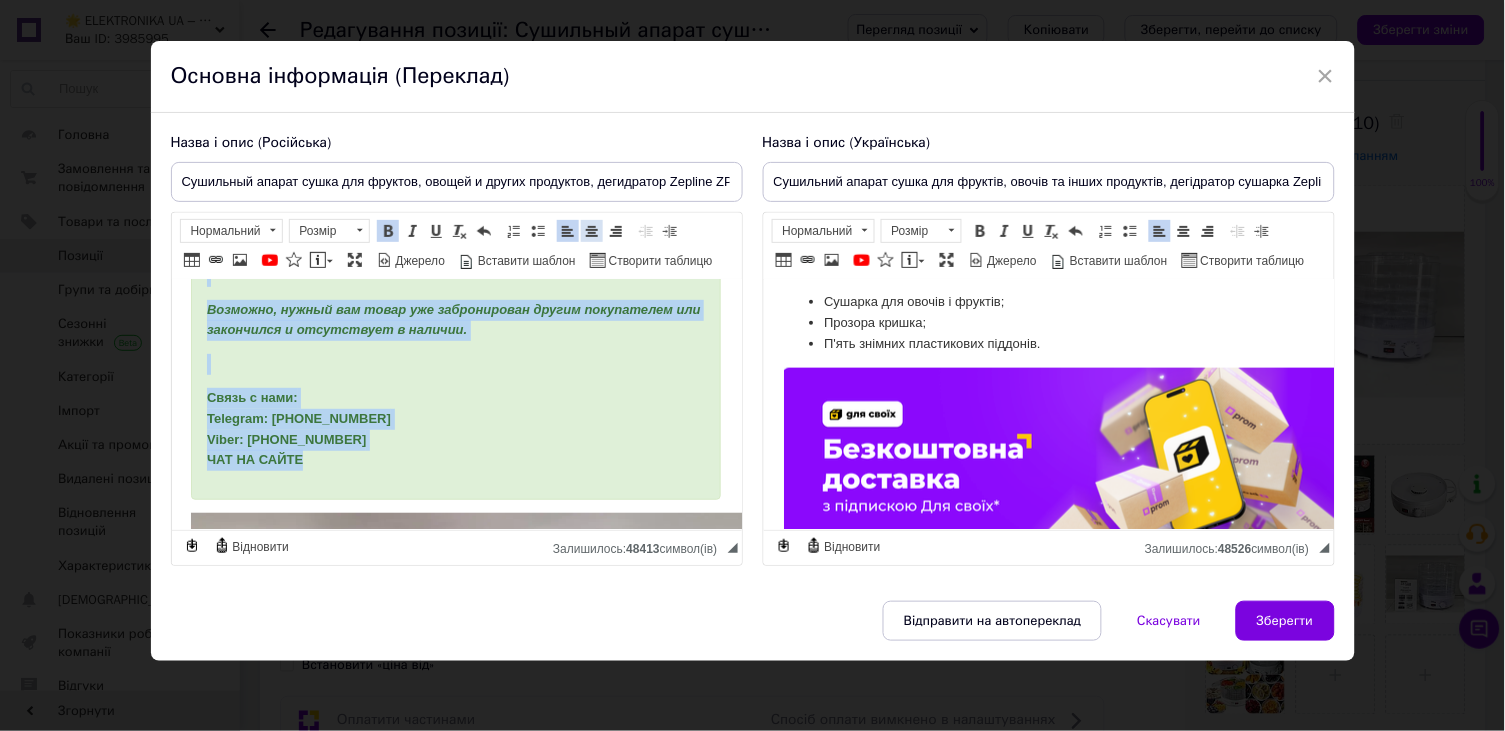 click at bounding box center (592, 231) 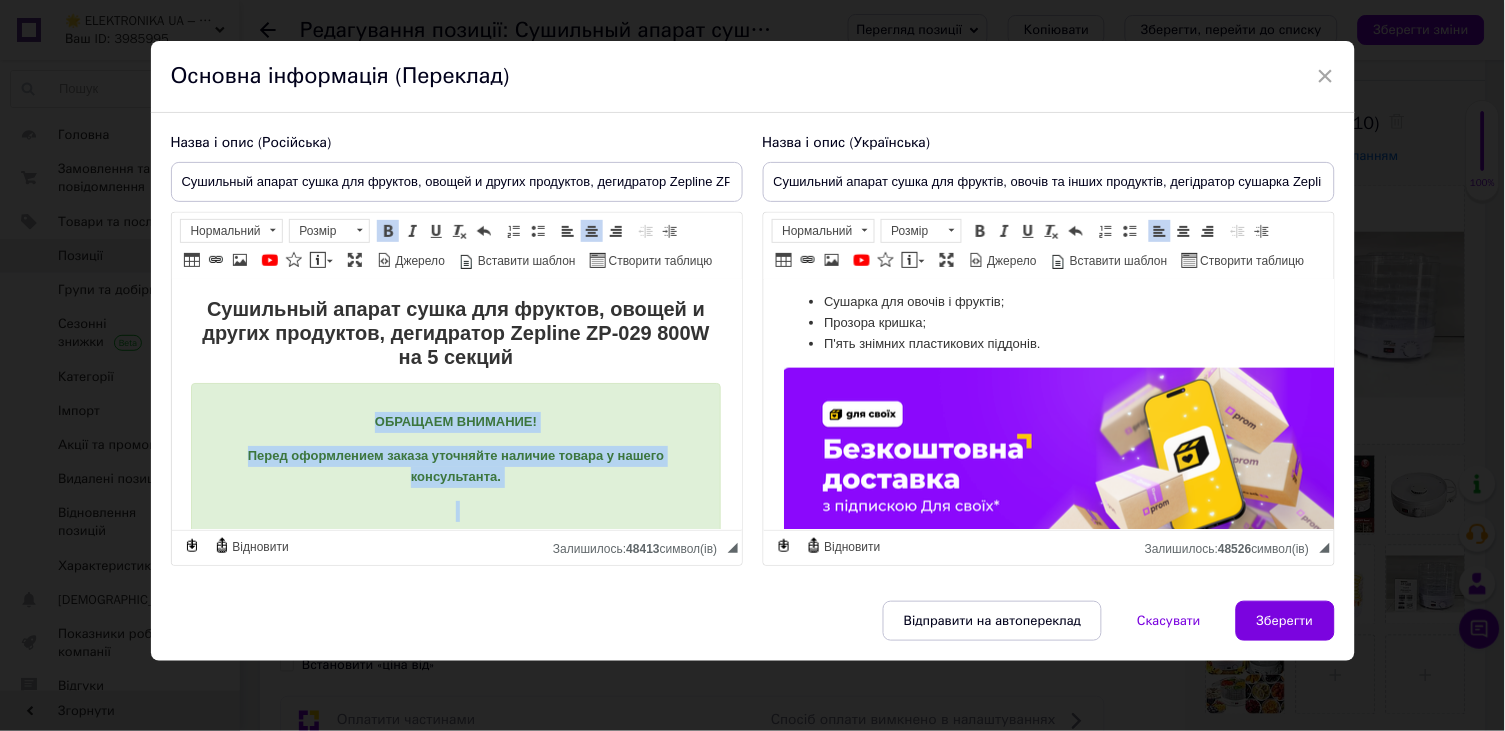 scroll, scrollTop: -2, scrollLeft: 1, axis: both 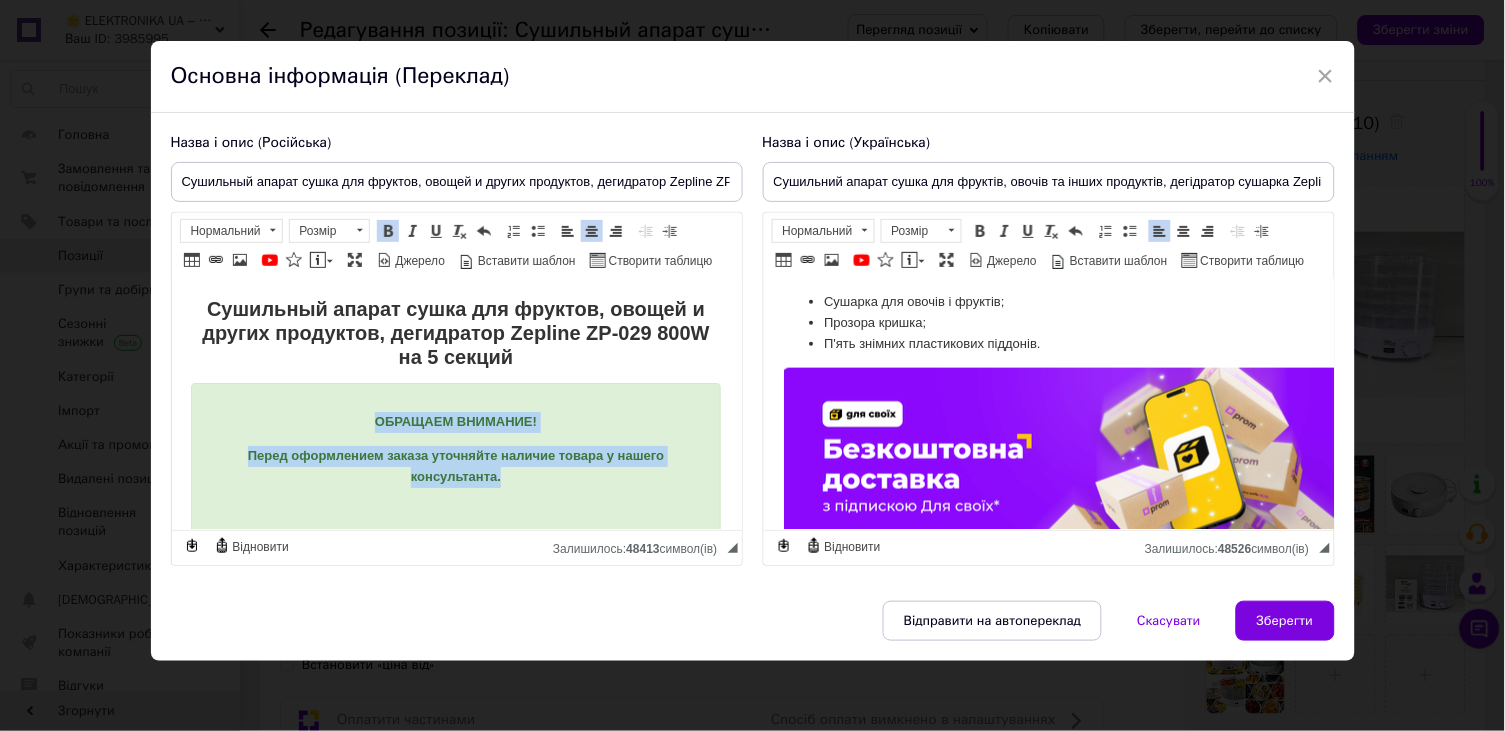 drag, startPoint x: 356, startPoint y: 398, endPoint x: 513, endPoint y: 463, distance: 169.92351 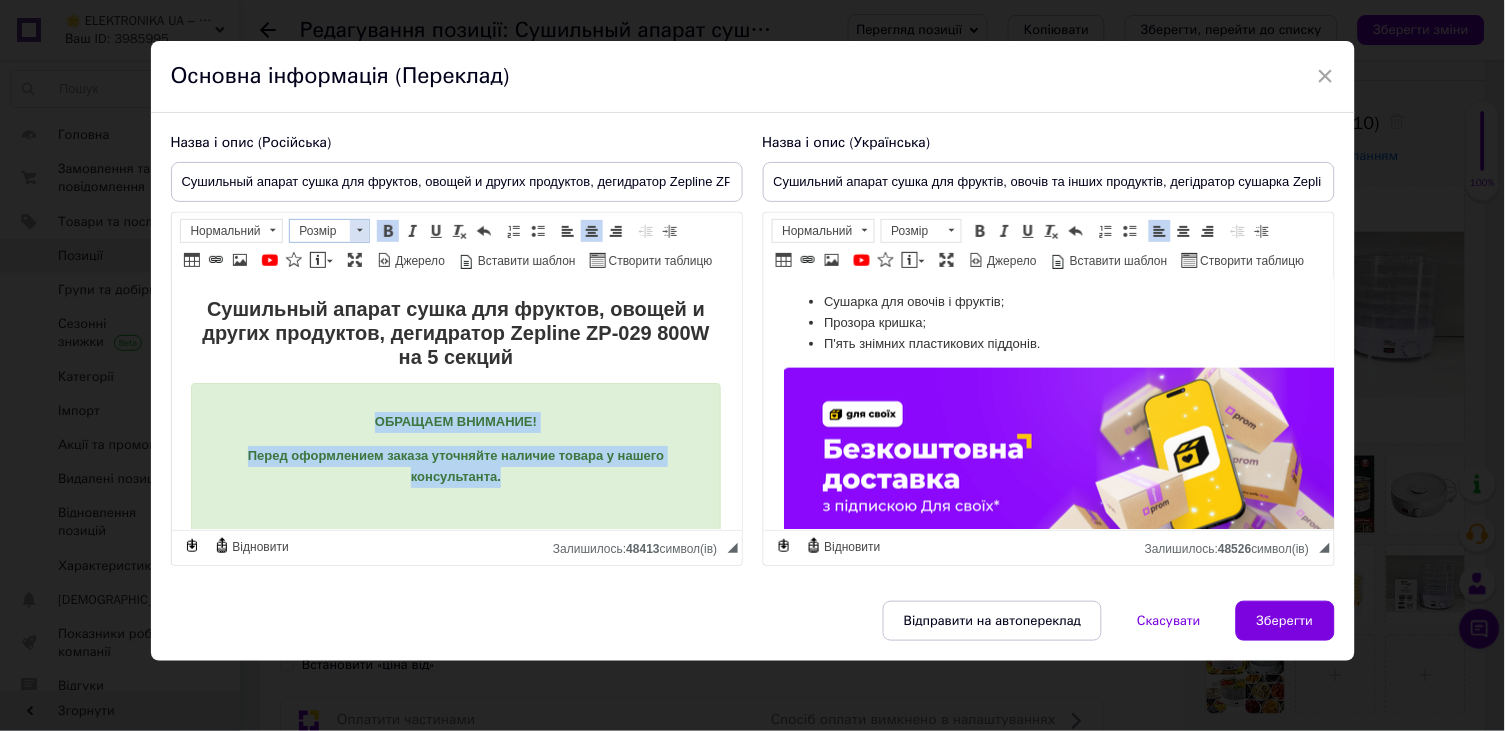 click at bounding box center (359, 231) 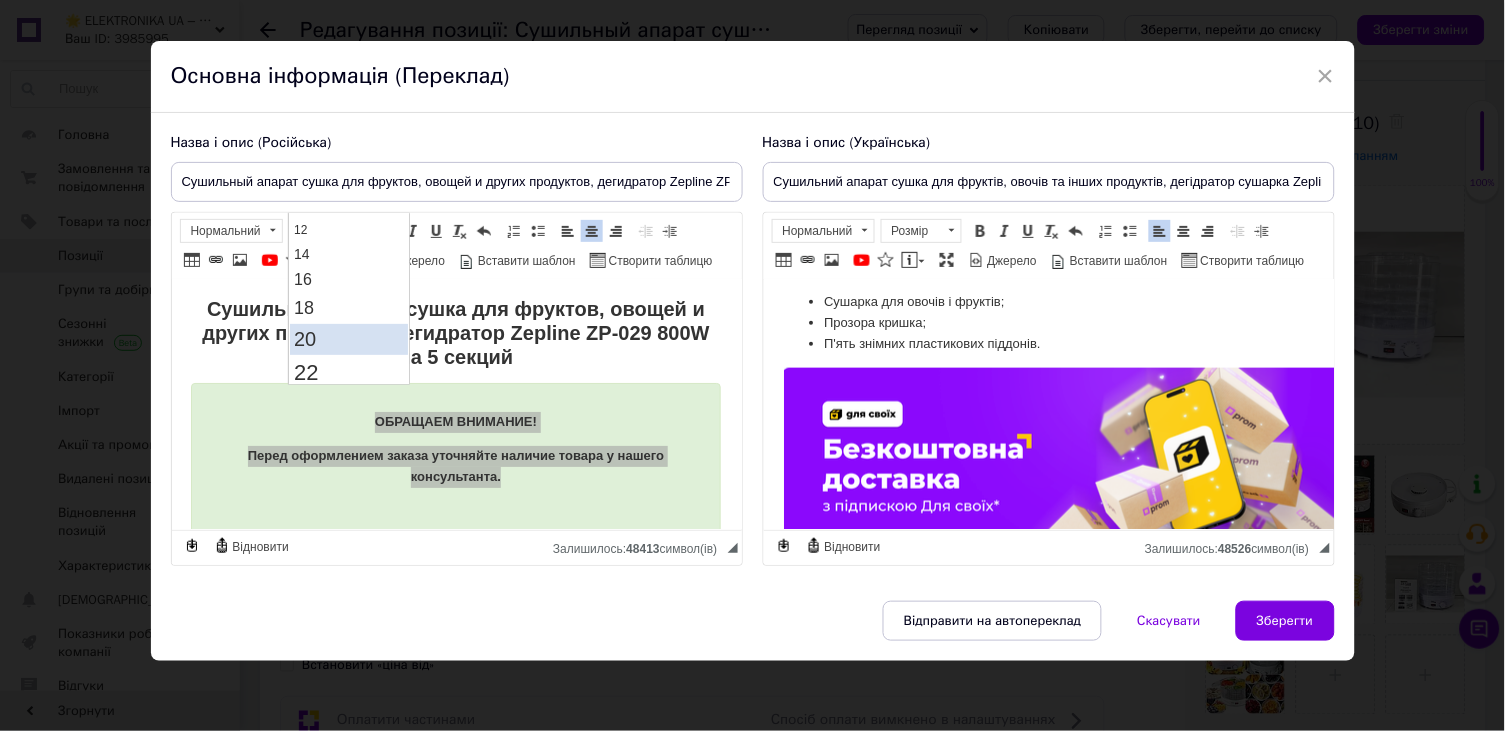 drag, startPoint x: 331, startPoint y: 340, endPoint x: 450, endPoint y: 274, distance: 136.07718 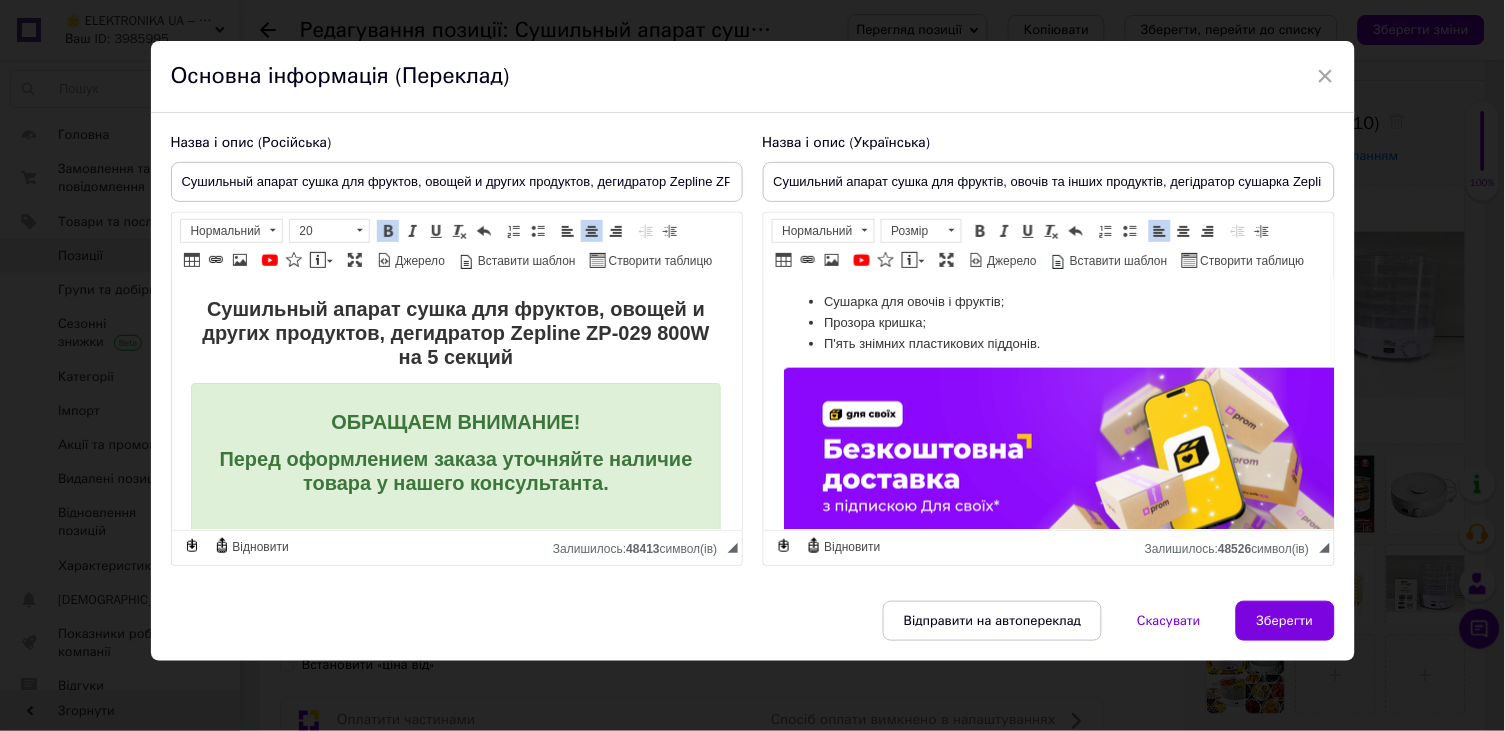 click on "ОБРАЩАЕМ ВНИМАНИЕ!" at bounding box center [455, 422] 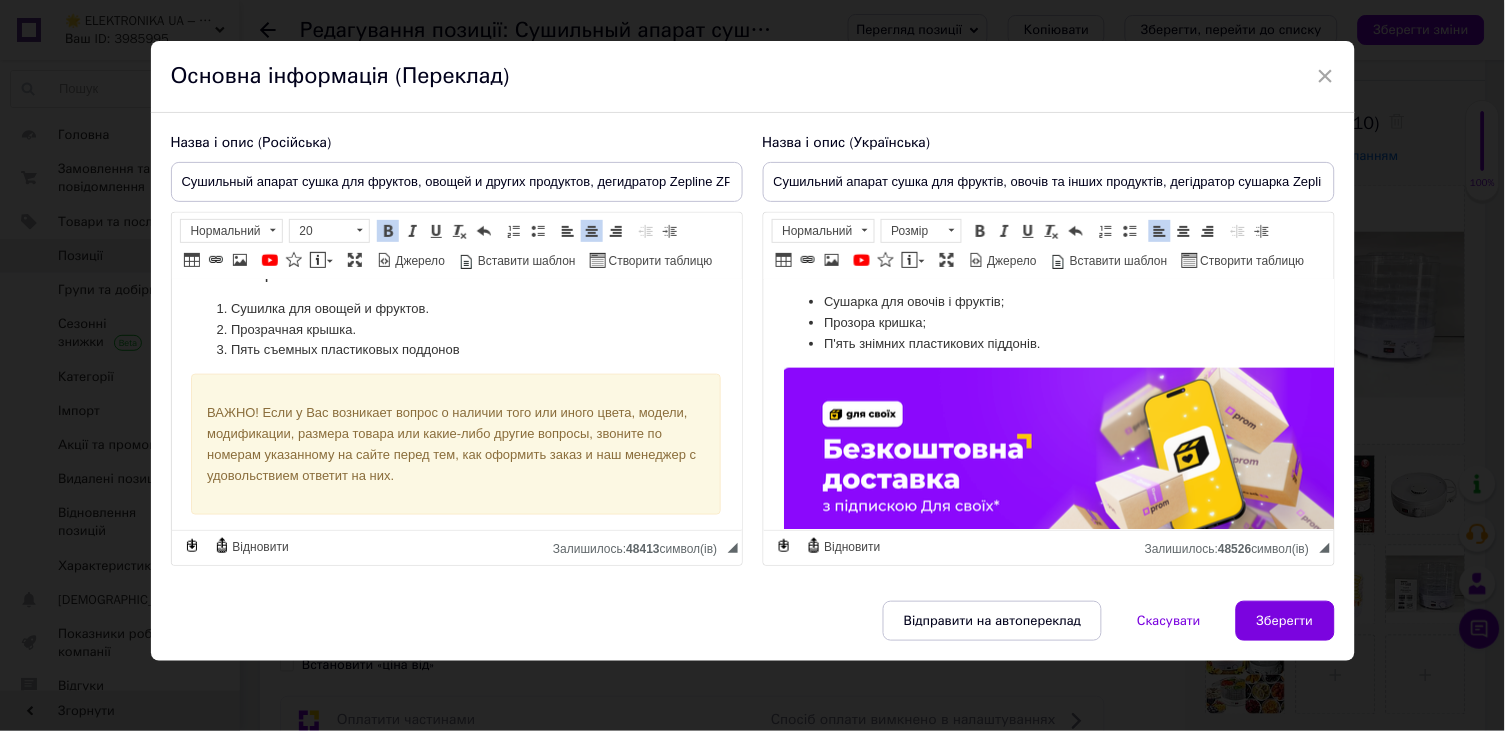 scroll, scrollTop: 2229, scrollLeft: 1, axis: both 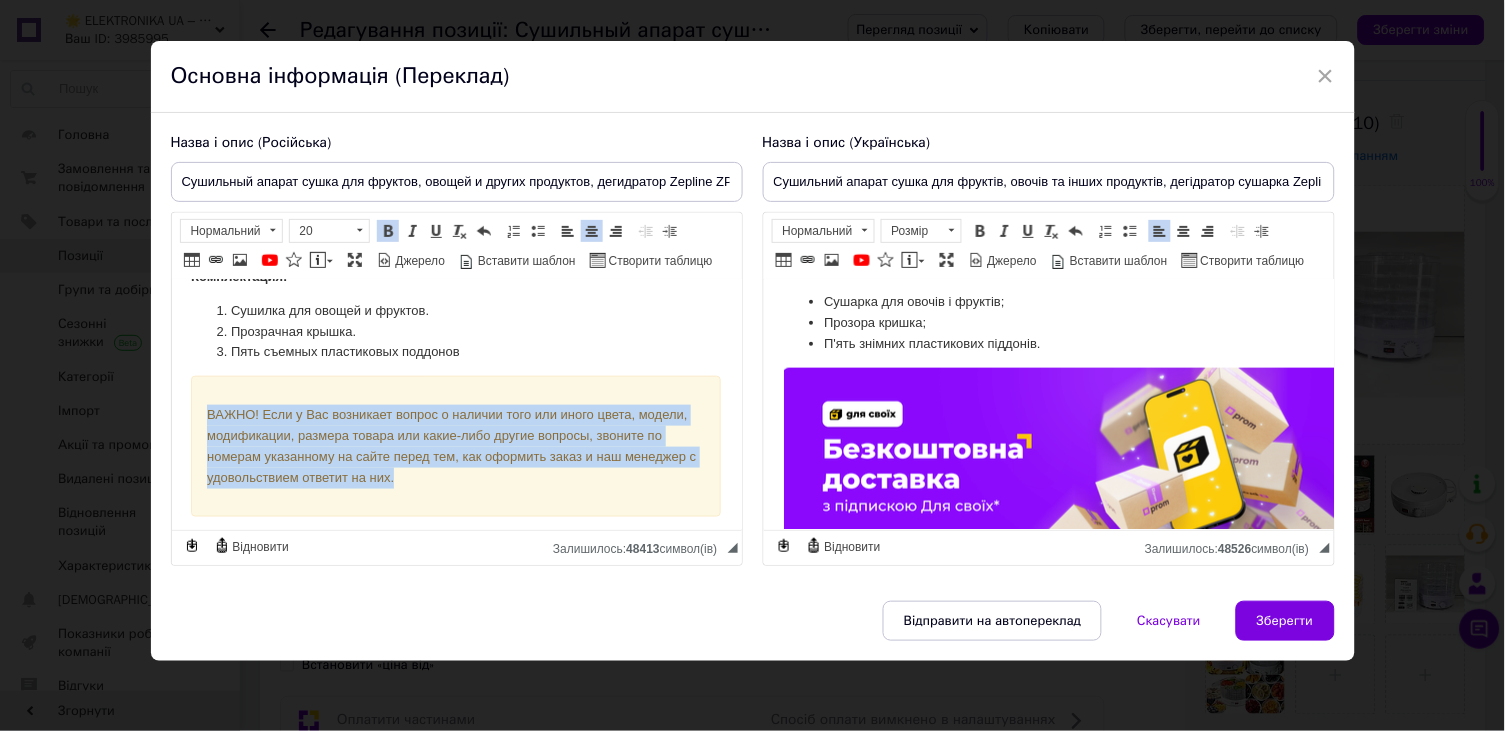 drag, startPoint x: 201, startPoint y: 377, endPoint x: 481, endPoint y: 450, distance: 289.35965 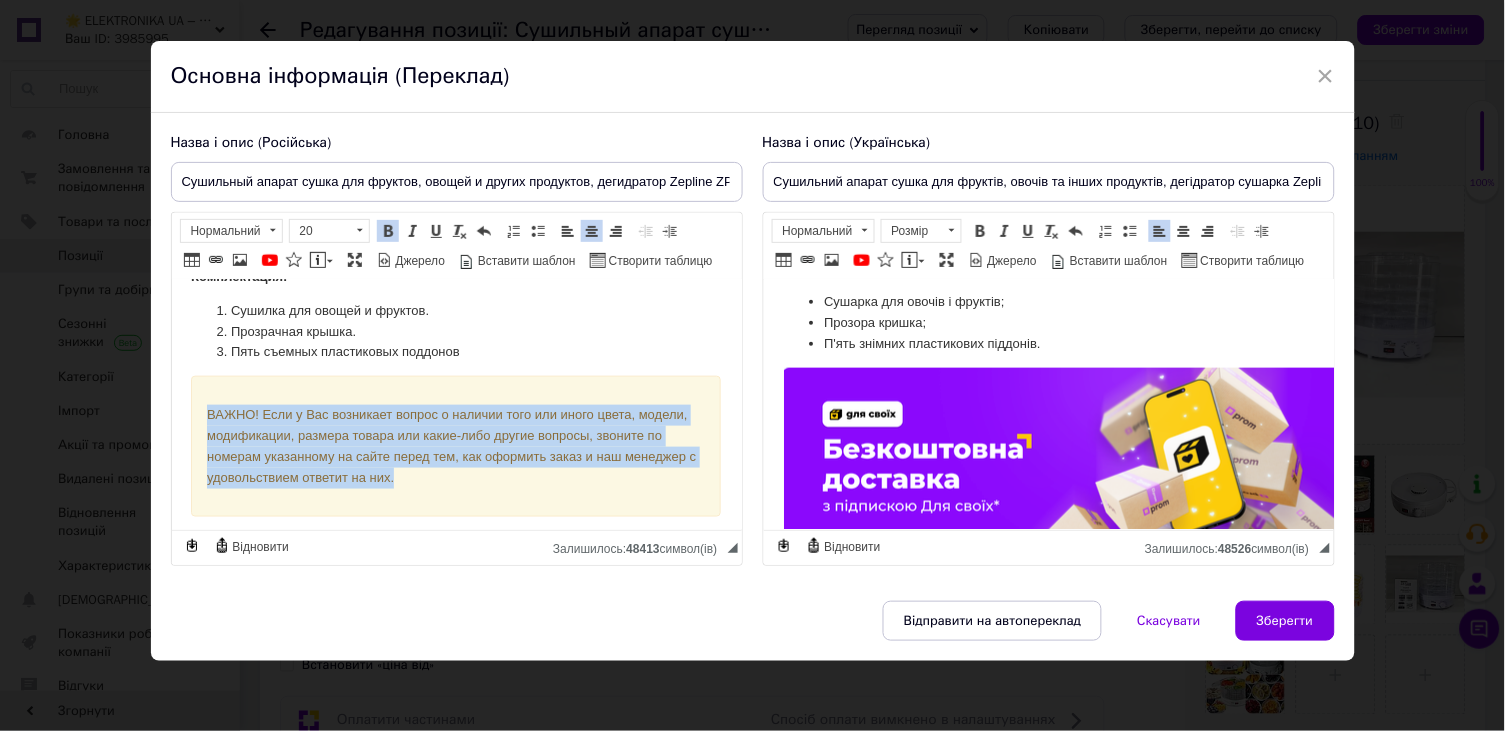 click on "ВАЖНО! Если у Вас возникает вопрос о наличии того или иного цвета, модели, модификации, размера товара или какие-либо другие вопросы, звоните по номерам указанному на сайте перед тем, как оформить заказ и наш менеджер с удовольствием ответит на них." at bounding box center (455, 446) 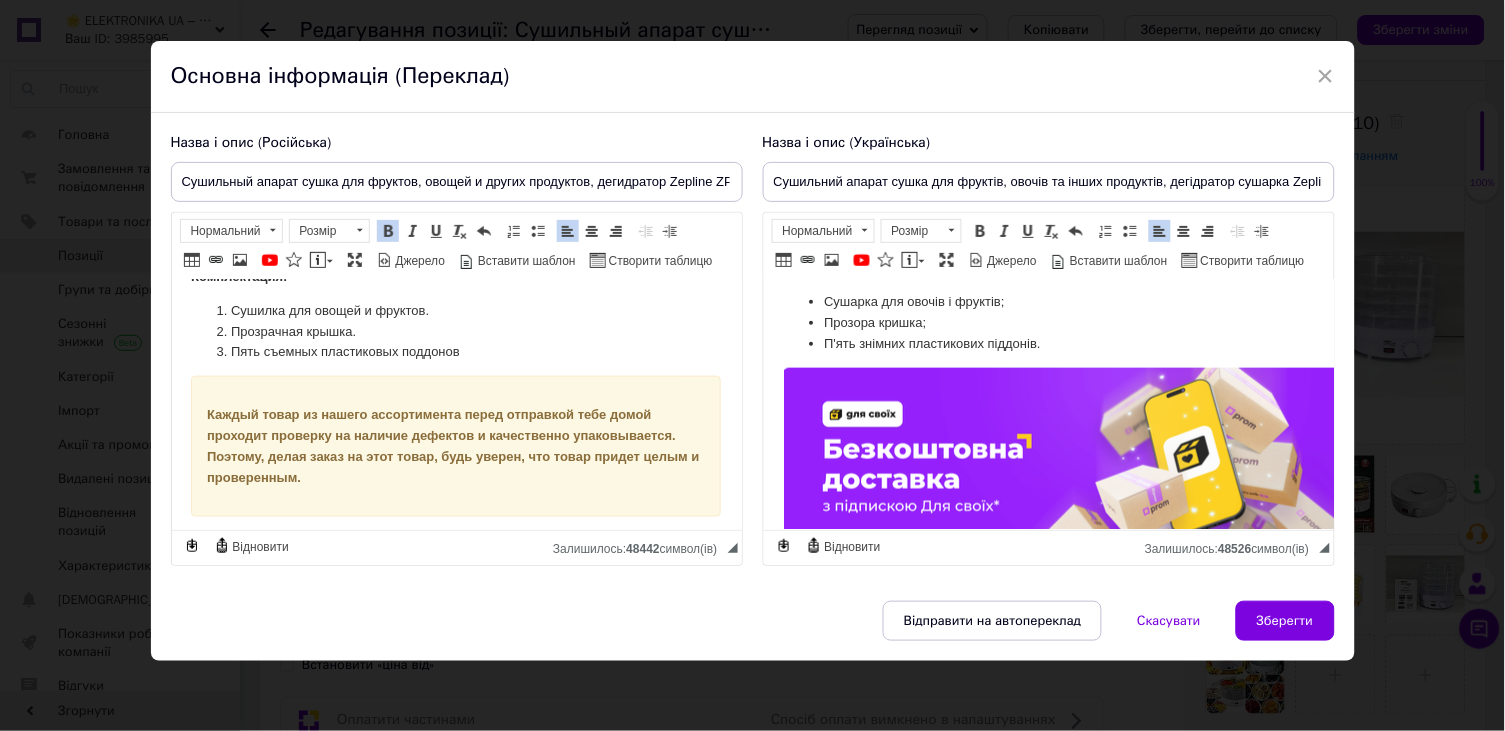 click at bounding box center (1103, 454) 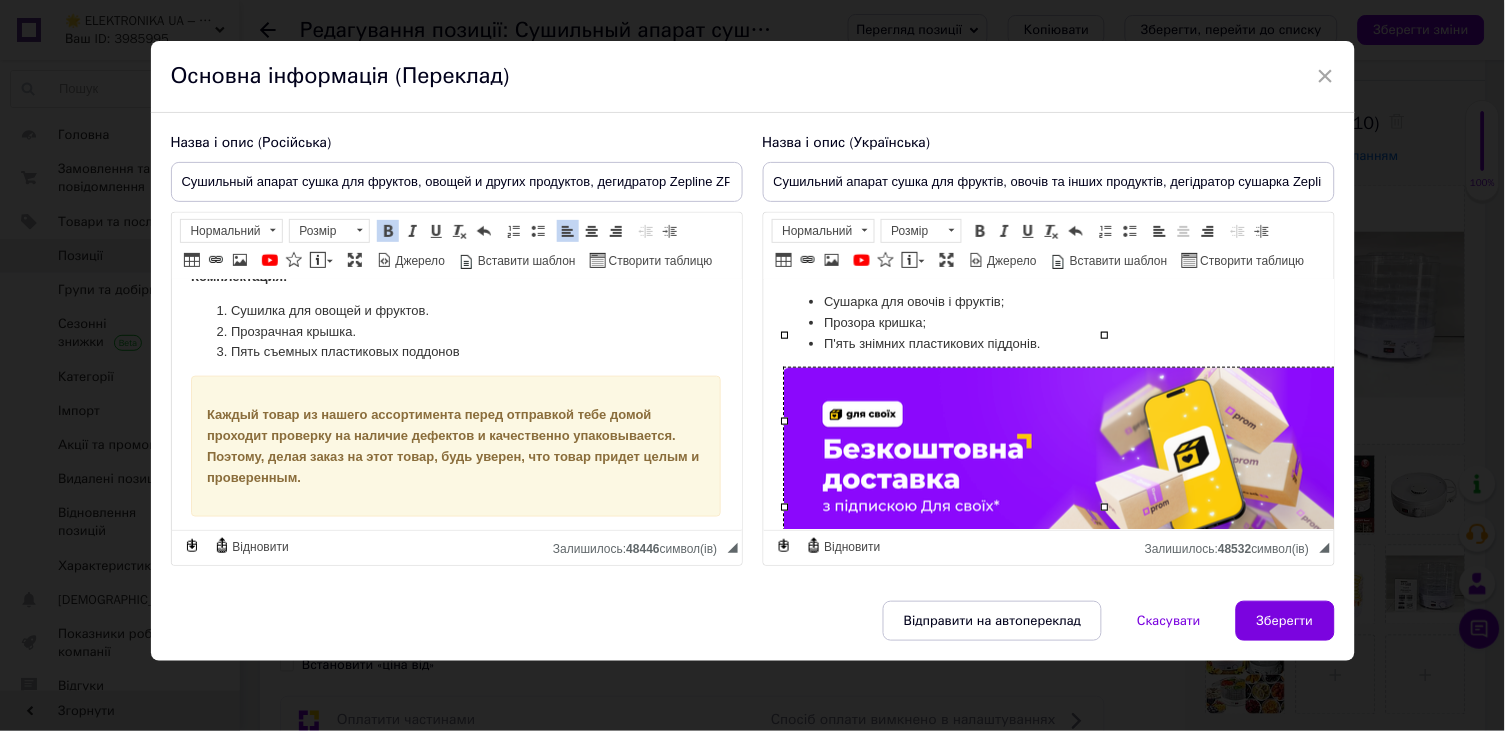 click on "Каждый товар из нашего ассортимента перед отправкой тебе домой проходит проверку на наличие дефектов и качественно упаковывается. Поэтому, делая заказ на этот товар, будь уверен, что товар придет целым и проверенным." at bounding box center [455, 446] 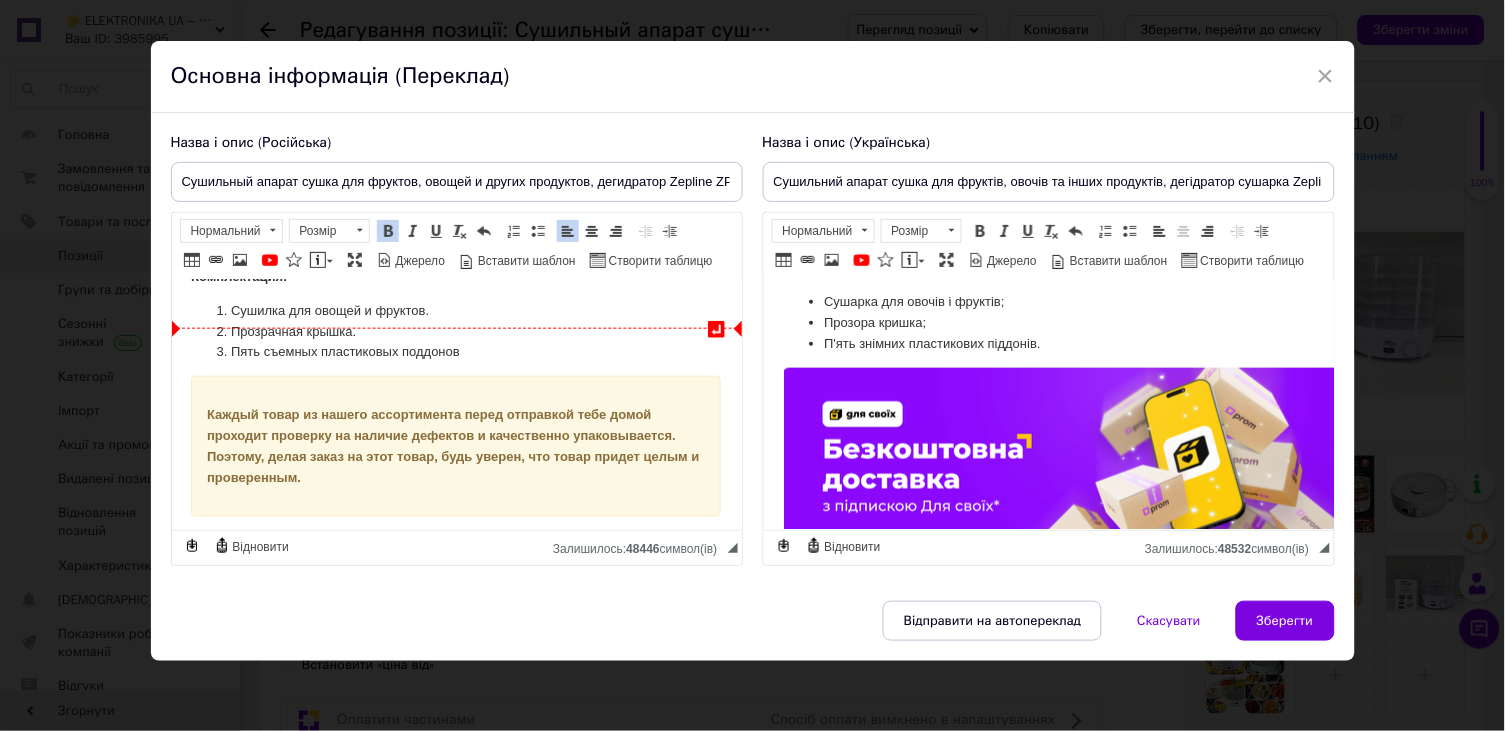 click on "Пять съемных пластиковых поддонов" at bounding box center (455, 352) 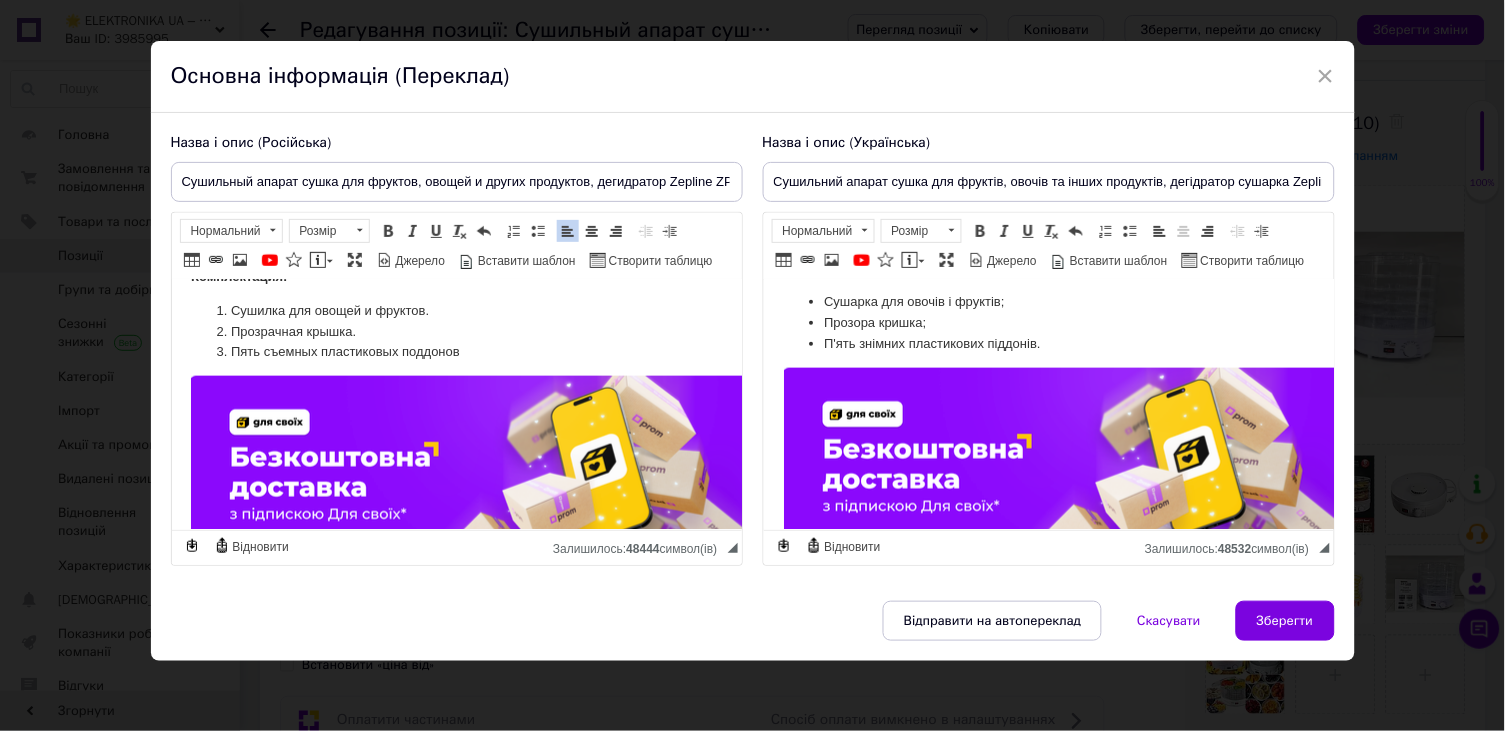 scroll, scrollTop: 2232, scrollLeft: 0, axis: vertical 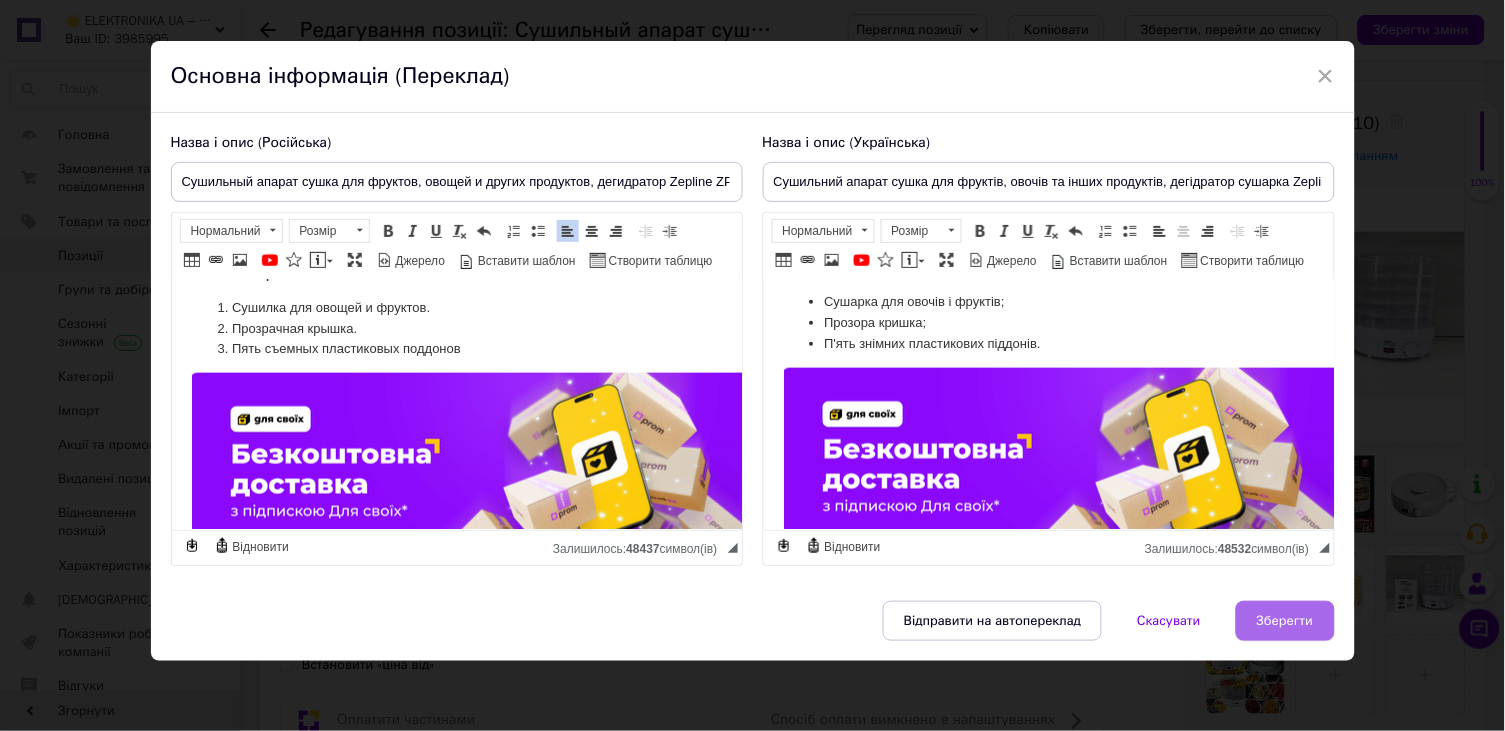 click on "Зберегти" at bounding box center (1285, 621) 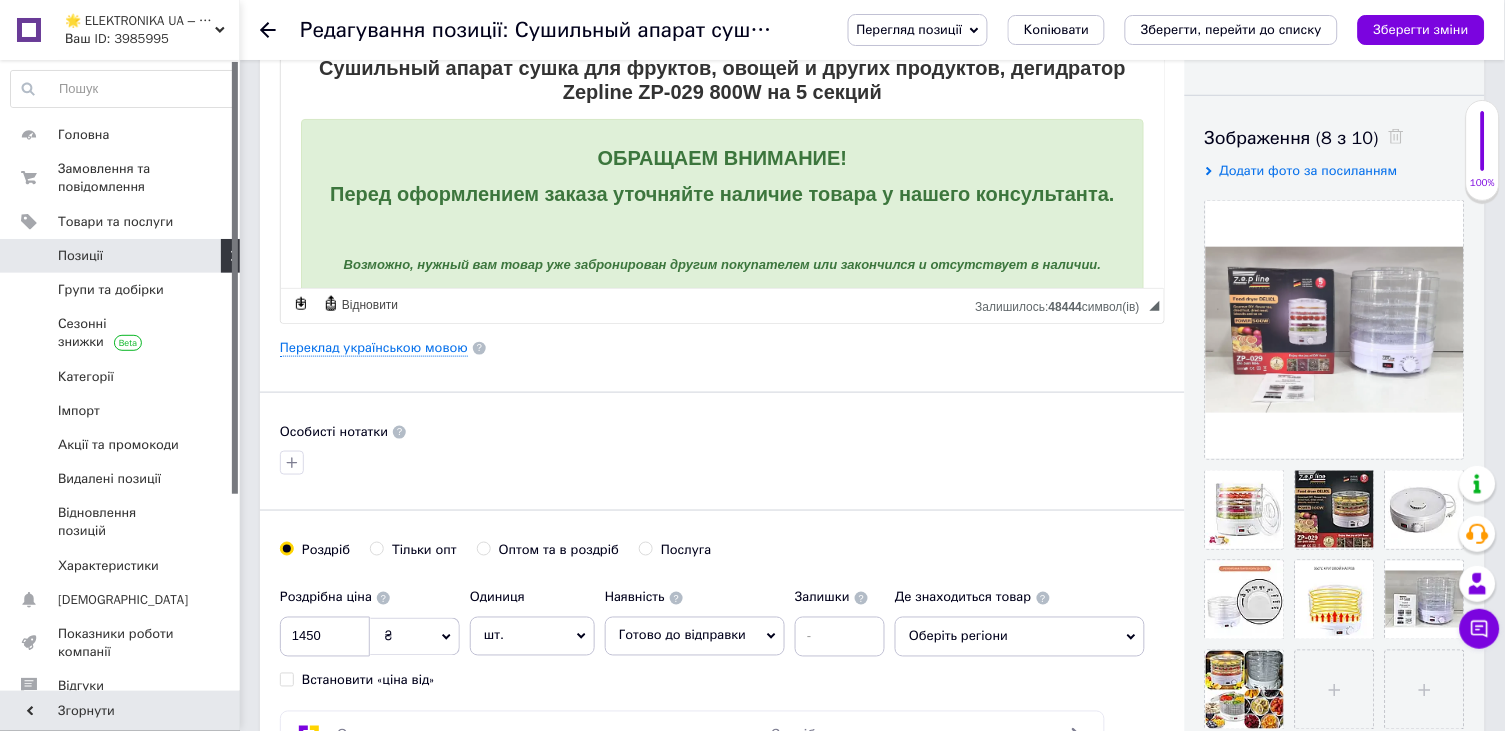 scroll, scrollTop: 282, scrollLeft: 0, axis: vertical 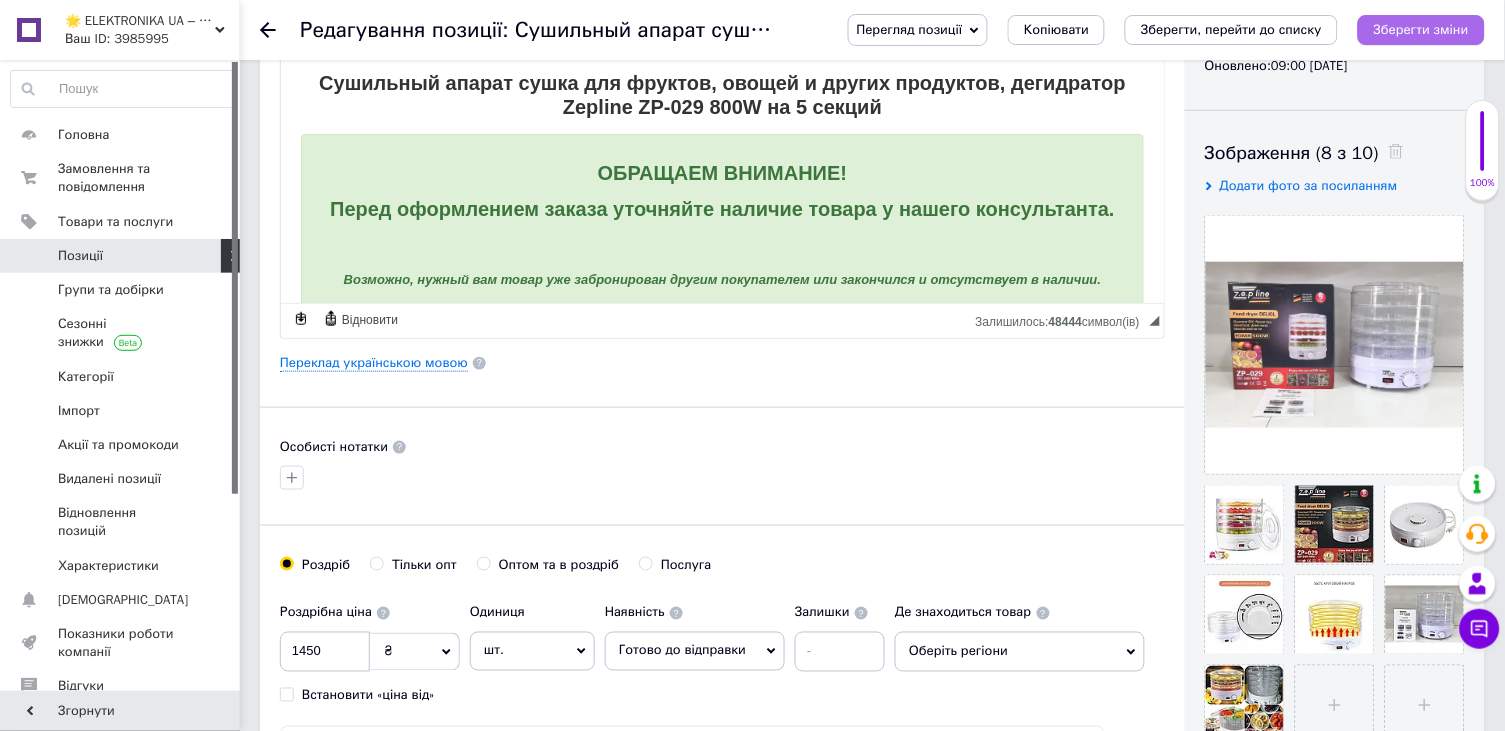 click on "Зберегти зміни" at bounding box center [1421, 29] 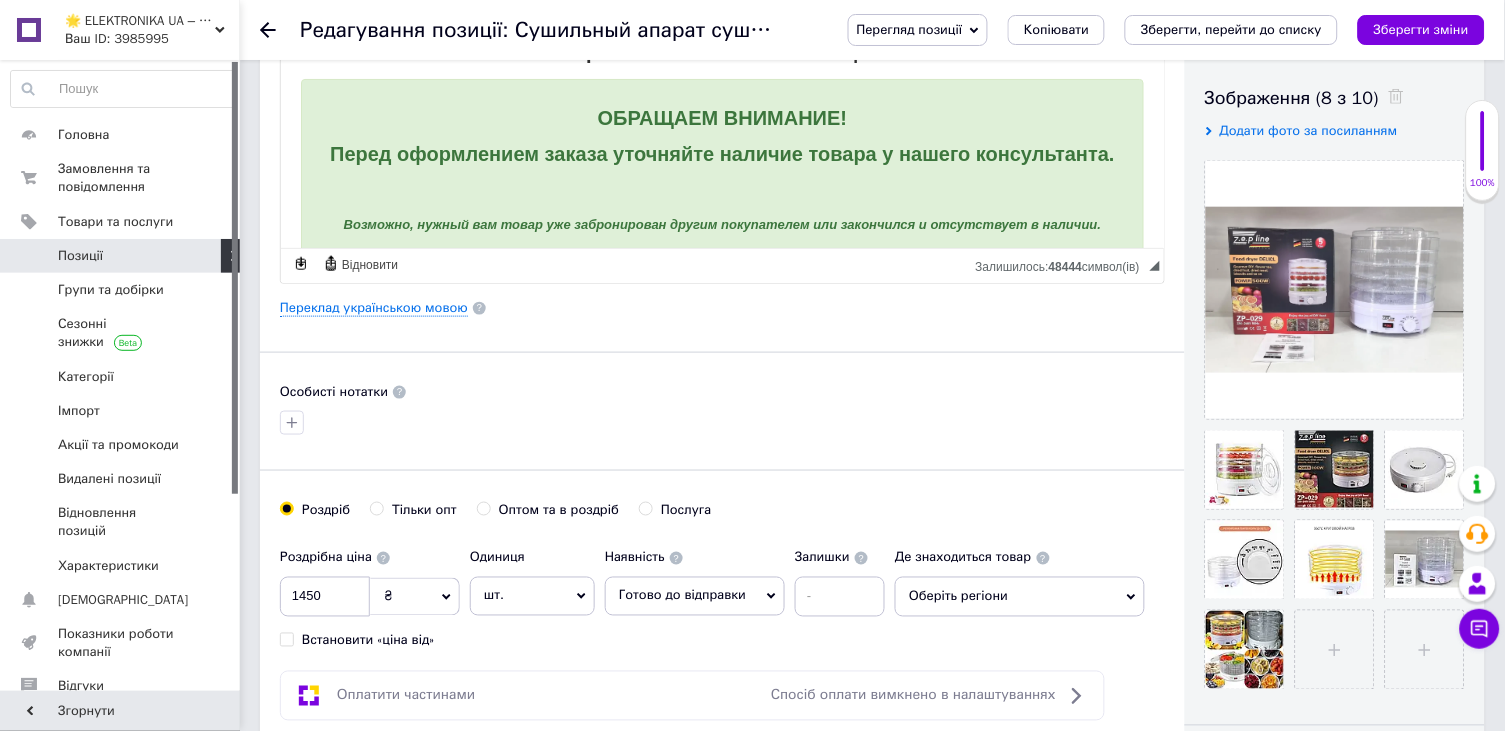 scroll, scrollTop: 335, scrollLeft: 0, axis: vertical 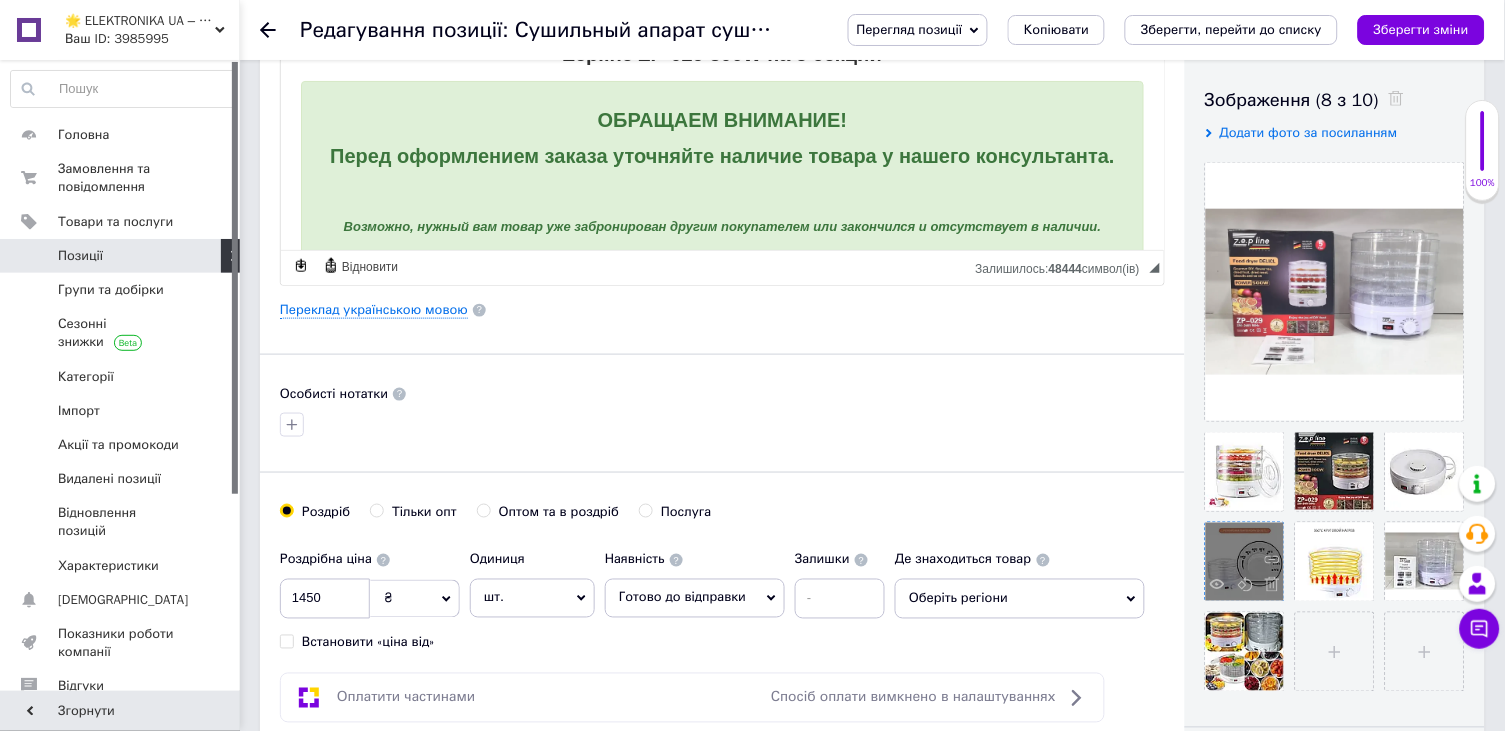 click at bounding box center (1245, 562) 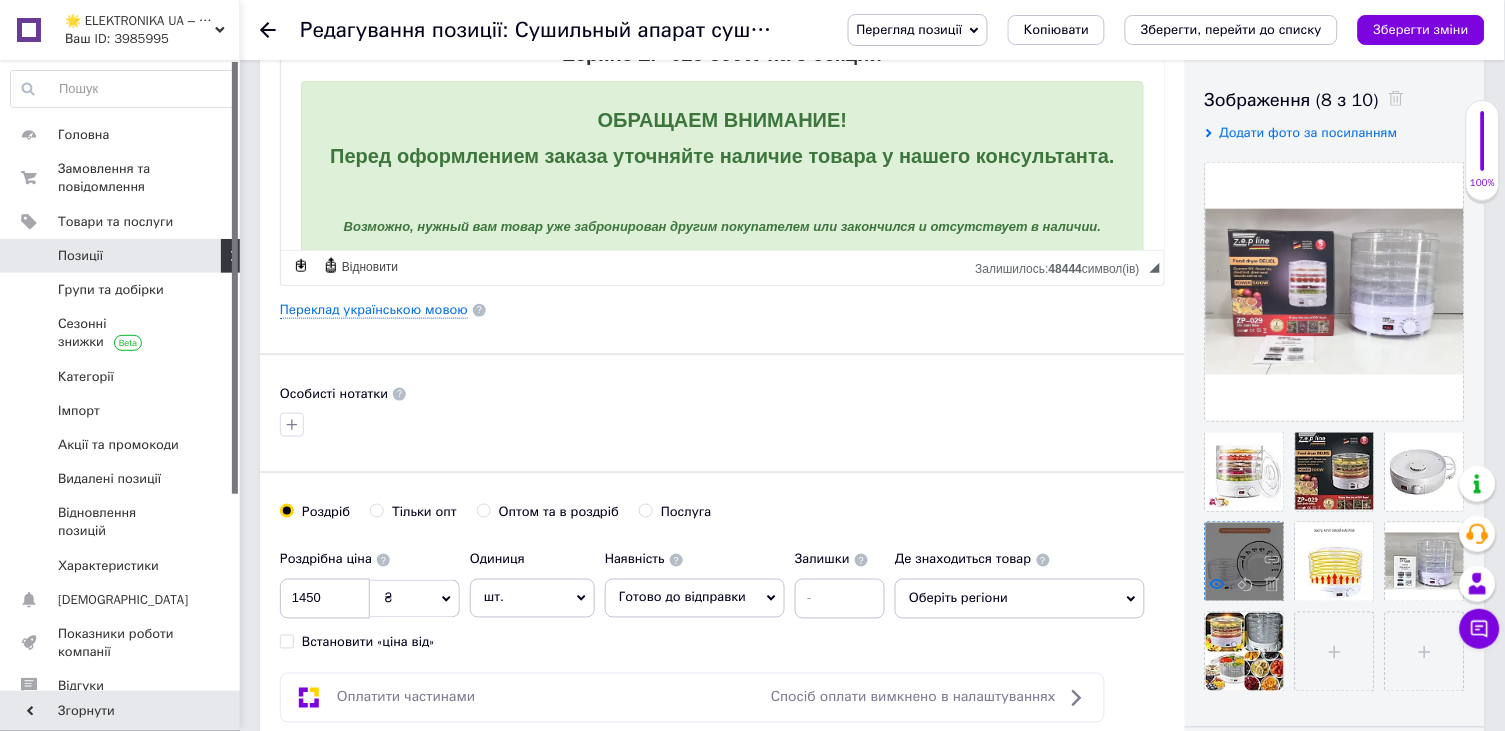 click 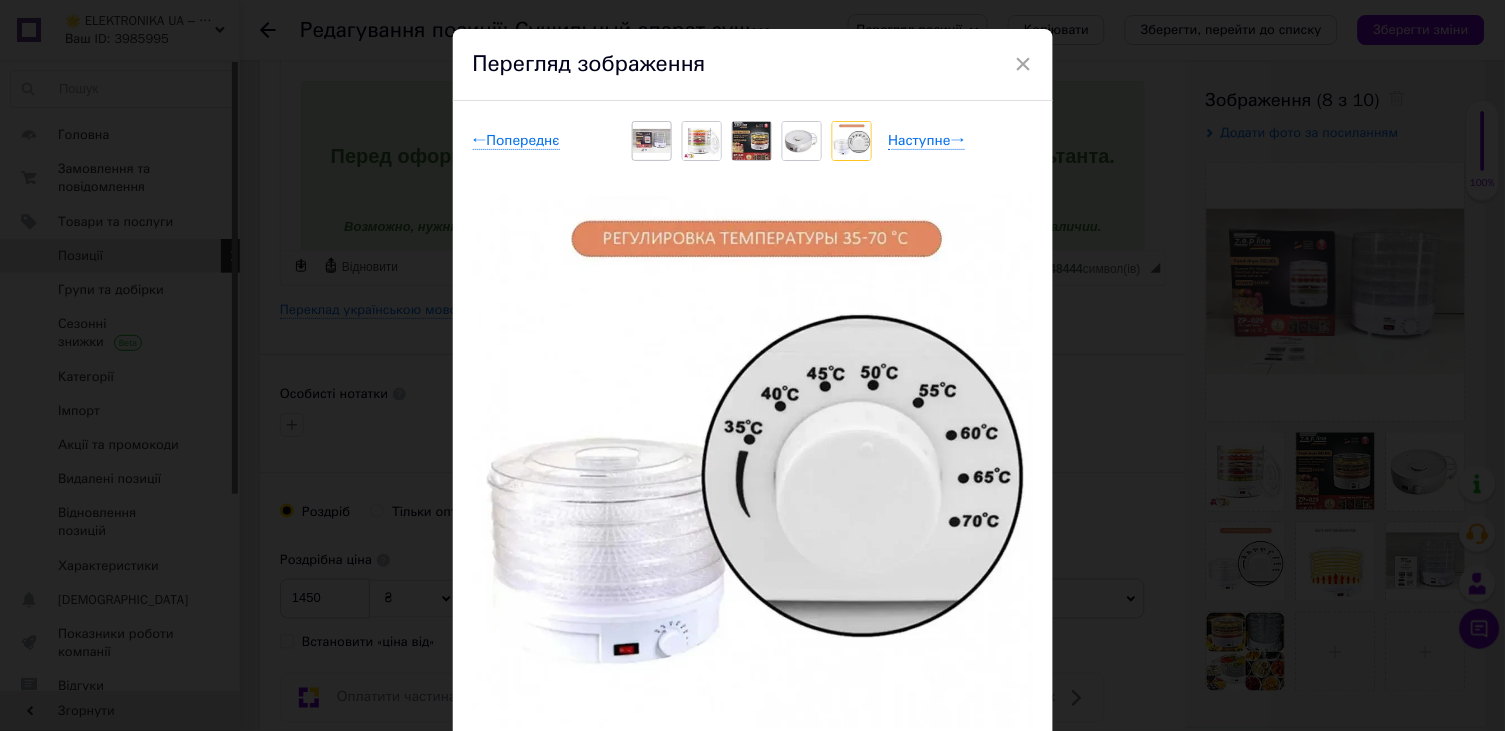 scroll, scrollTop: 36, scrollLeft: 0, axis: vertical 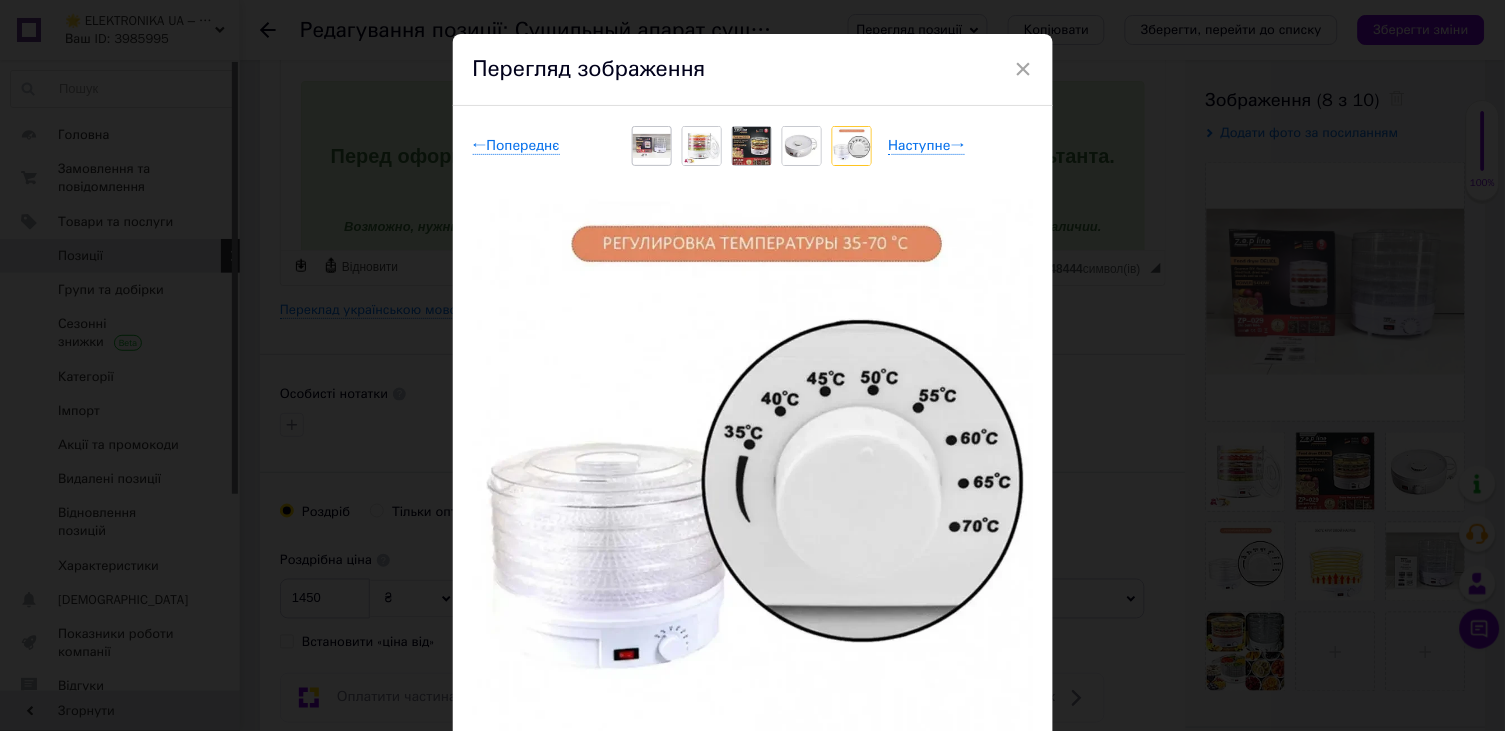 click at bounding box center [652, 146] 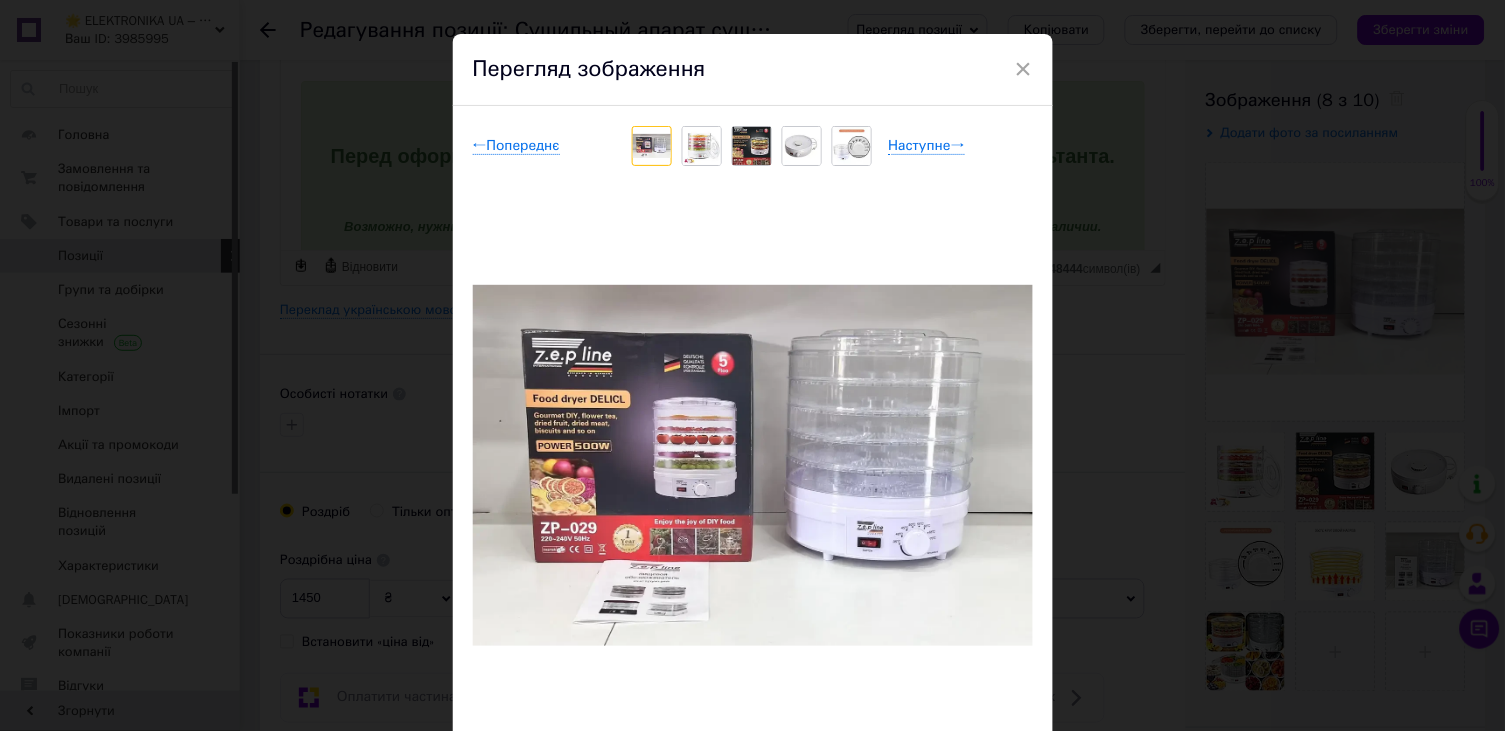 click at bounding box center (802, 146) 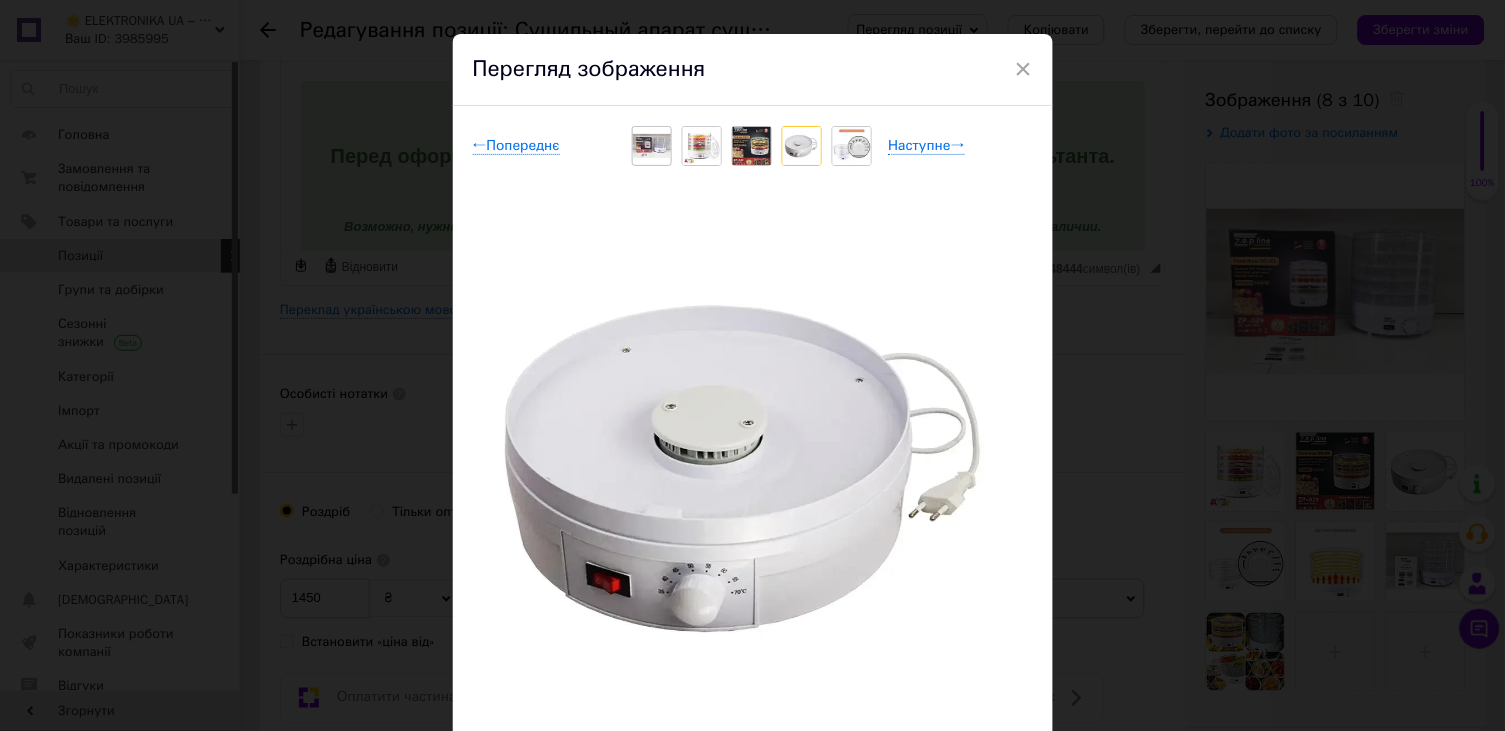 click at bounding box center [702, 146] 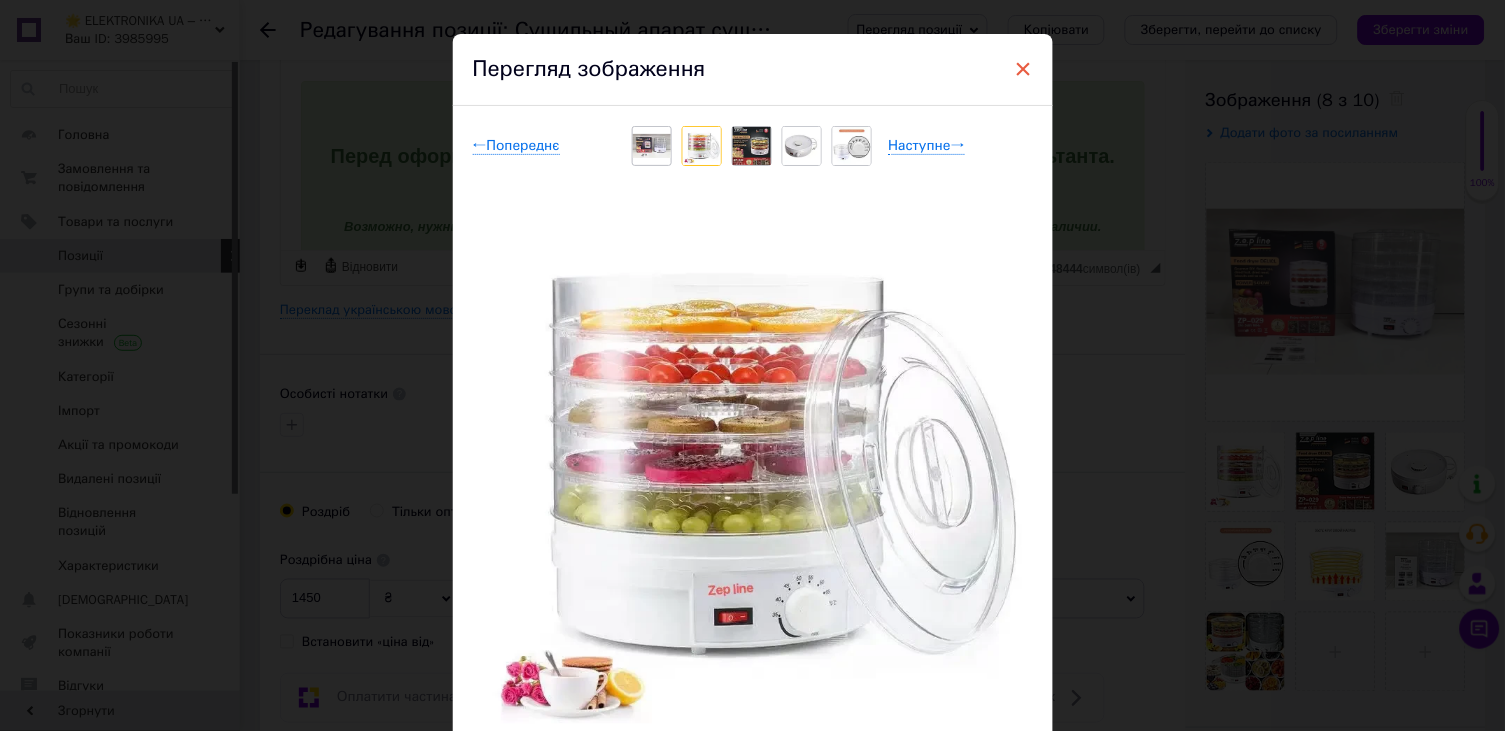 click on "×" at bounding box center [1024, 69] 